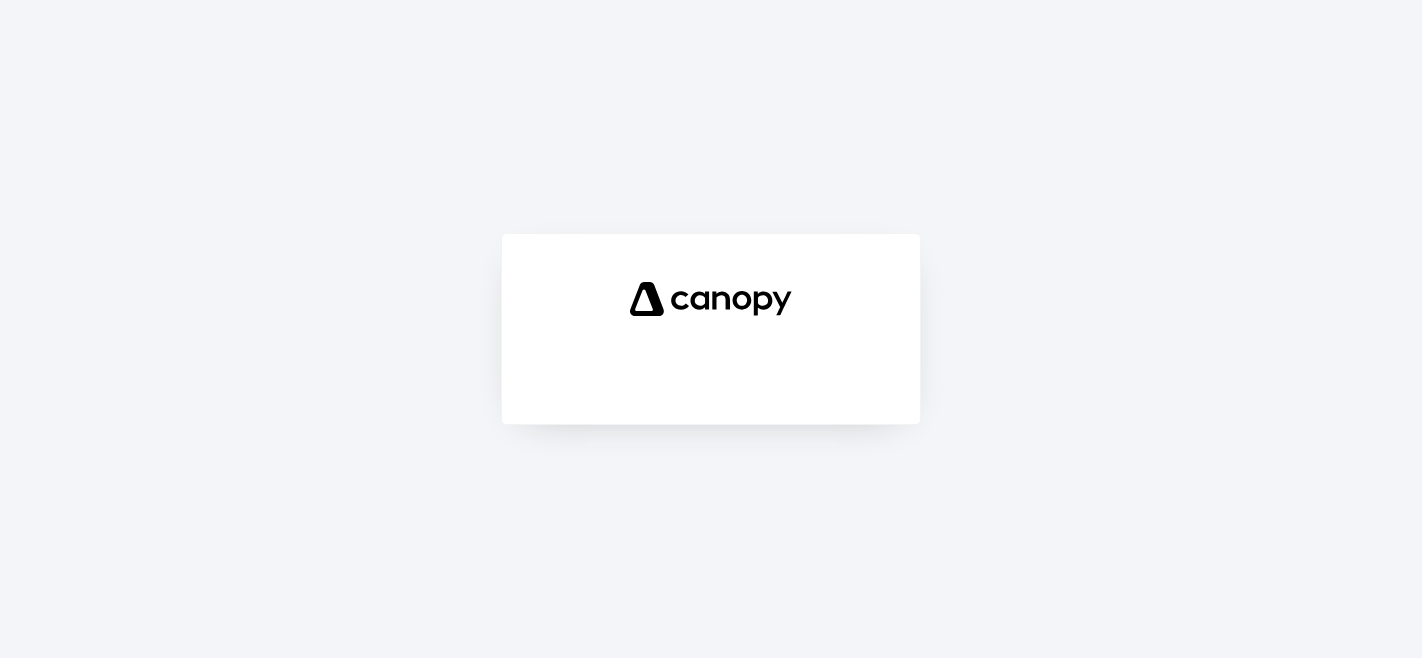 scroll, scrollTop: 0, scrollLeft: 0, axis: both 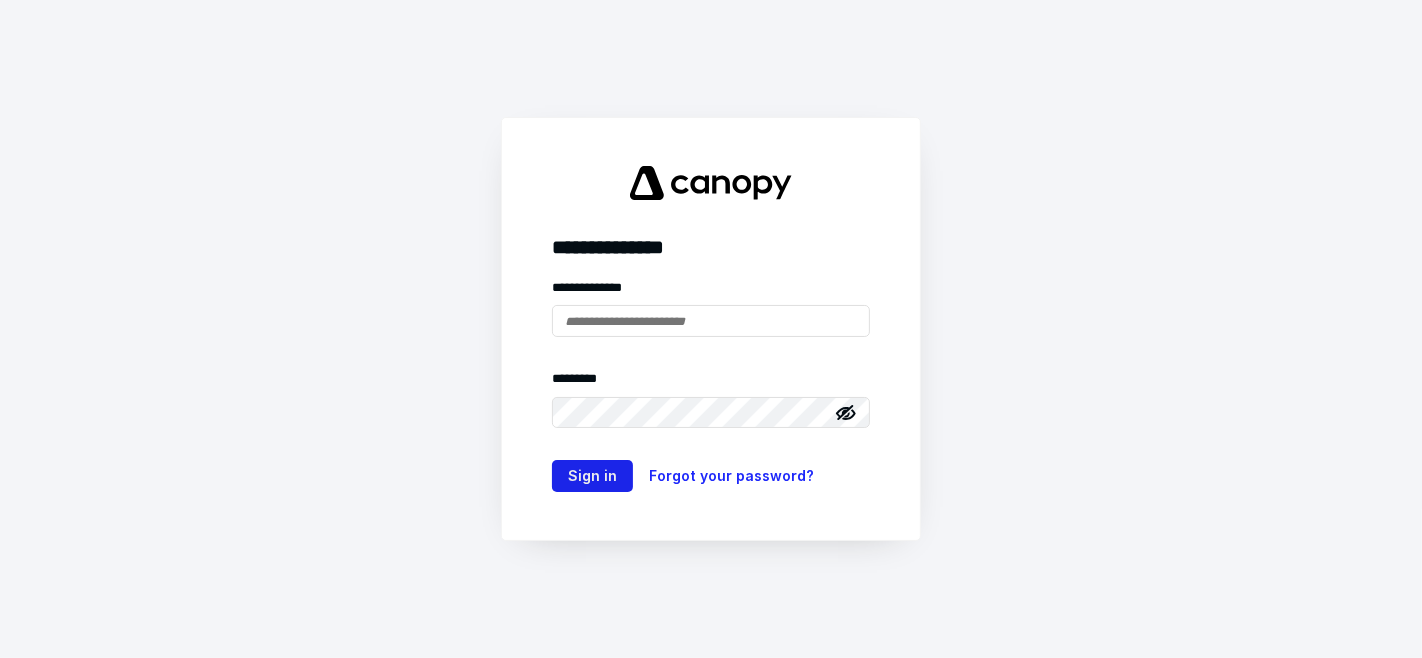type on "**********" 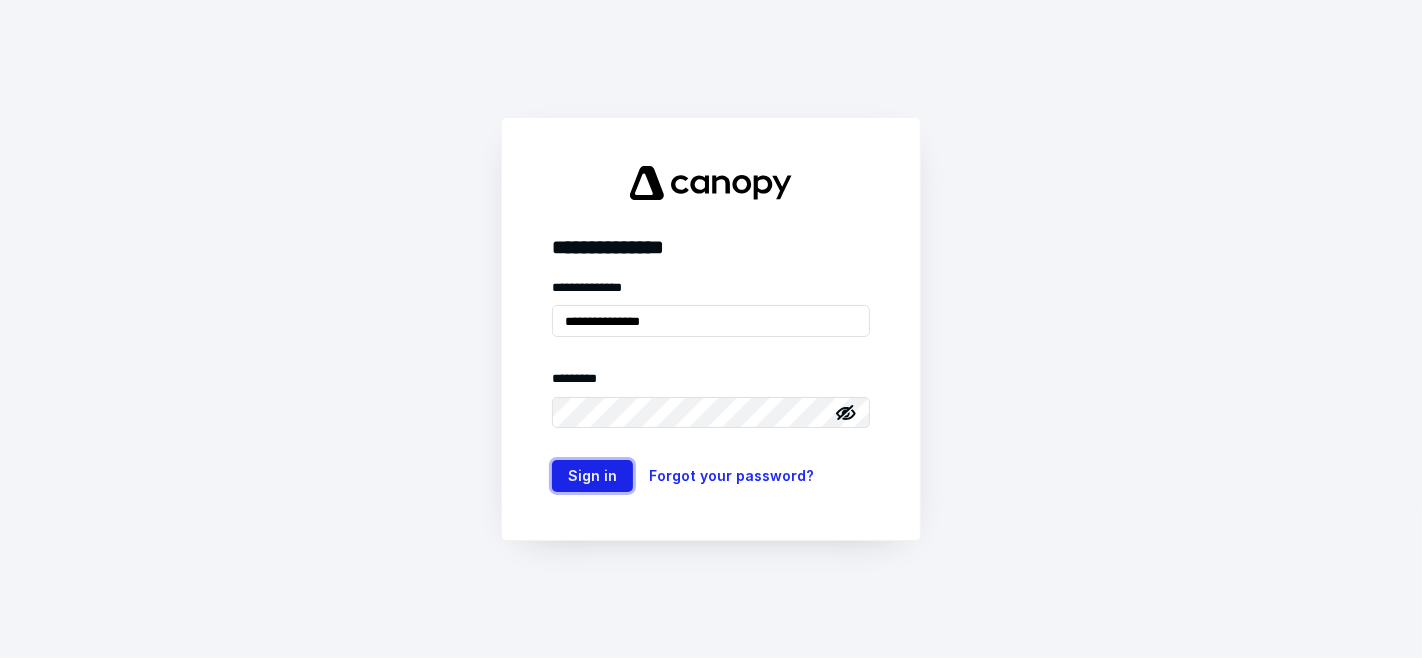 click on "Sign in" at bounding box center (592, 476) 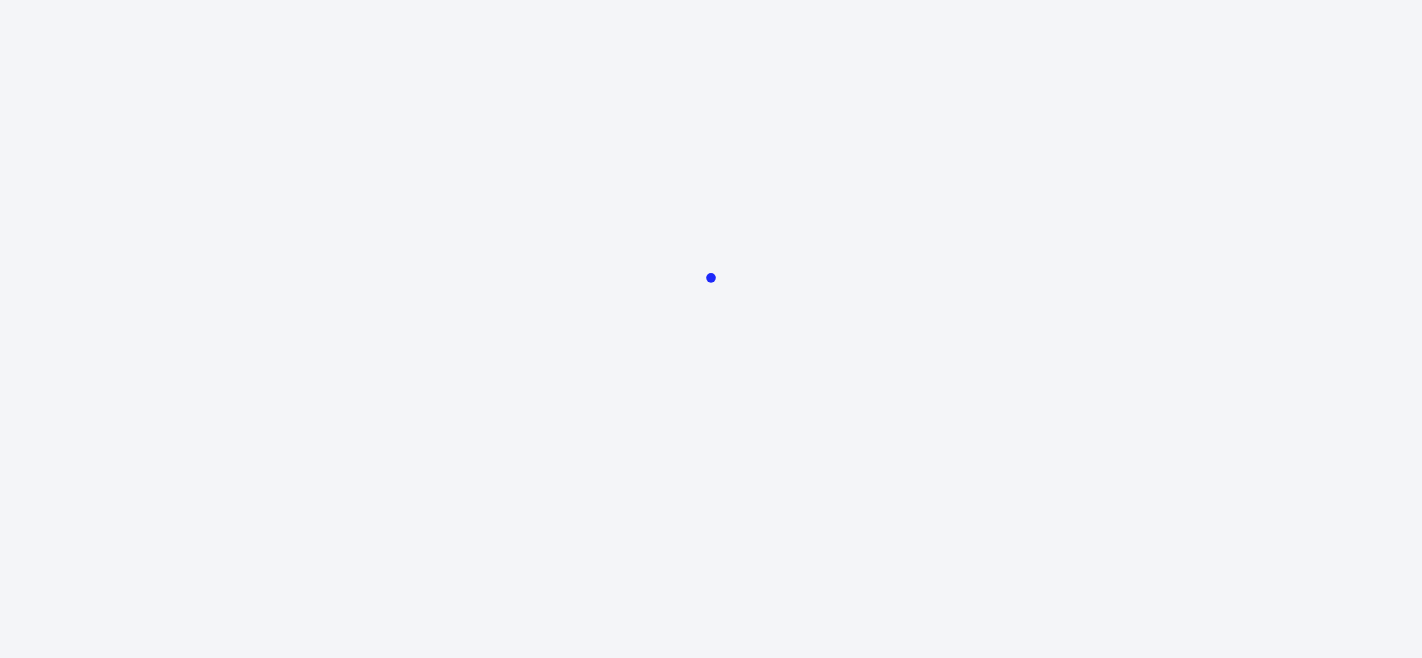 scroll, scrollTop: 0, scrollLeft: 0, axis: both 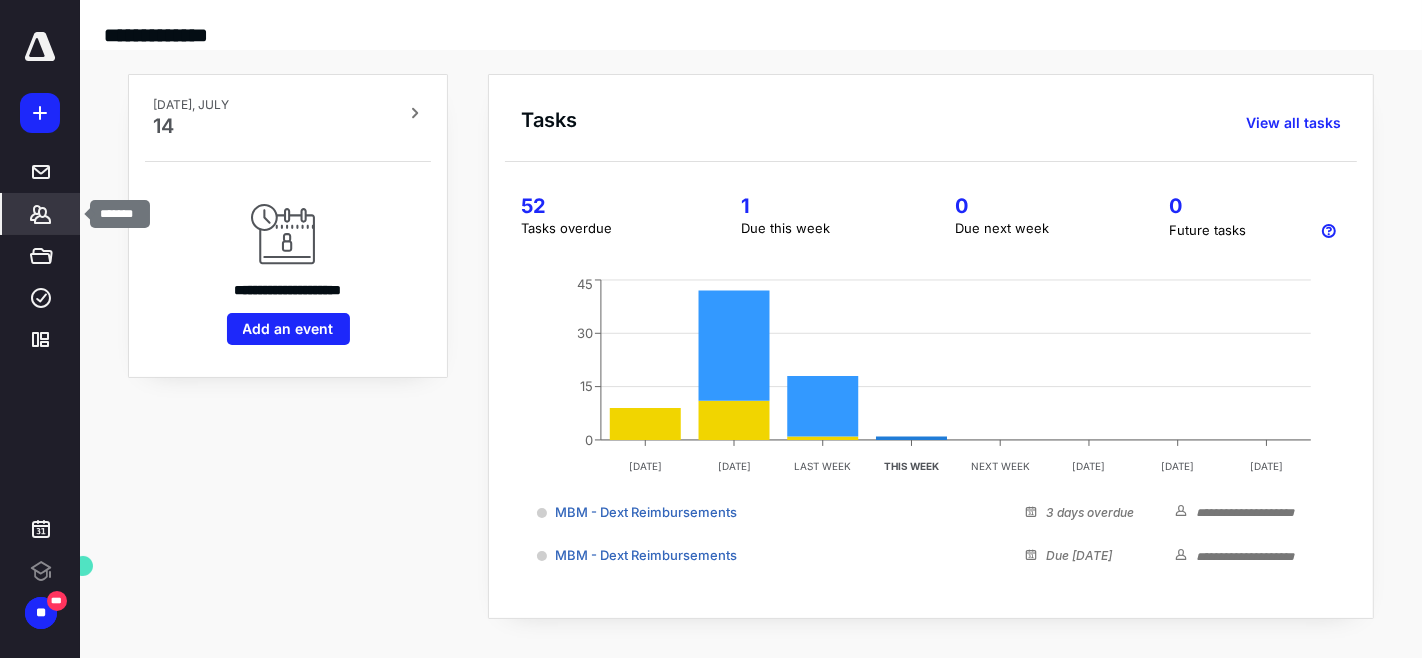 click 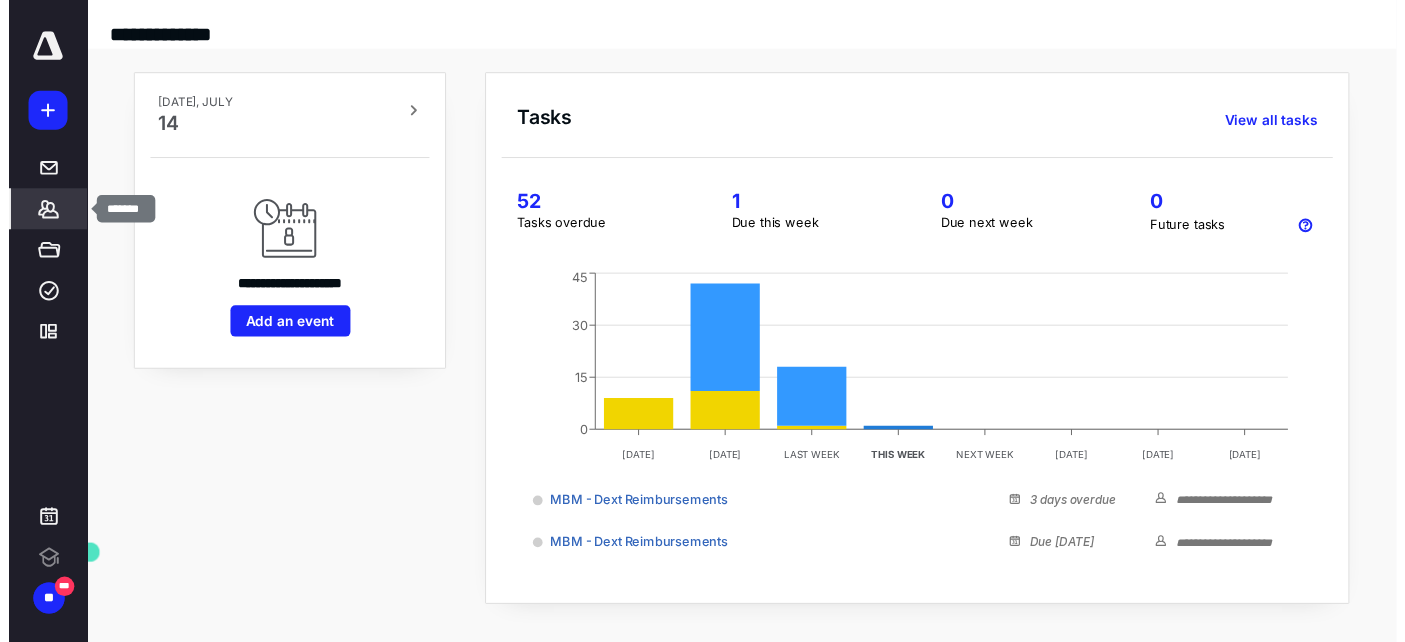 scroll, scrollTop: 0, scrollLeft: 0, axis: both 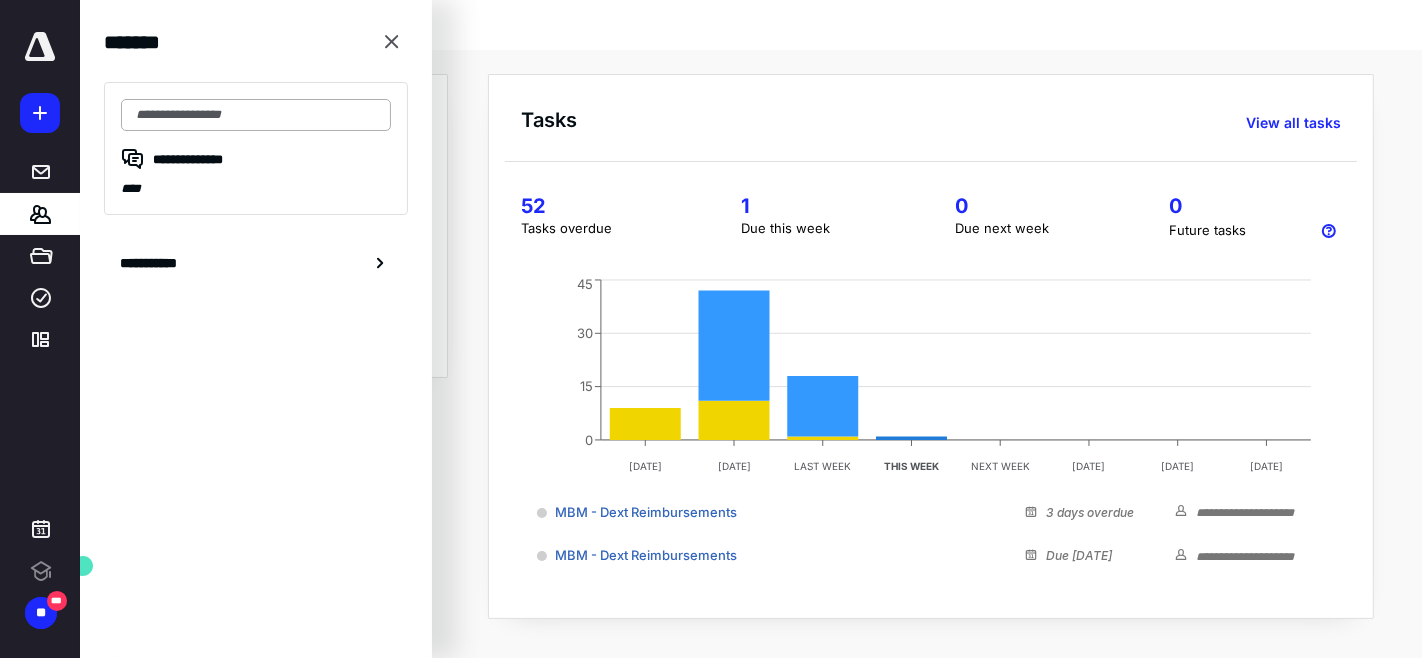 click at bounding box center (256, 115) 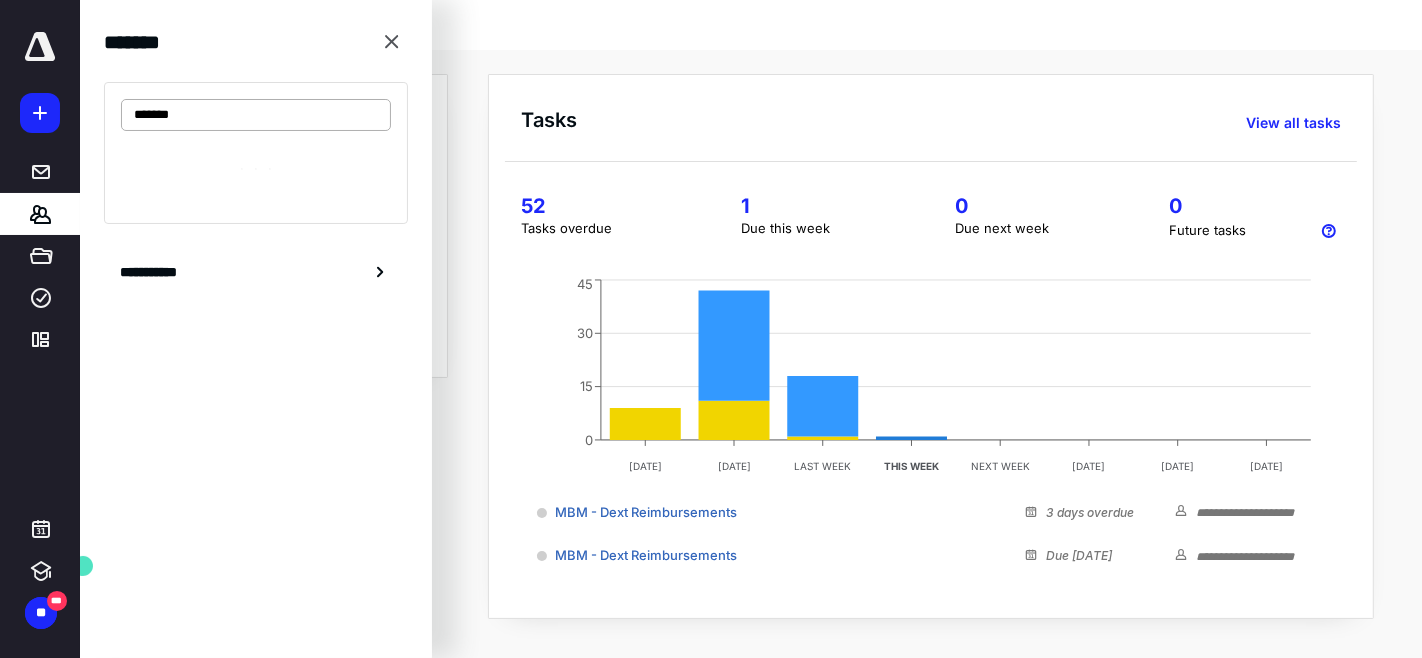 type on "********" 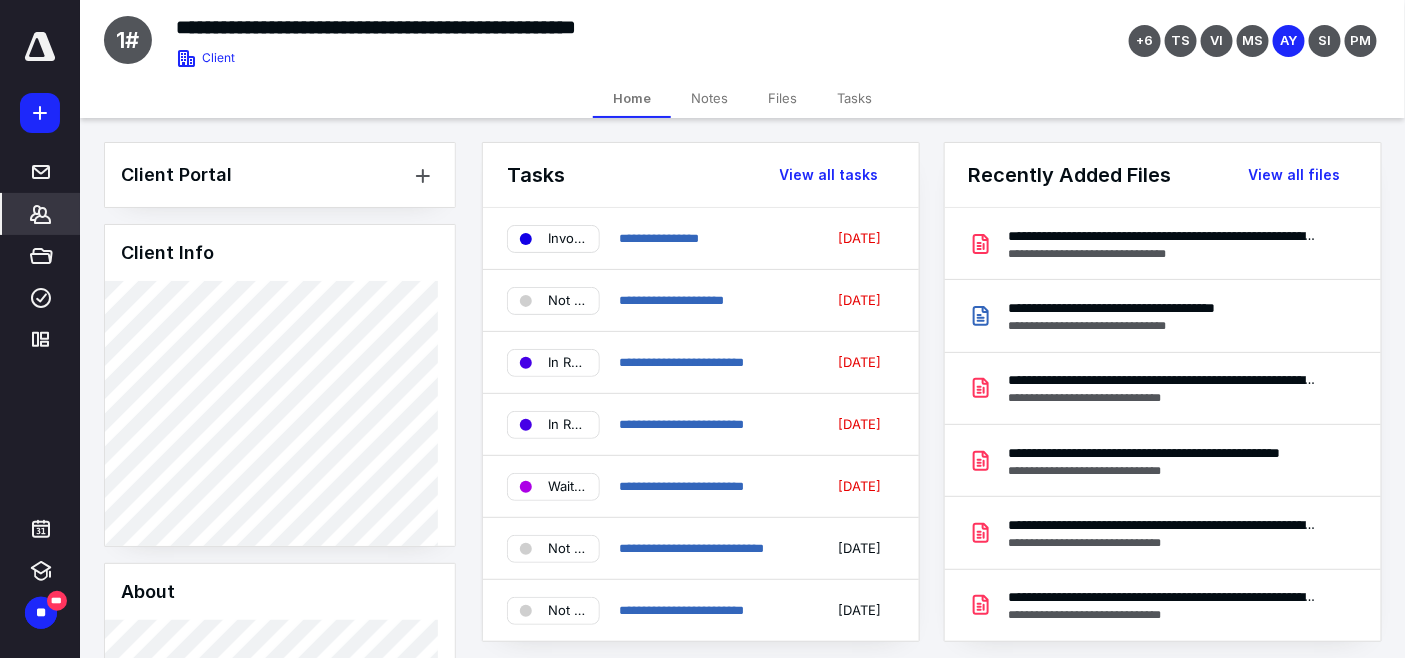click on "Tasks" at bounding box center [854, 98] 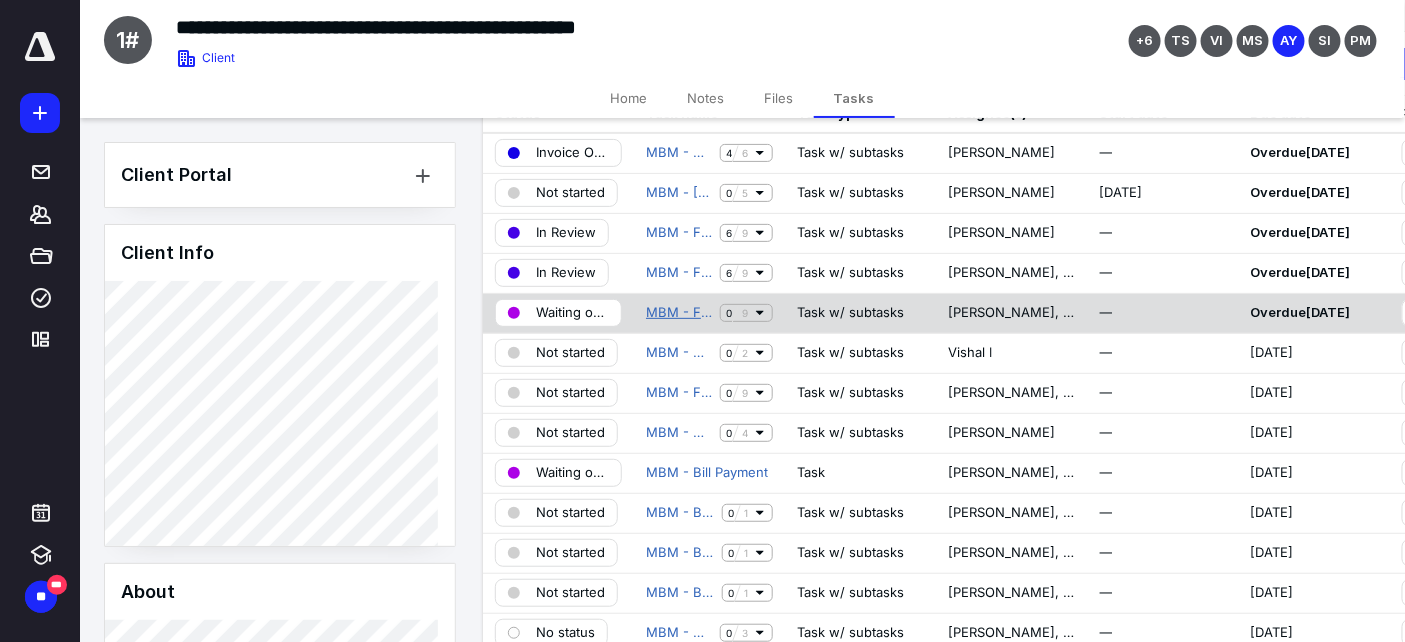 scroll, scrollTop: 222, scrollLeft: 0, axis: vertical 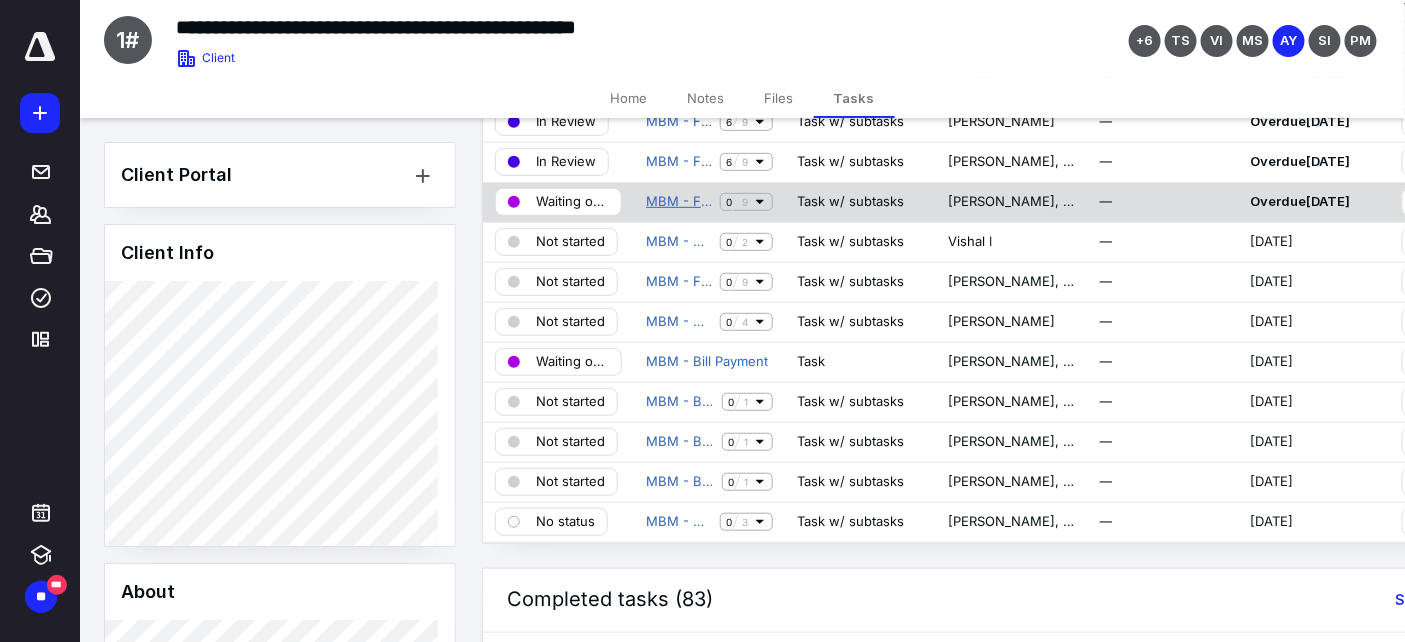 click on "MBM - Financial Reporting" at bounding box center [679, 202] 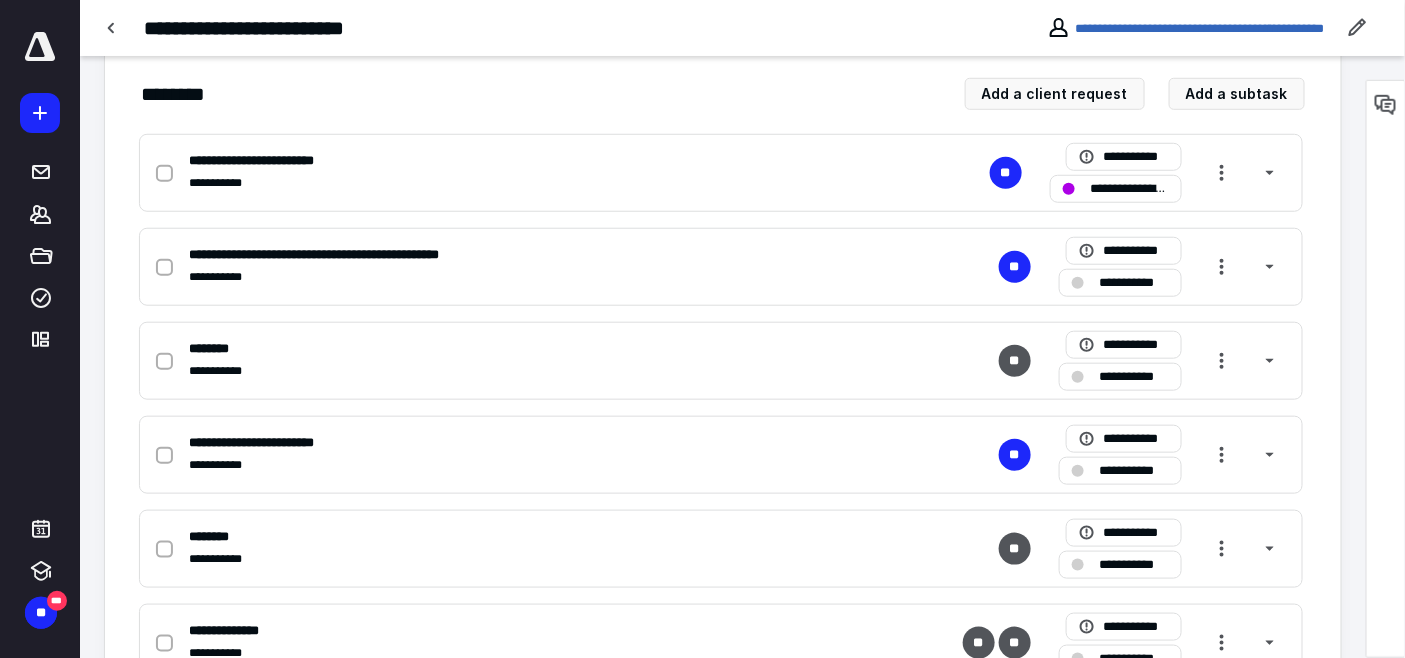 scroll, scrollTop: 0, scrollLeft: 0, axis: both 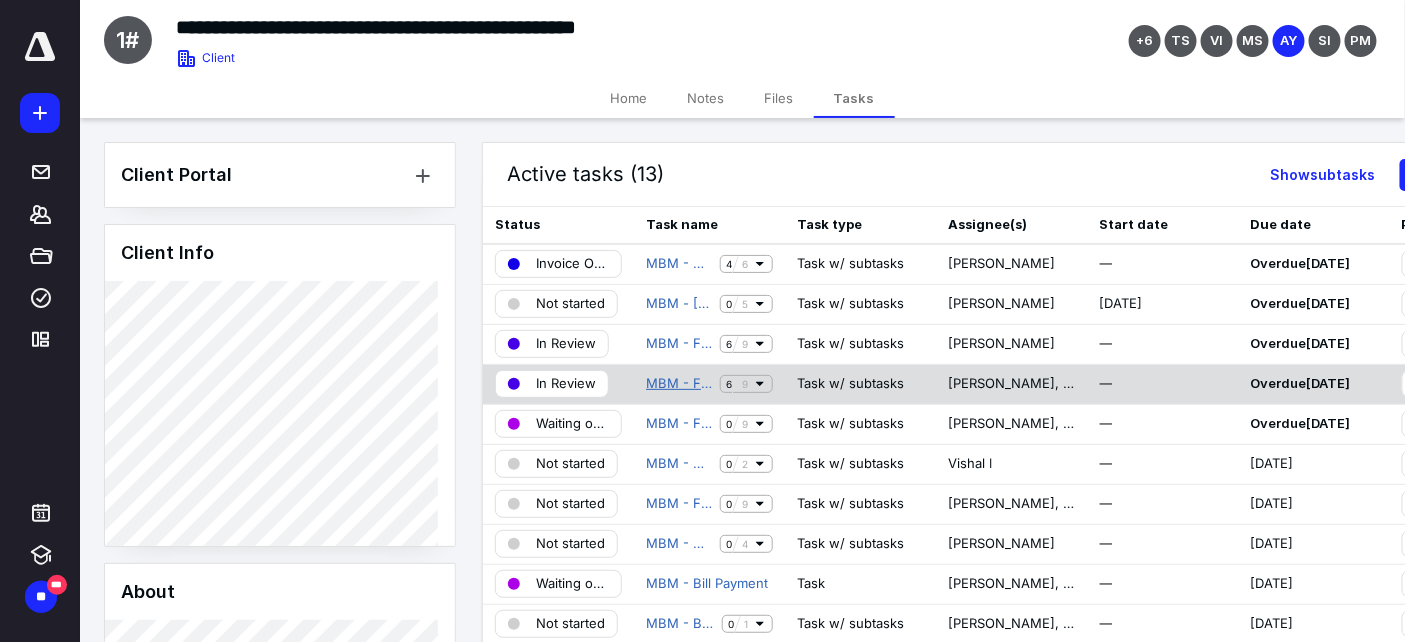 click on "MBM - Financial Reporting" at bounding box center (679, 384) 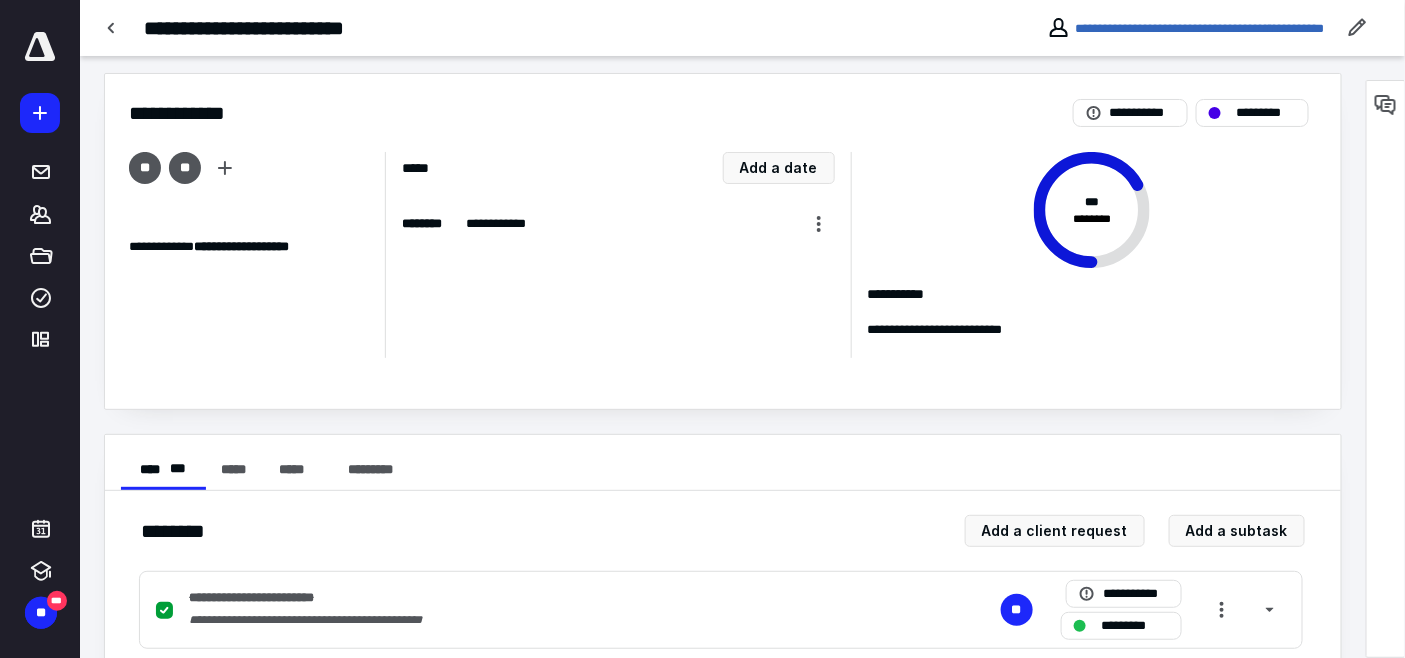 scroll, scrollTop: 0, scrollLeft: 0, axis: both 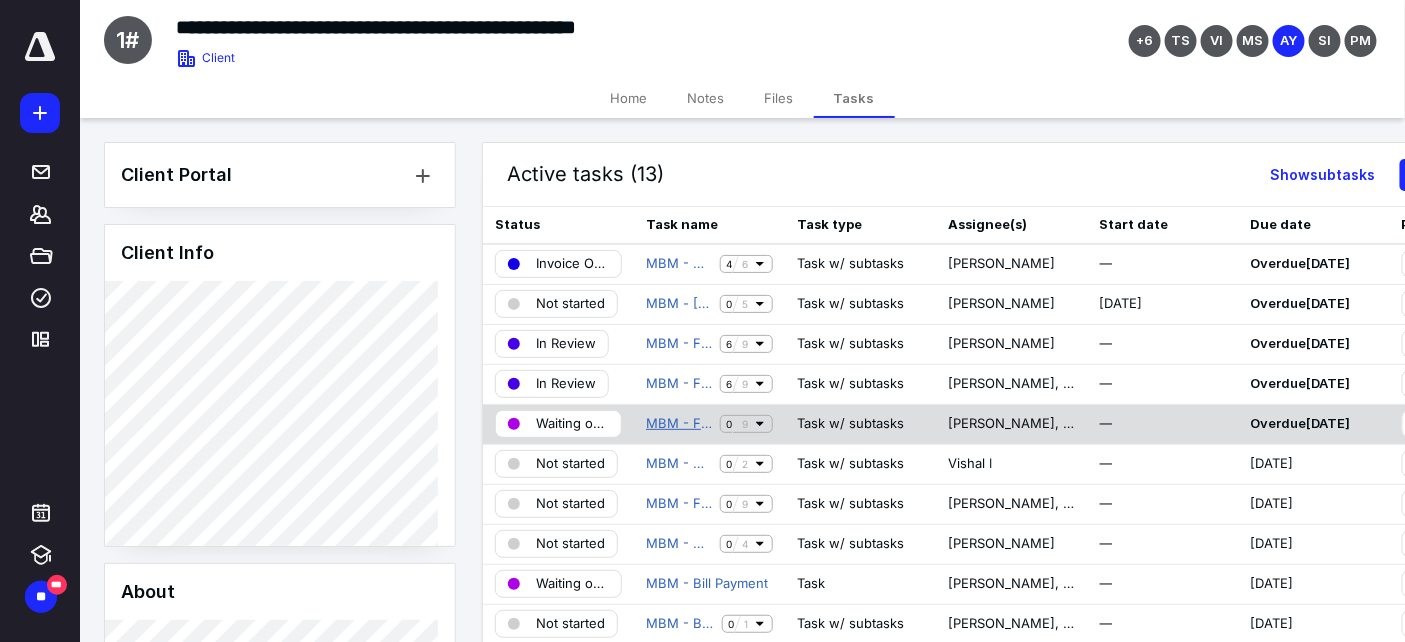 click on "MBM - Financial Reporting" at bounding box center [679, 424] 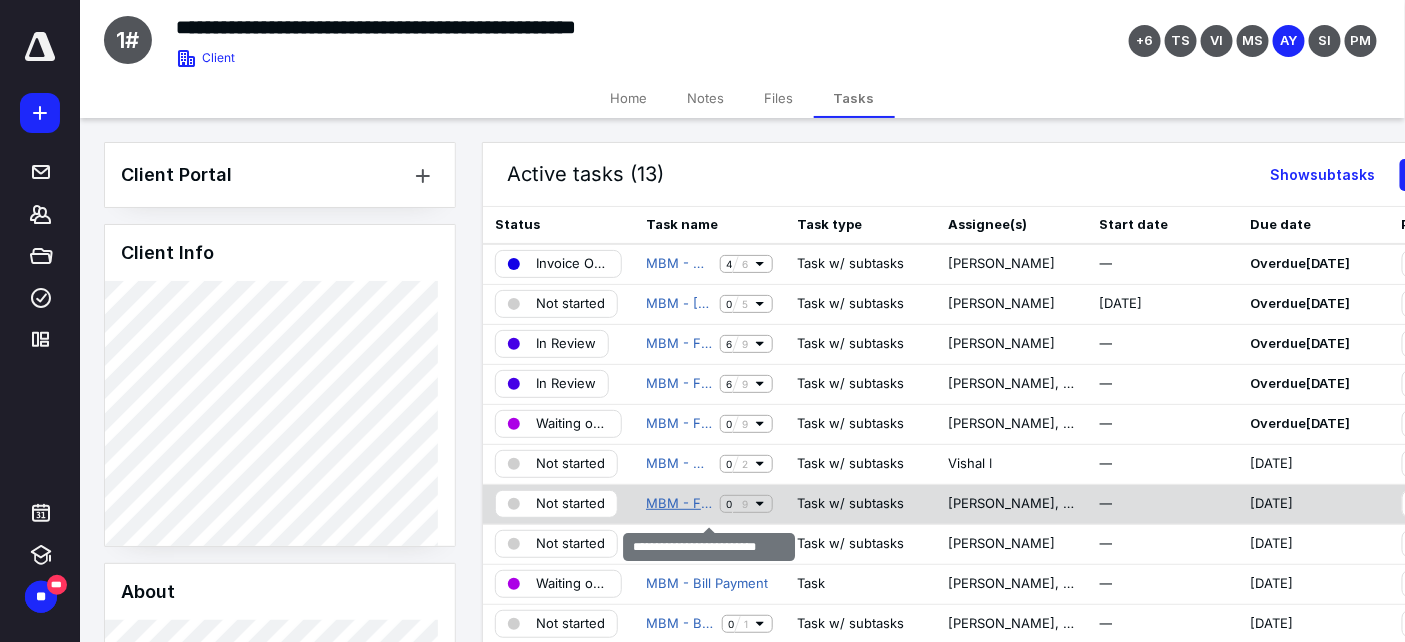 click on "MBM - Financial Reporting" at bounding box center [679, 504] 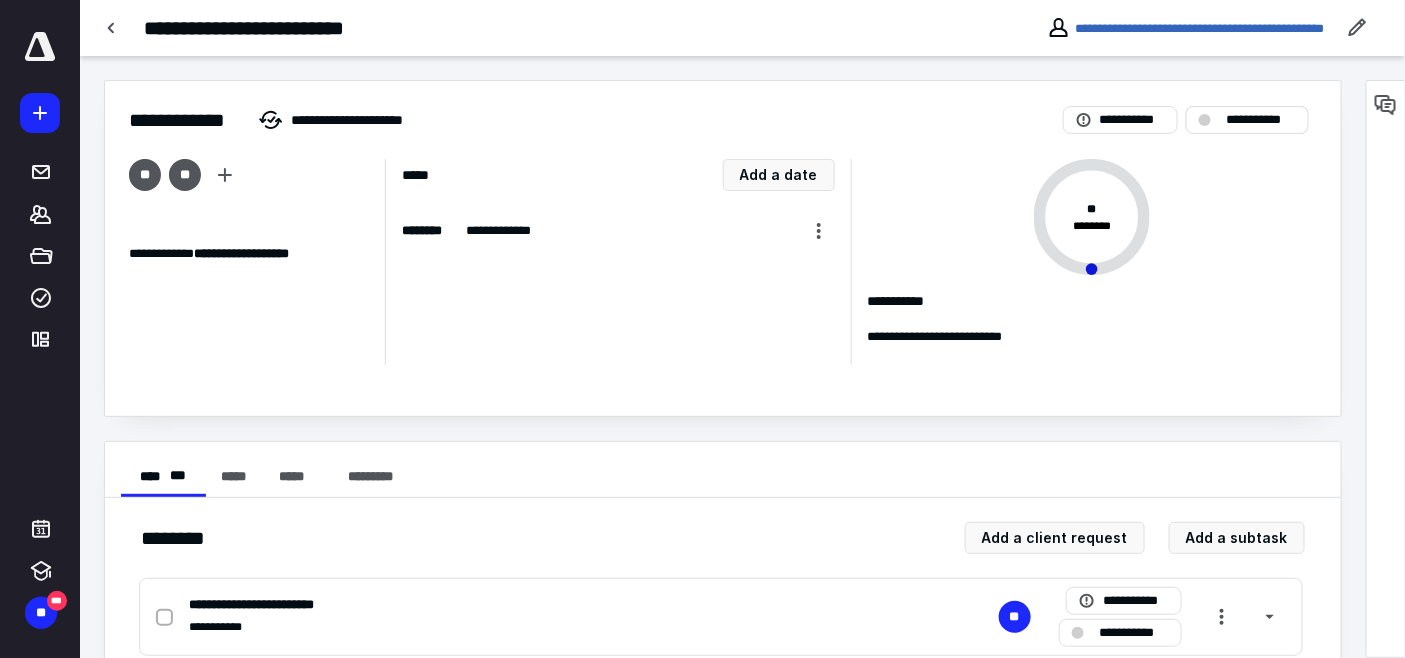 click on "**********" at bounding box center (1261, 120) 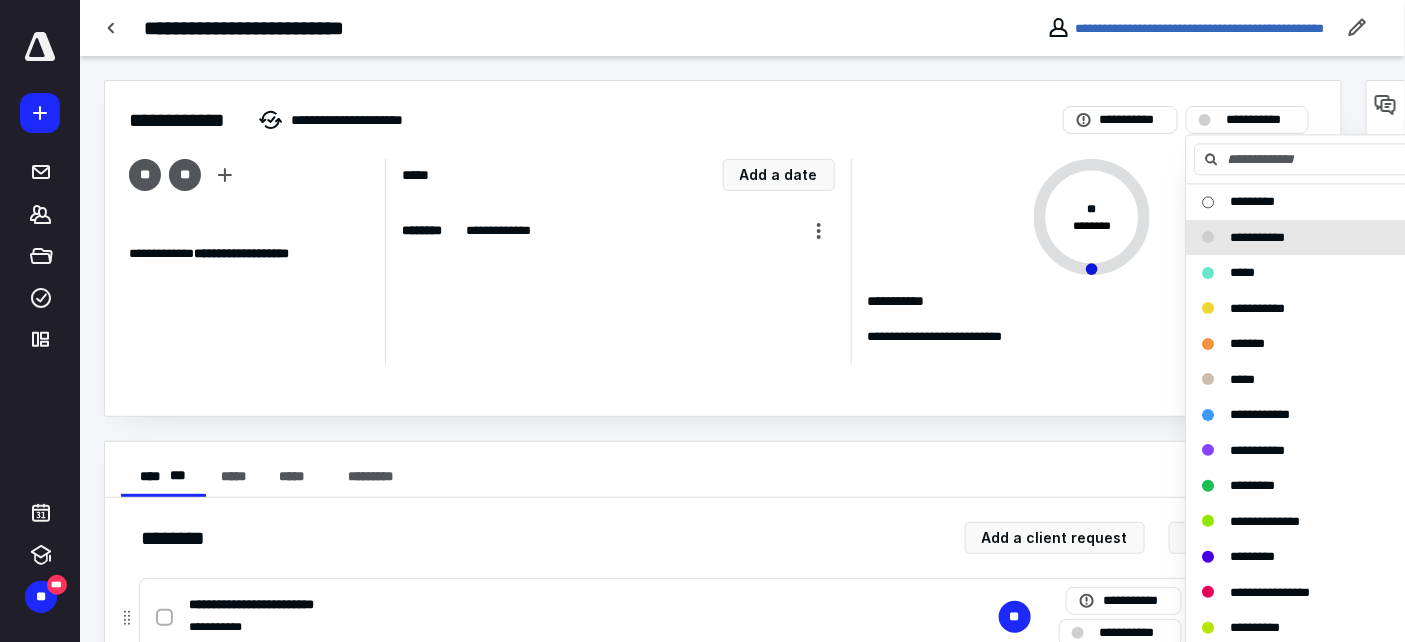click on "**********" at bounding box center [1134, 632] 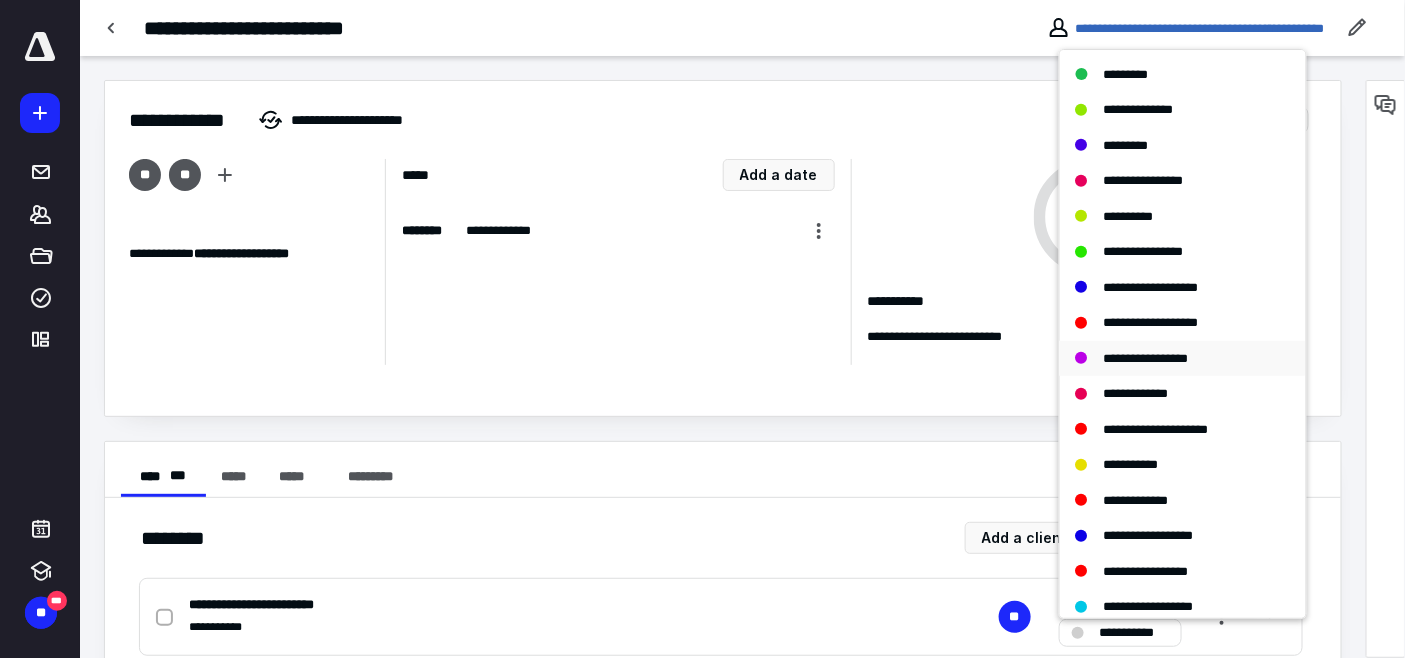 scroll, scrollTop: 437, scrollLeft: 0, axis: vertical 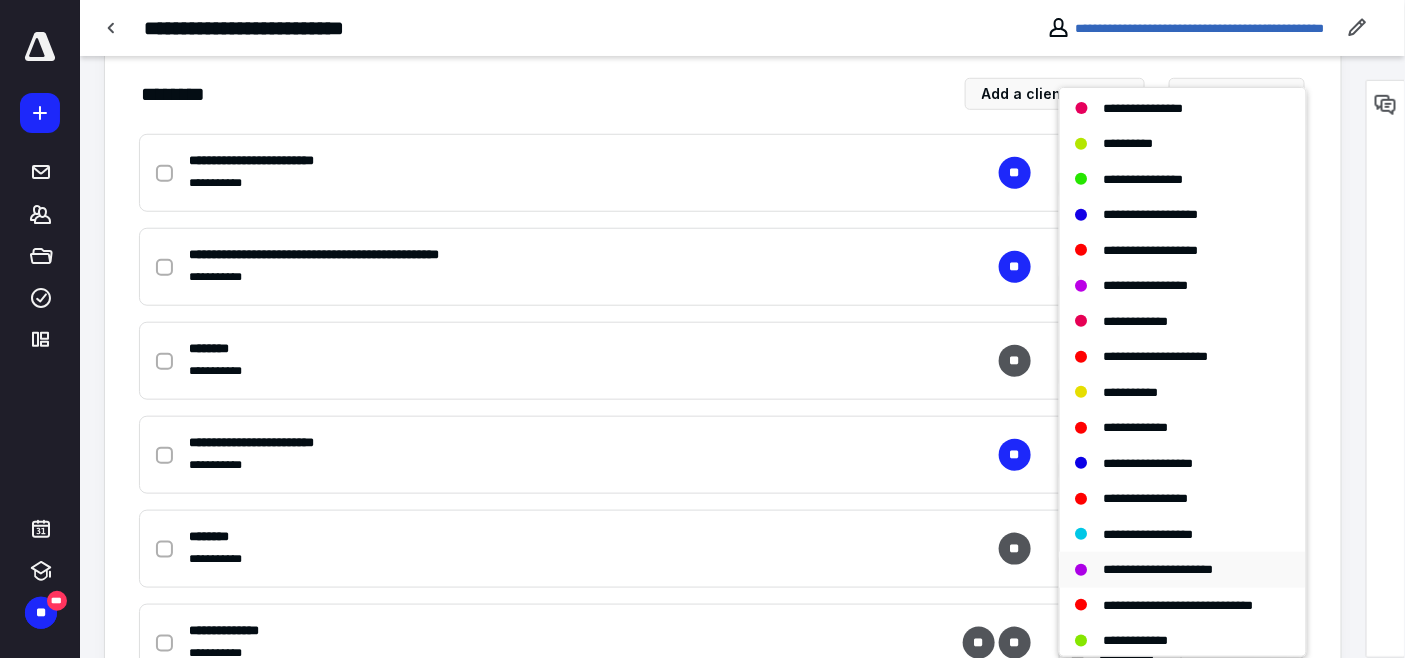 click on "**********" at bounding box center [1159, 569] 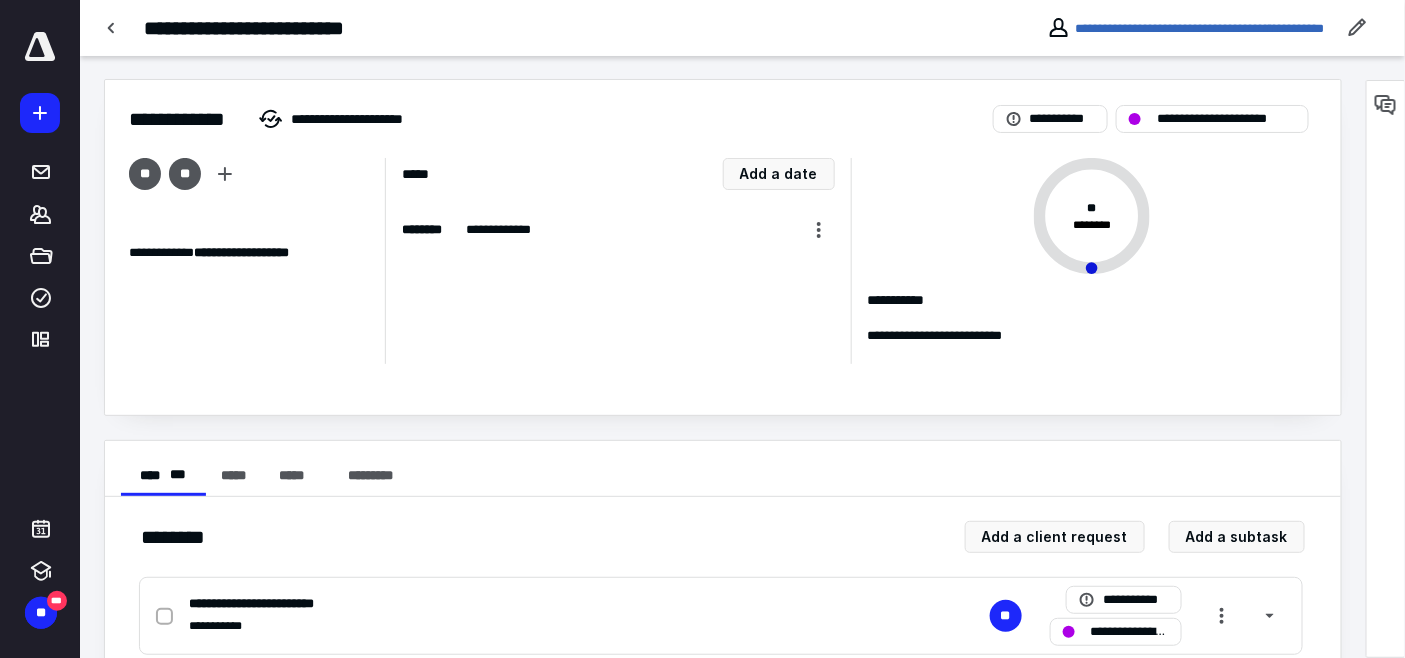 scroll, scrollTop: 0, scrollLeft: 0, axis: both 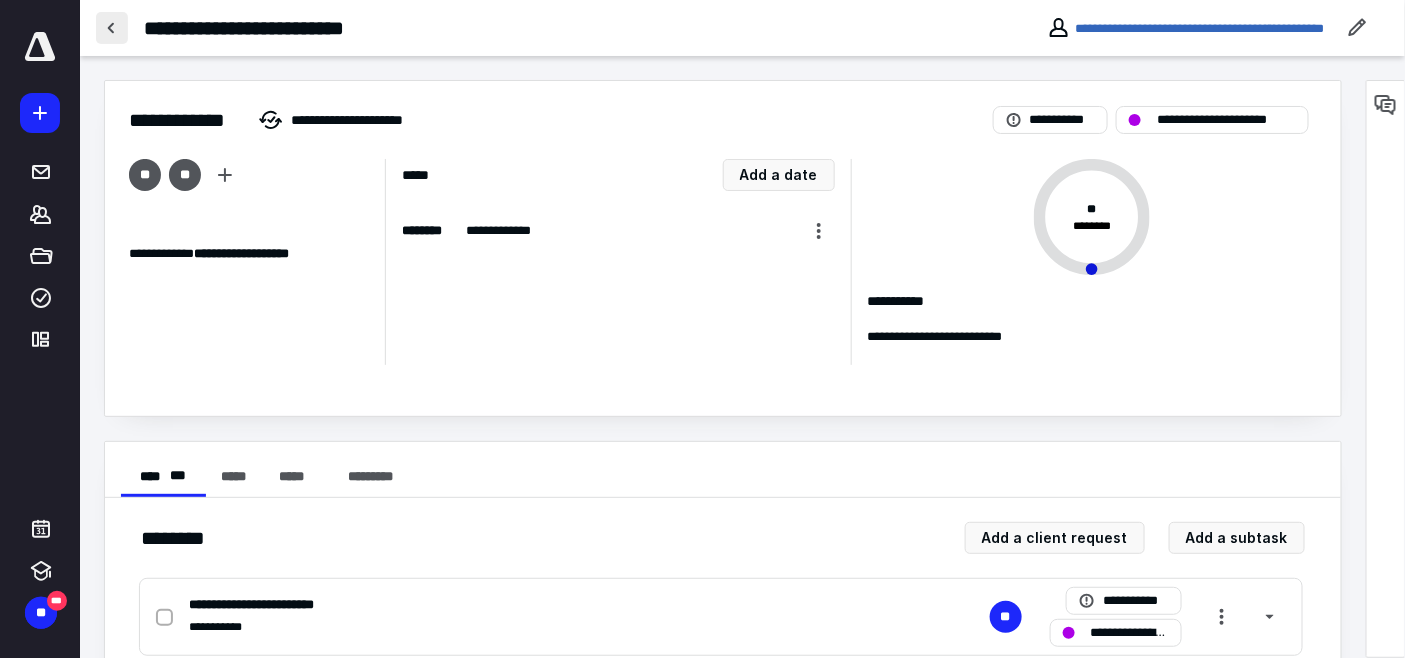 click at bounding box center (112, 28) 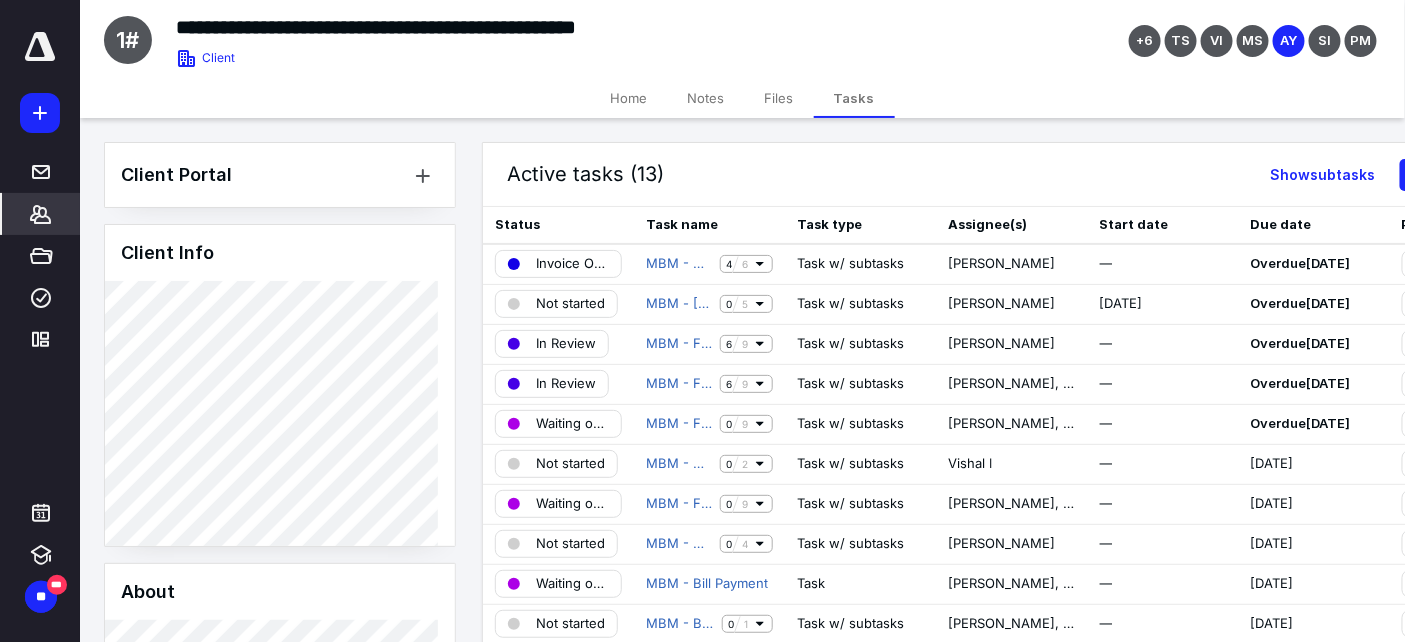 click 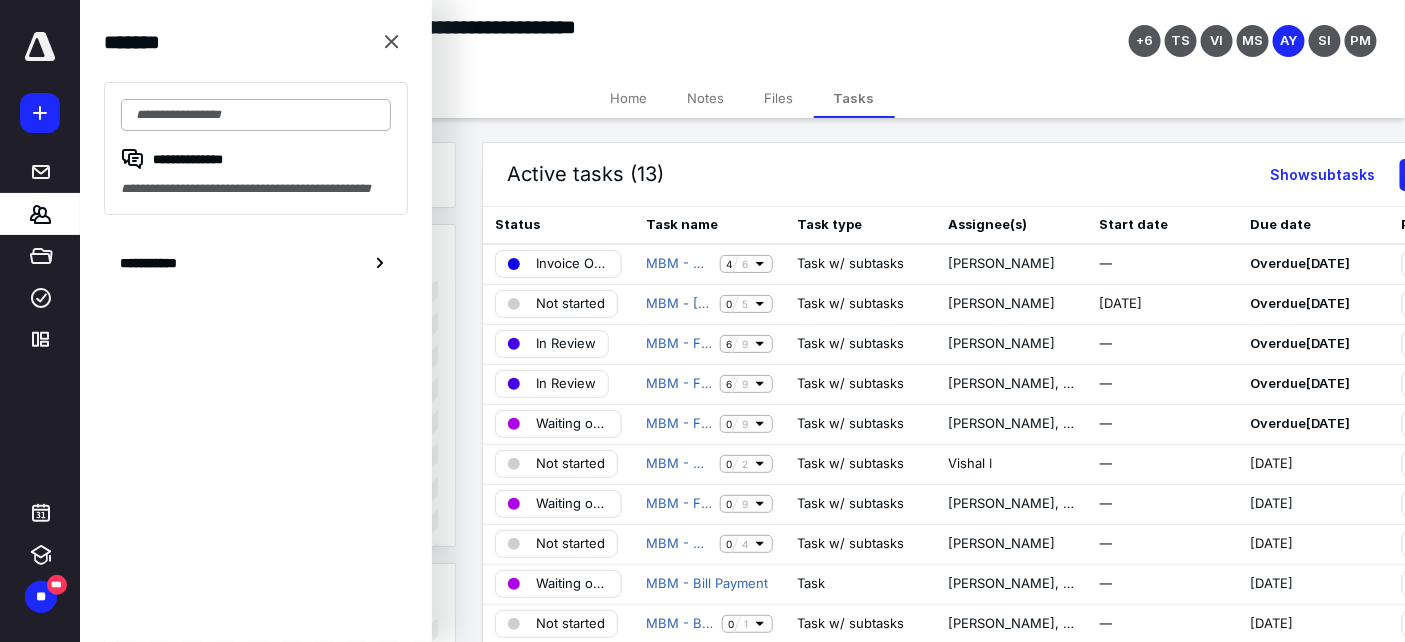 click at bounding box center [256, 115] 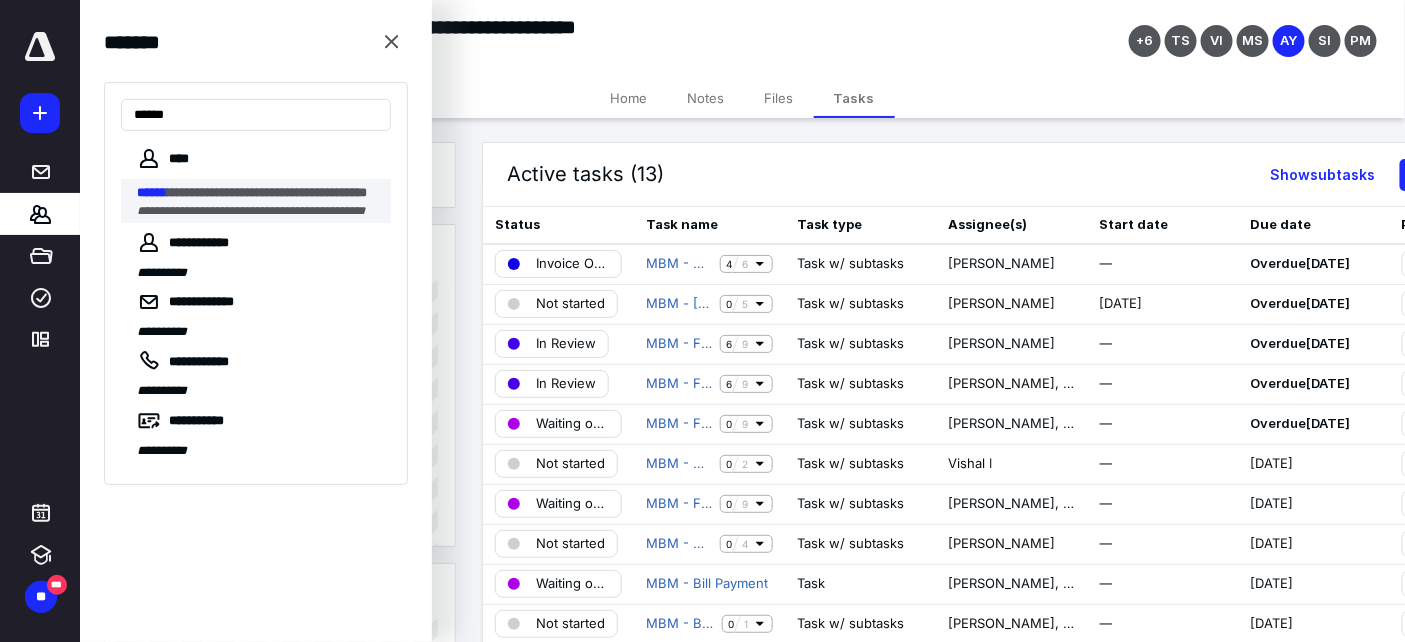 type on "******" 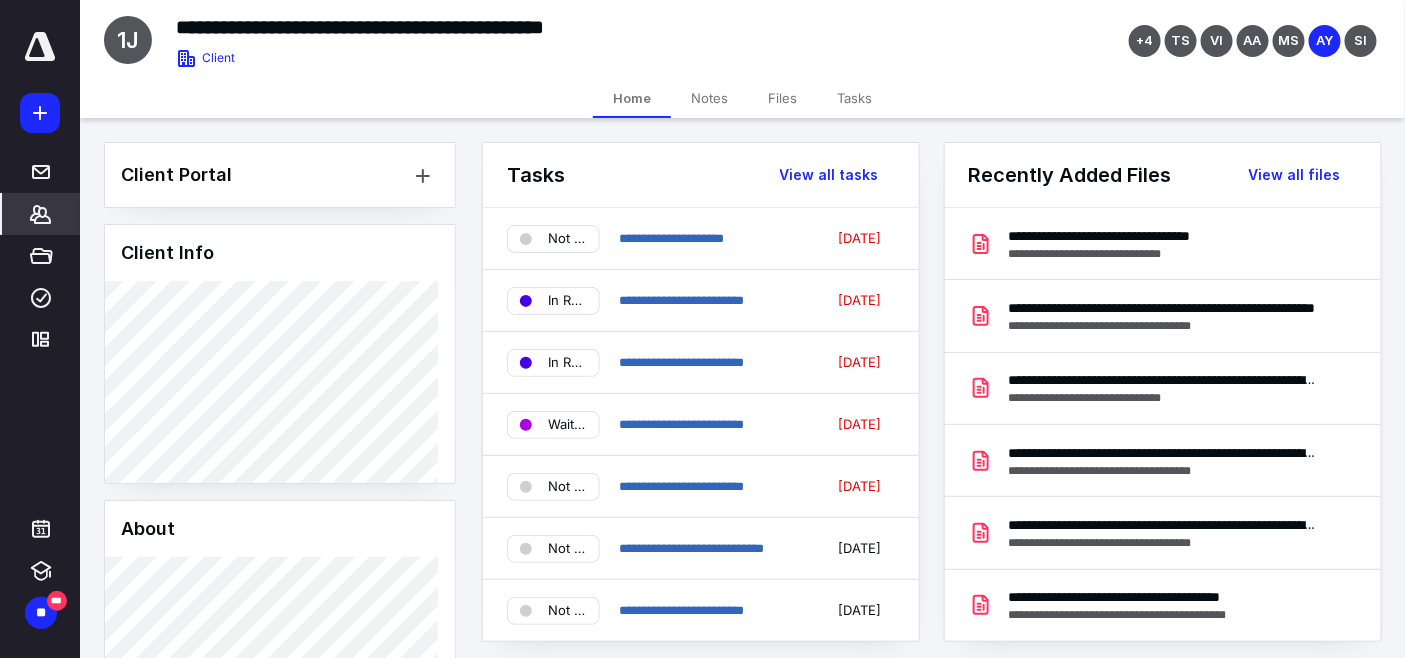 click on "Tasks" at bounding box center [854, 98] 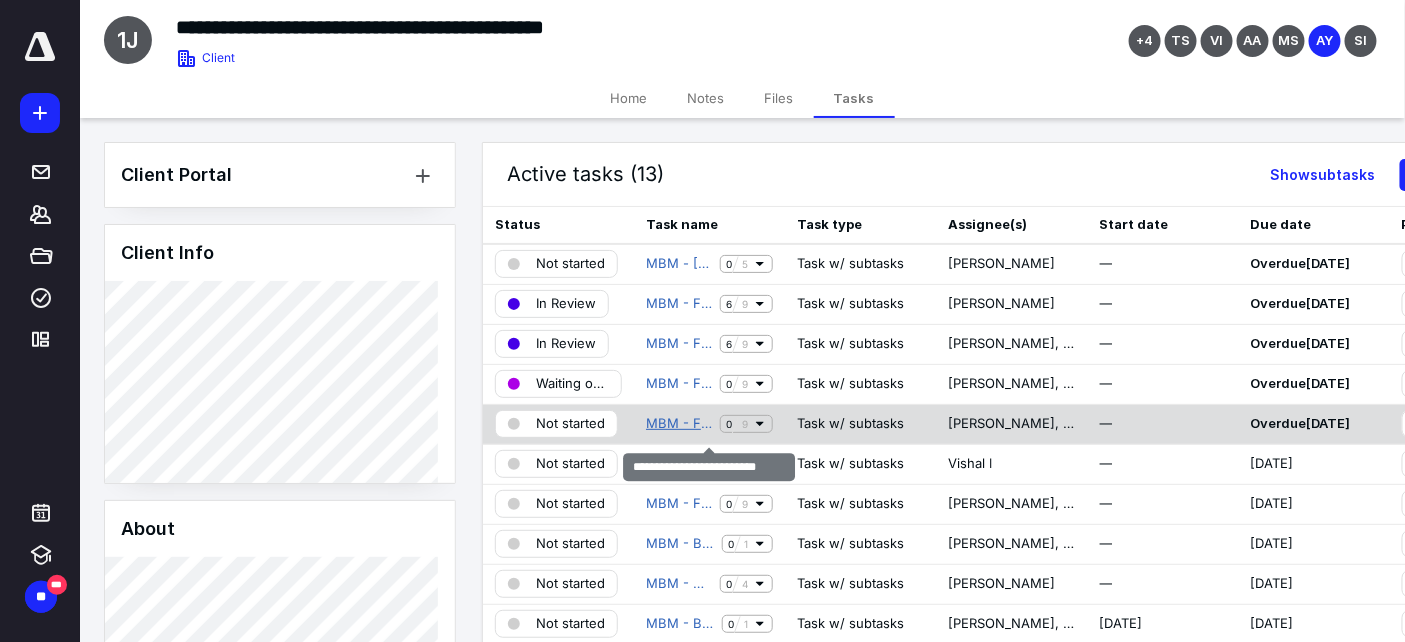 click on "MBM - Financial Reporting" at bounding box center (679, 424) 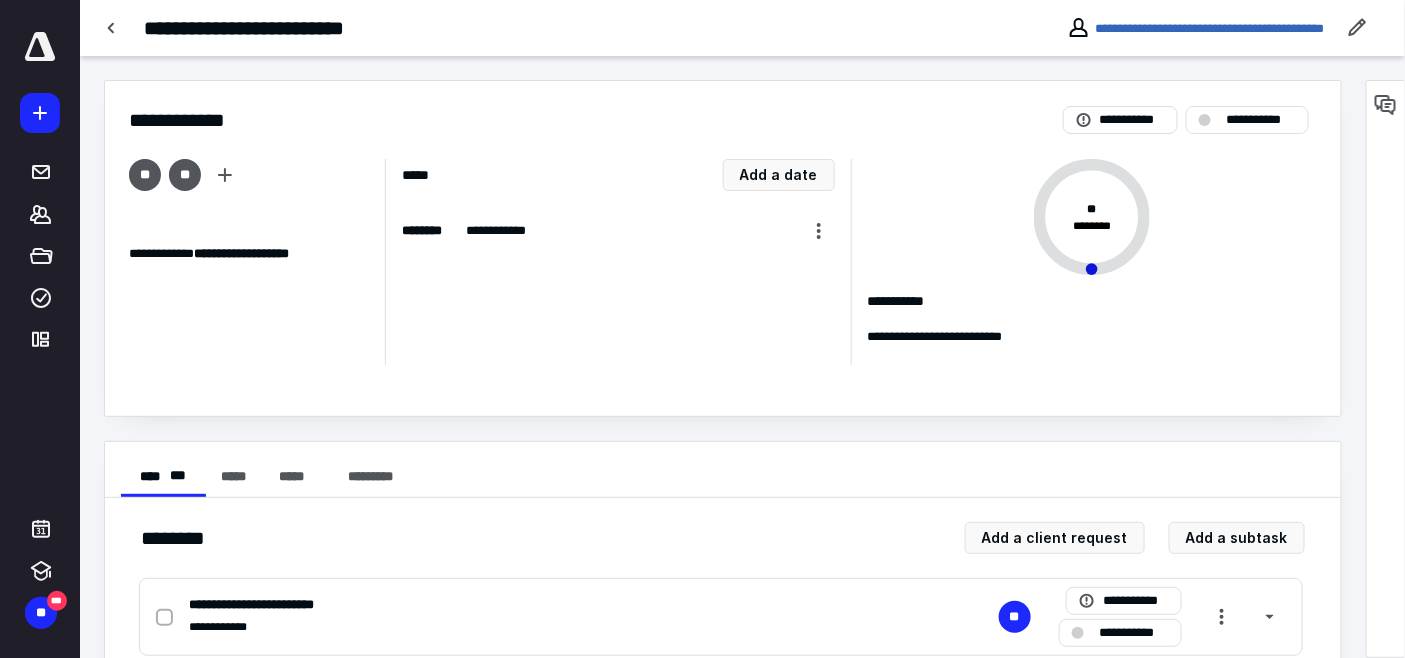 scroll, scrollTop: 111, scrollLeft: 0, axis: vertical 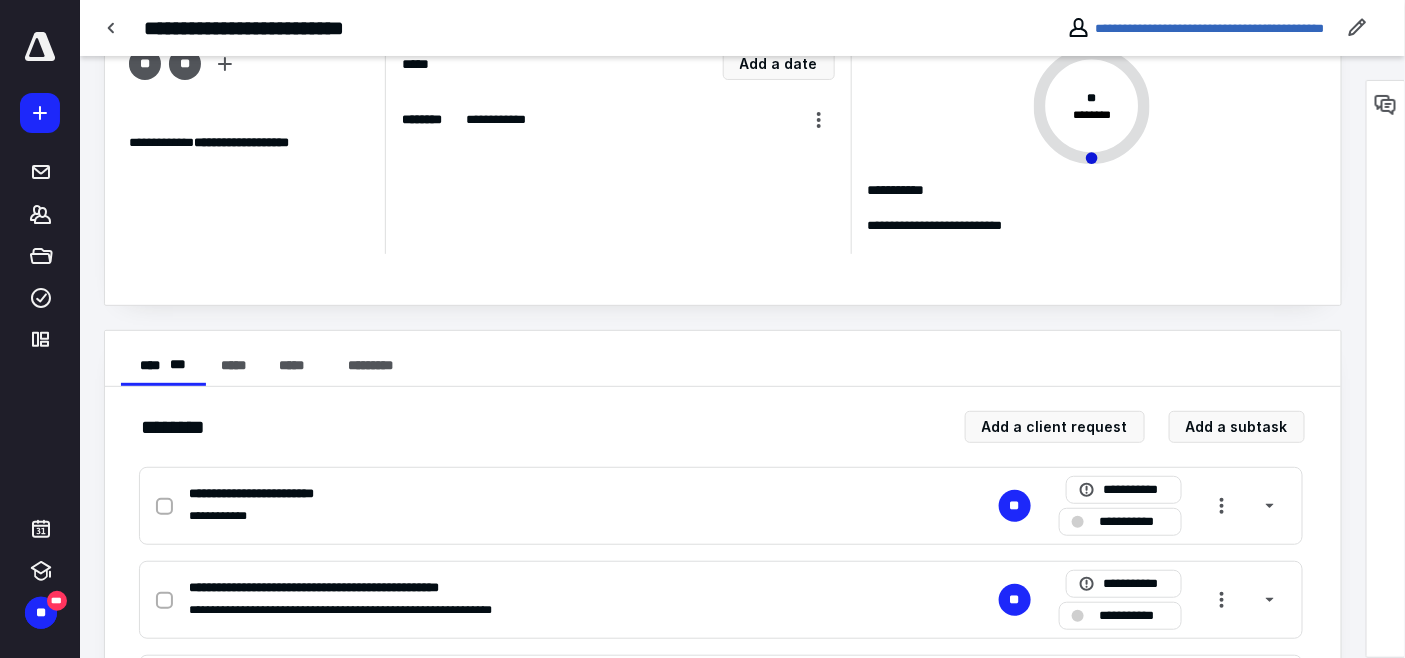 click on "**********" at bounding box center (1134, 521) 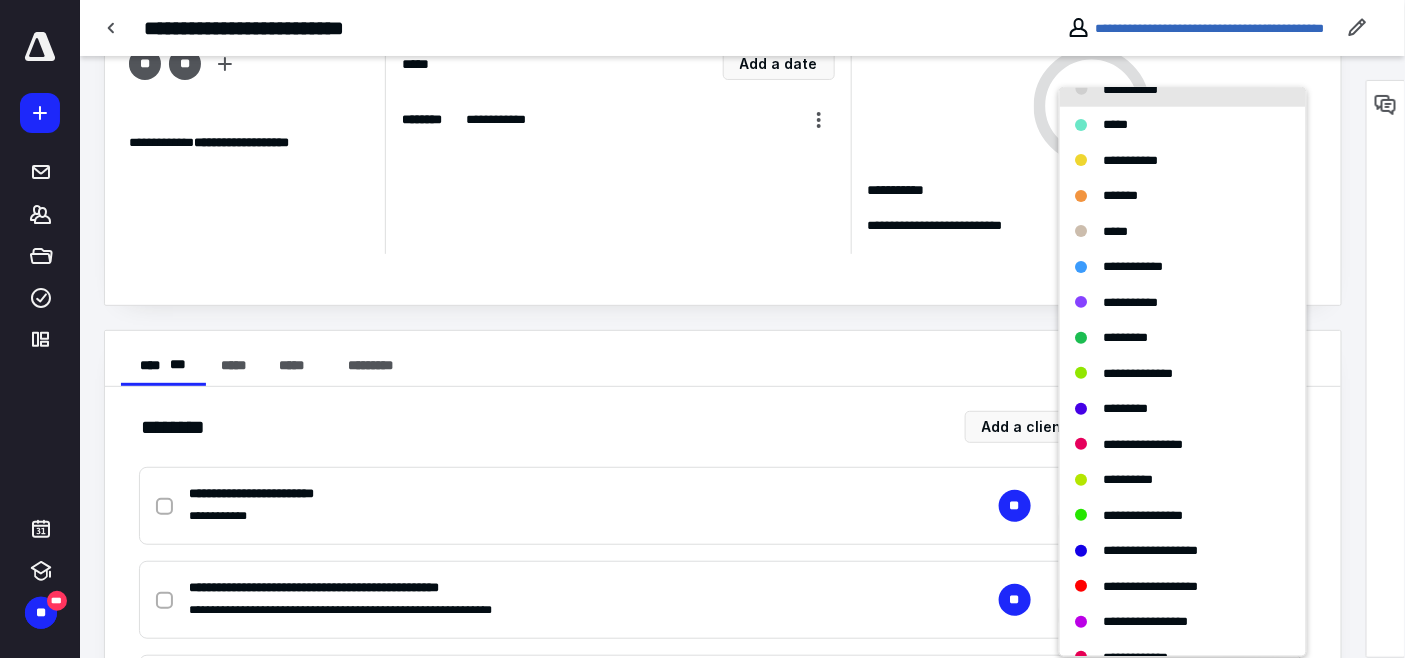 scroll, scrollTop: 438, scrollLeft: 0, axis: vertical 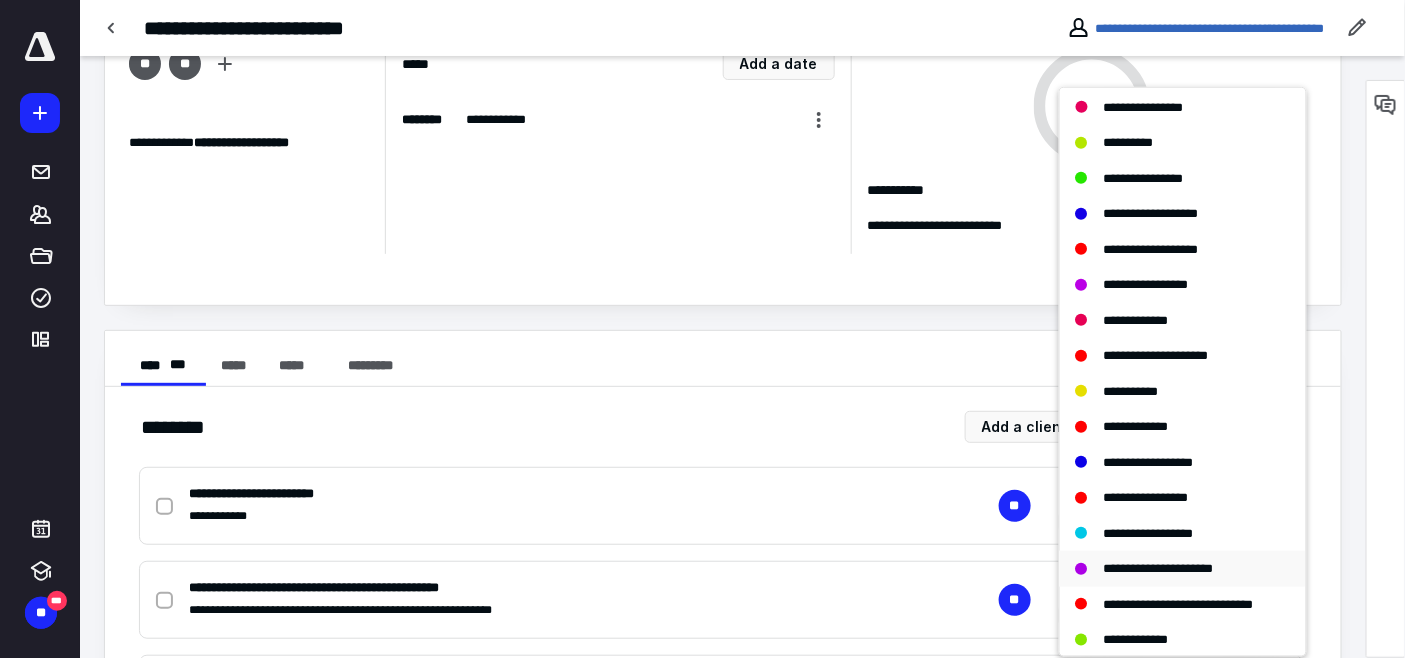 click on "**********" at bounding box center (1183, 569) 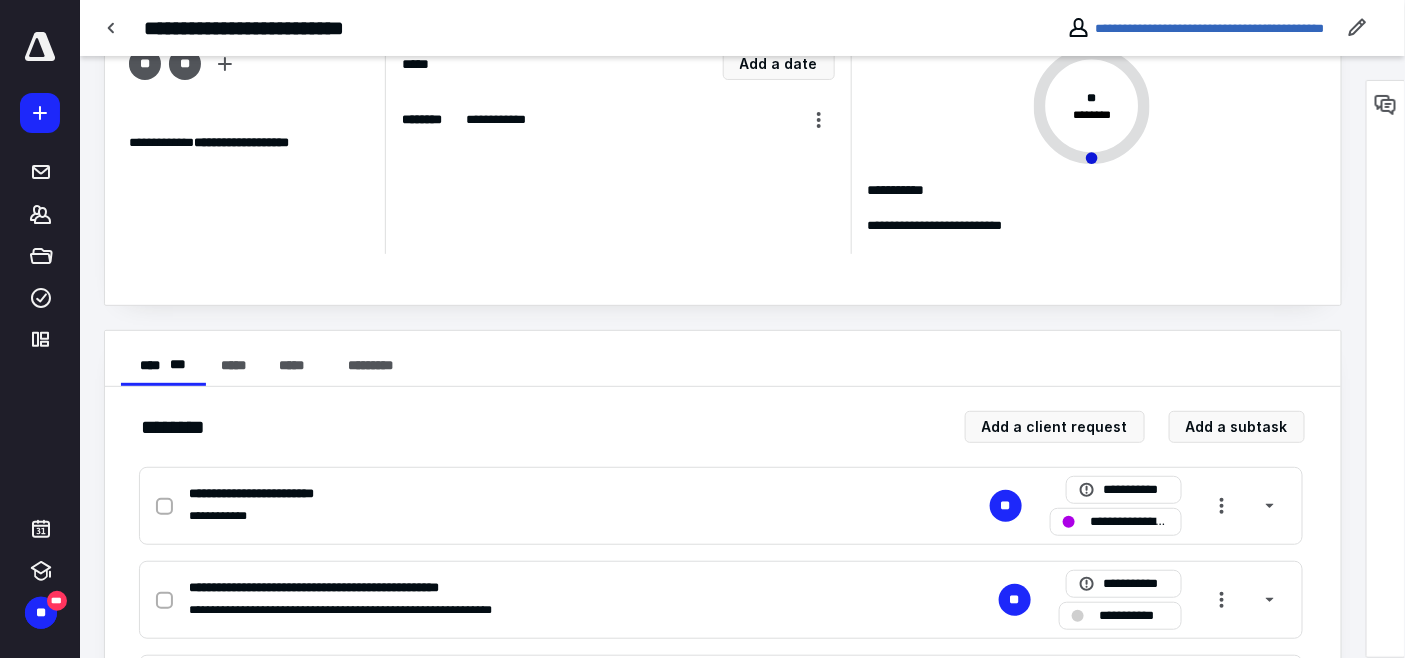scroll, scrollTop: 0, scrollLeft: 0, axis: both 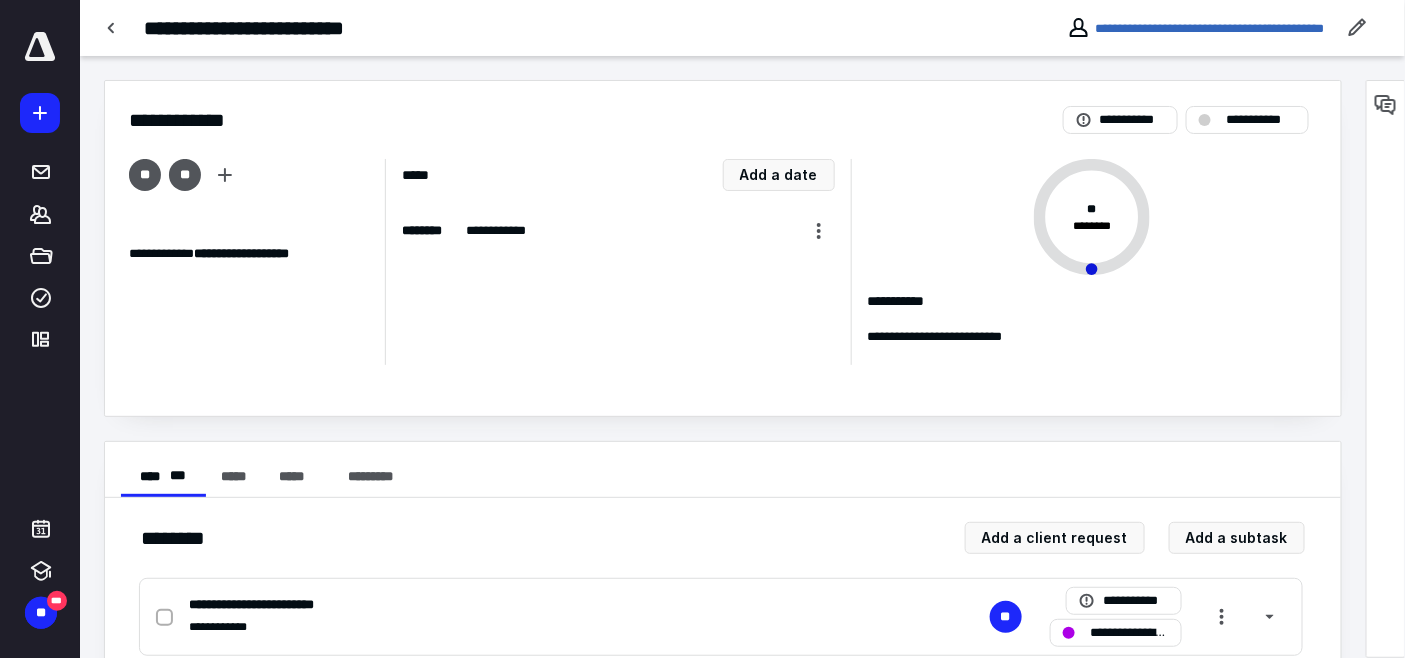 click on "**********" at bounding box center [618, 262] 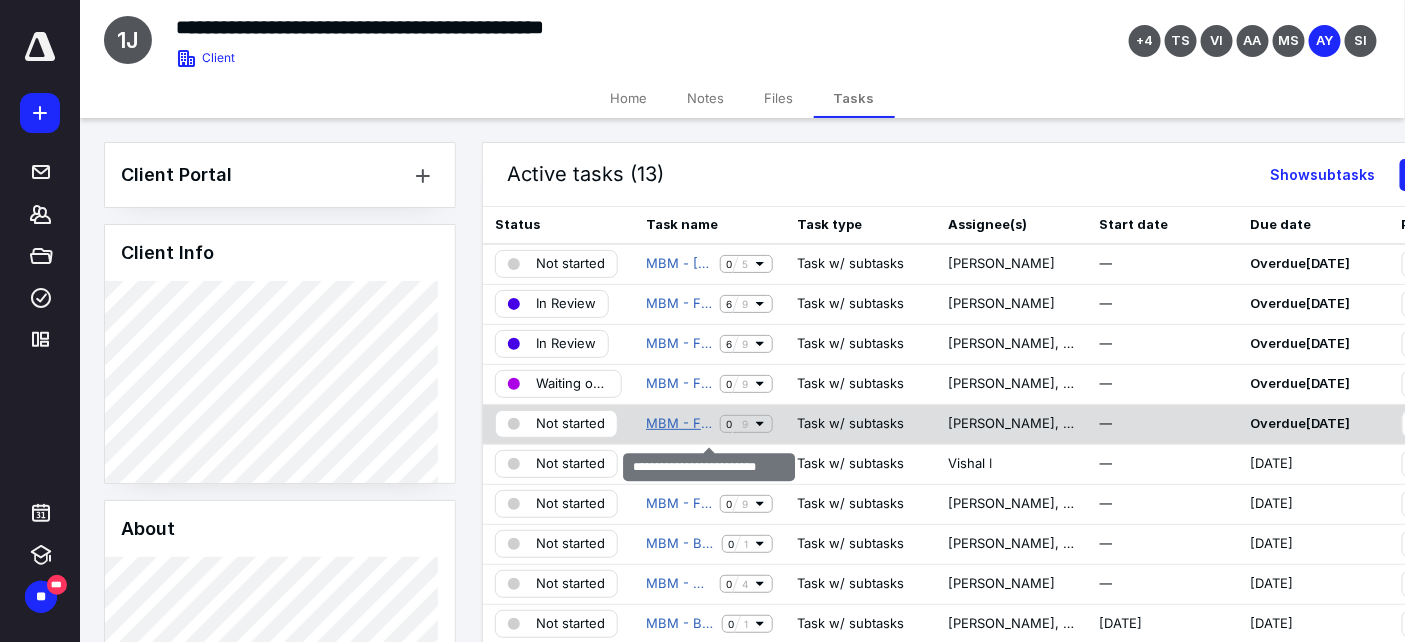 click on "MBM - Financial Reporting" at bounding box center [679, 424] 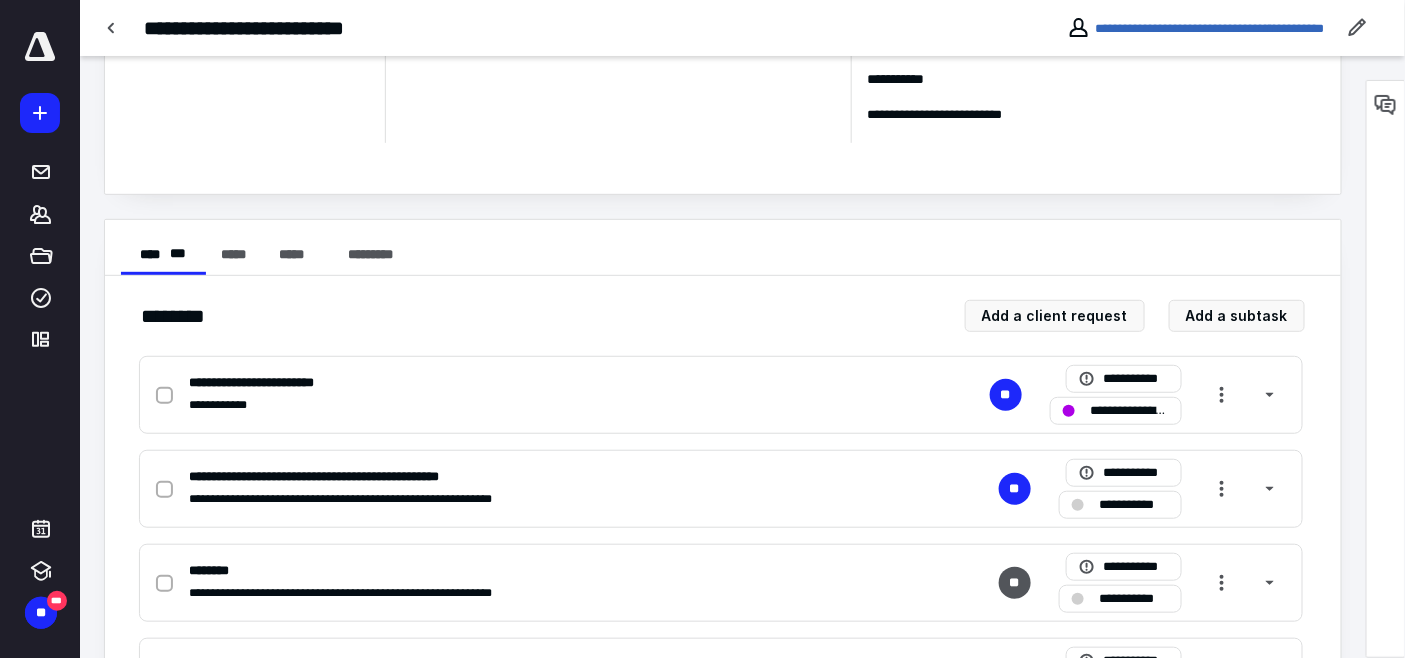 scroll, scrollTop: 0, scrollLeft: 0, axis: both 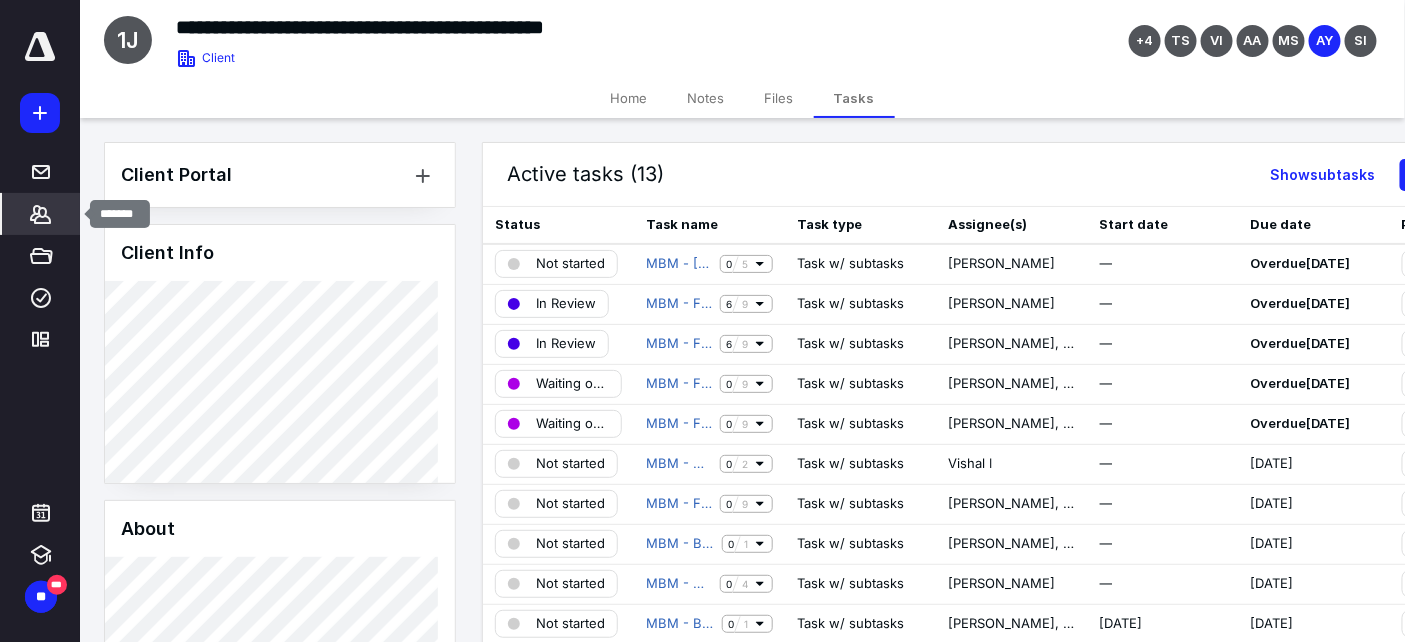 click 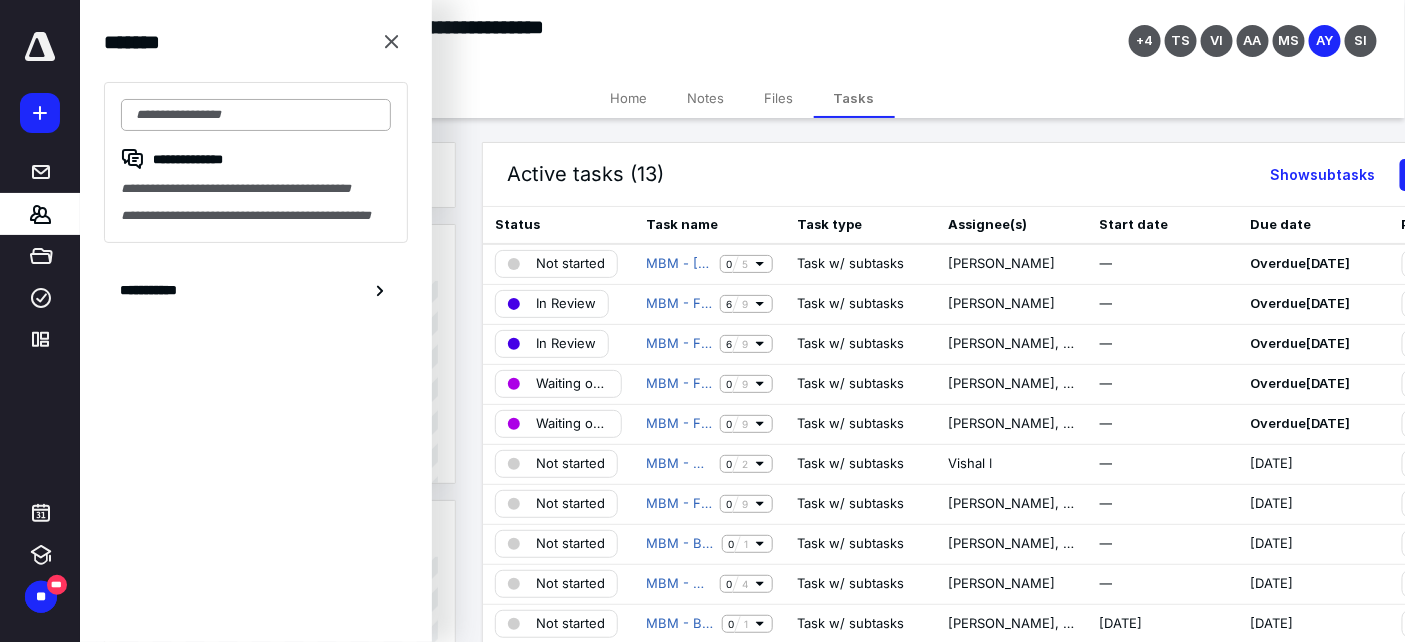 click at bounding box center (256, 115) 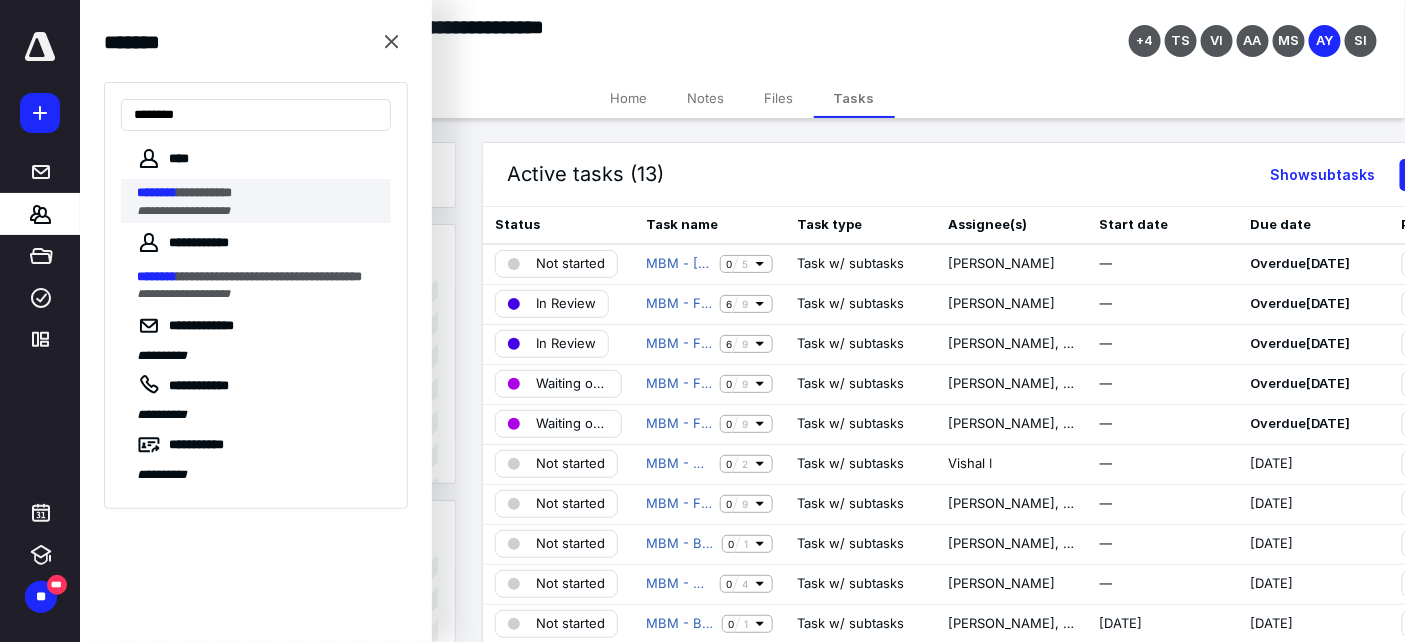 type on "********" 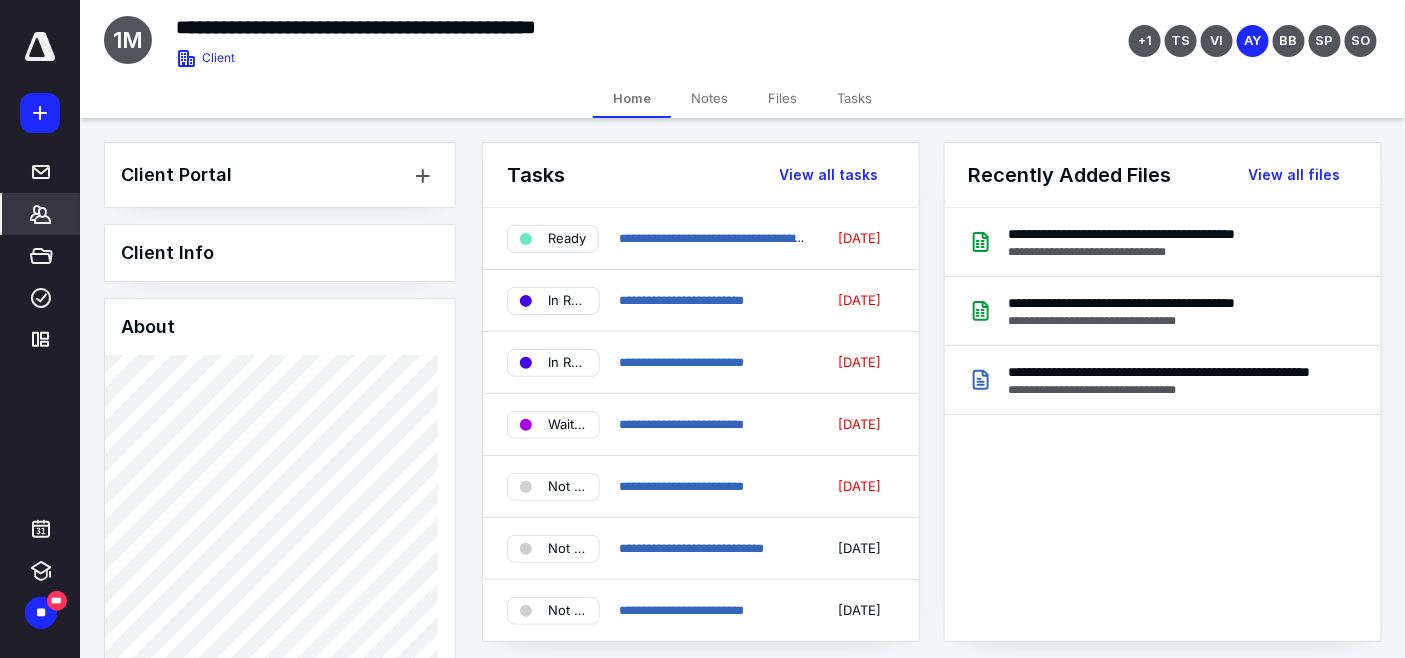 click on "Tasks" at bounding box center [854, 98] 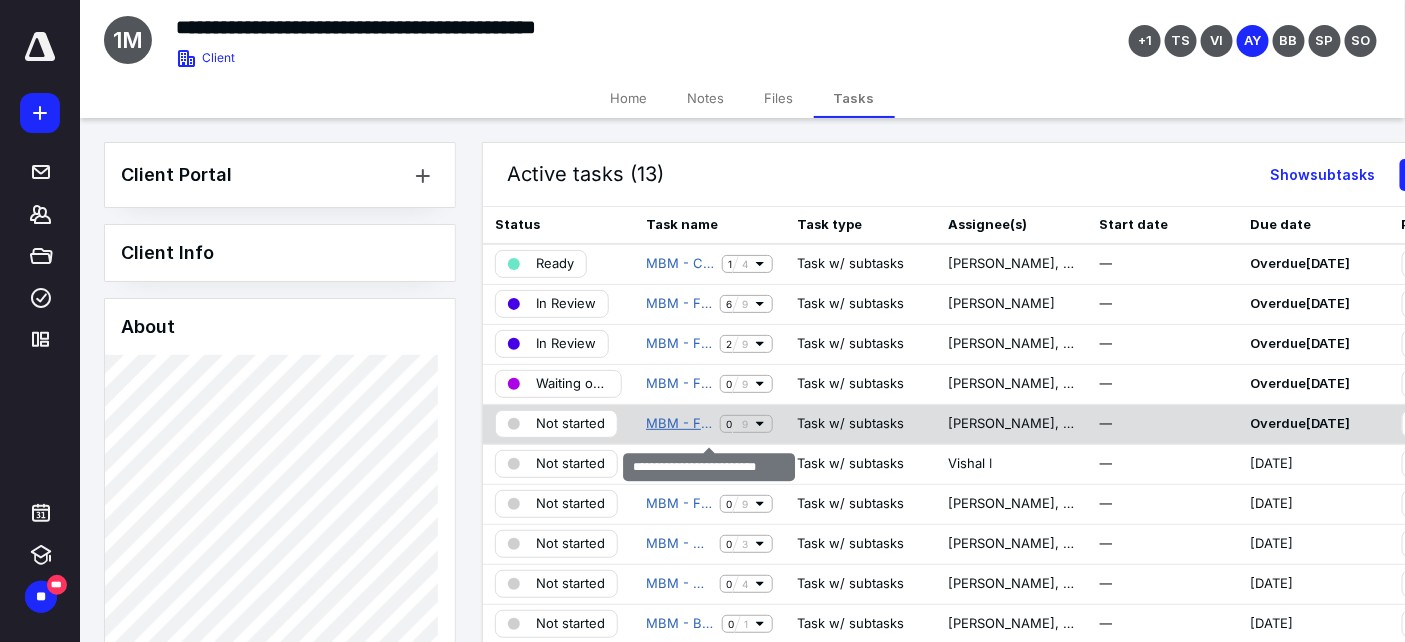 click on "MBM - Financial Reporting" at bounding box center [679, 424] 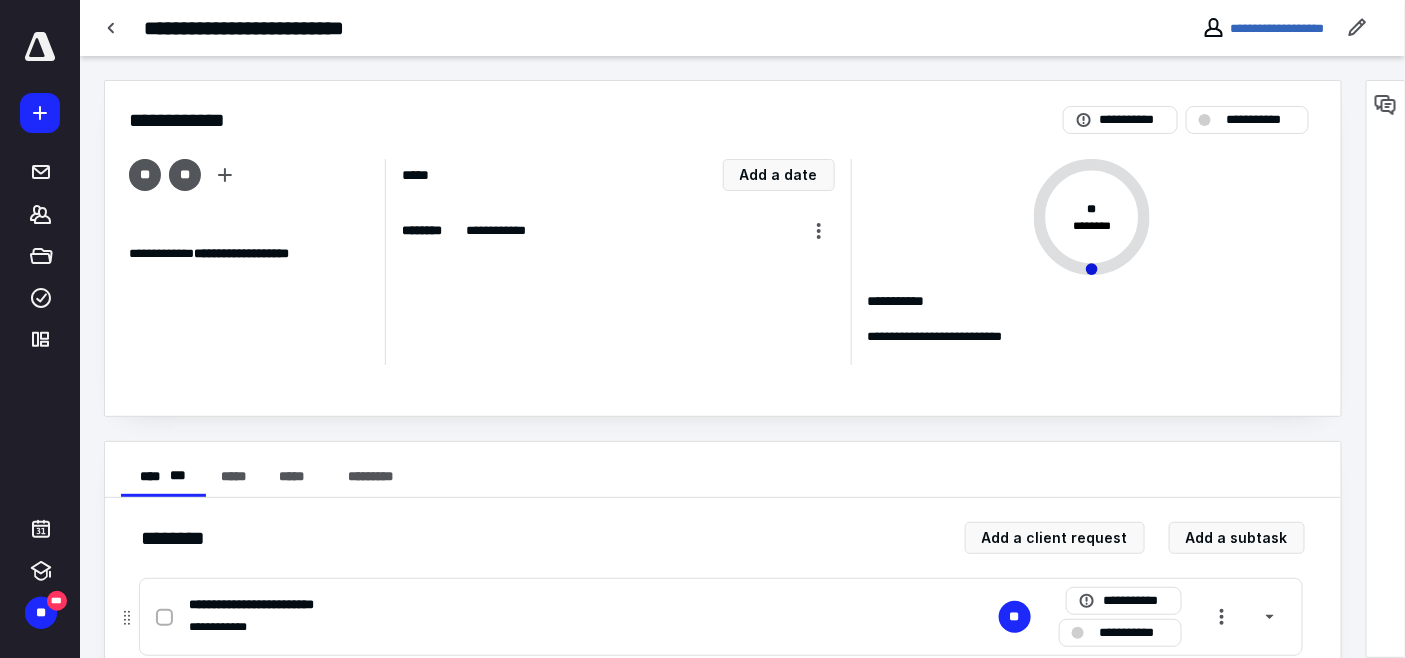 click on "**********" at bounding box center (1134, 632) 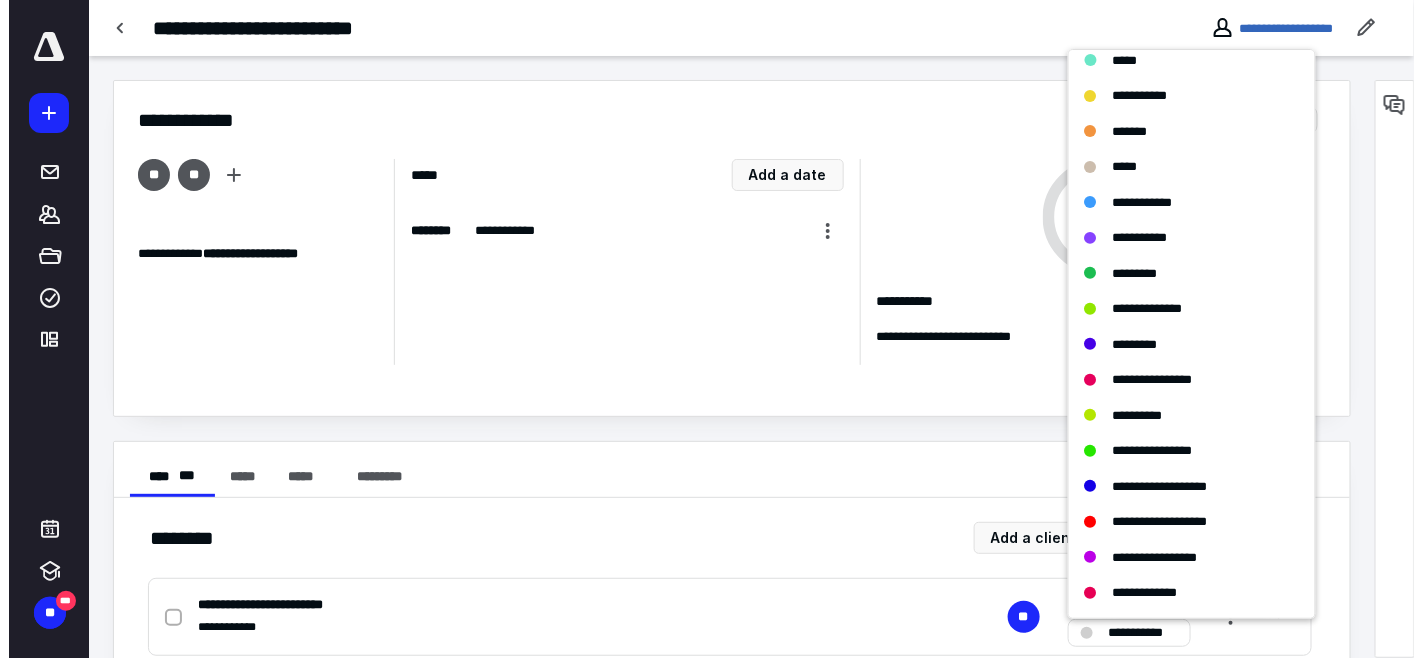scroll, scrollTop: 437, scrollLeft: 0, axis: vertical 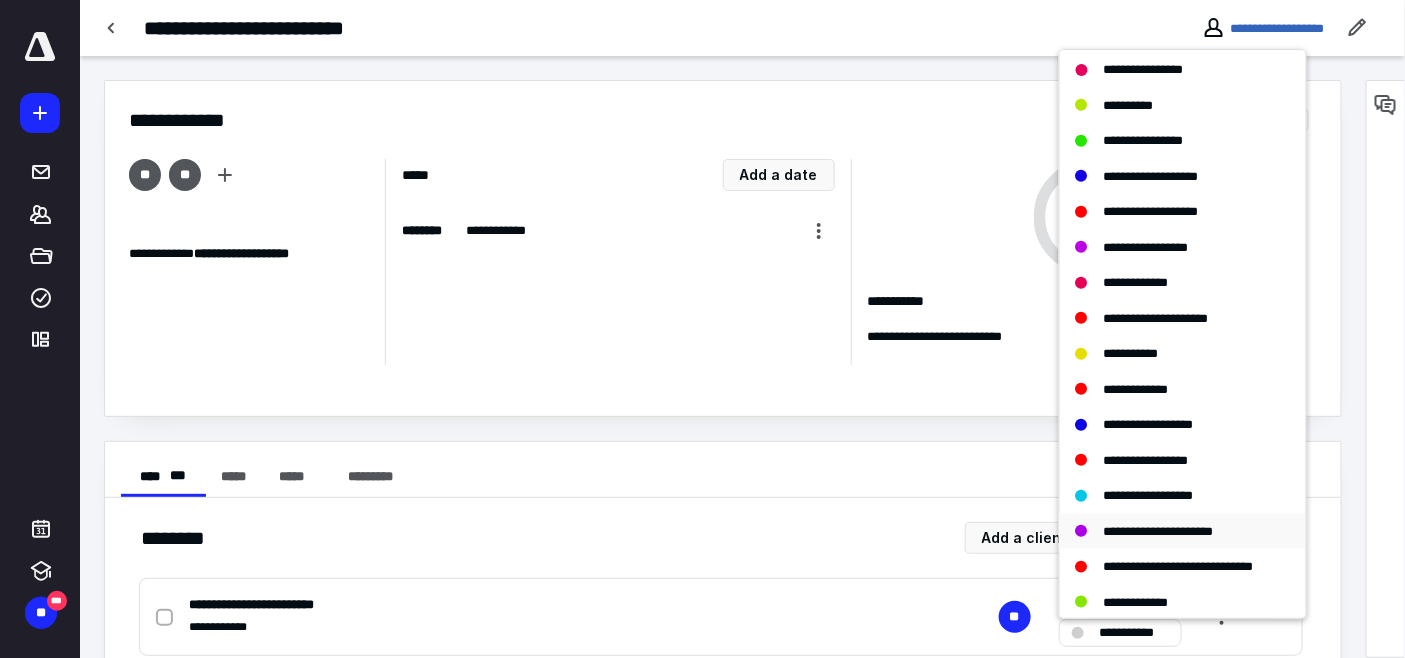 click on "**********" at bounding box center [1159, 531] 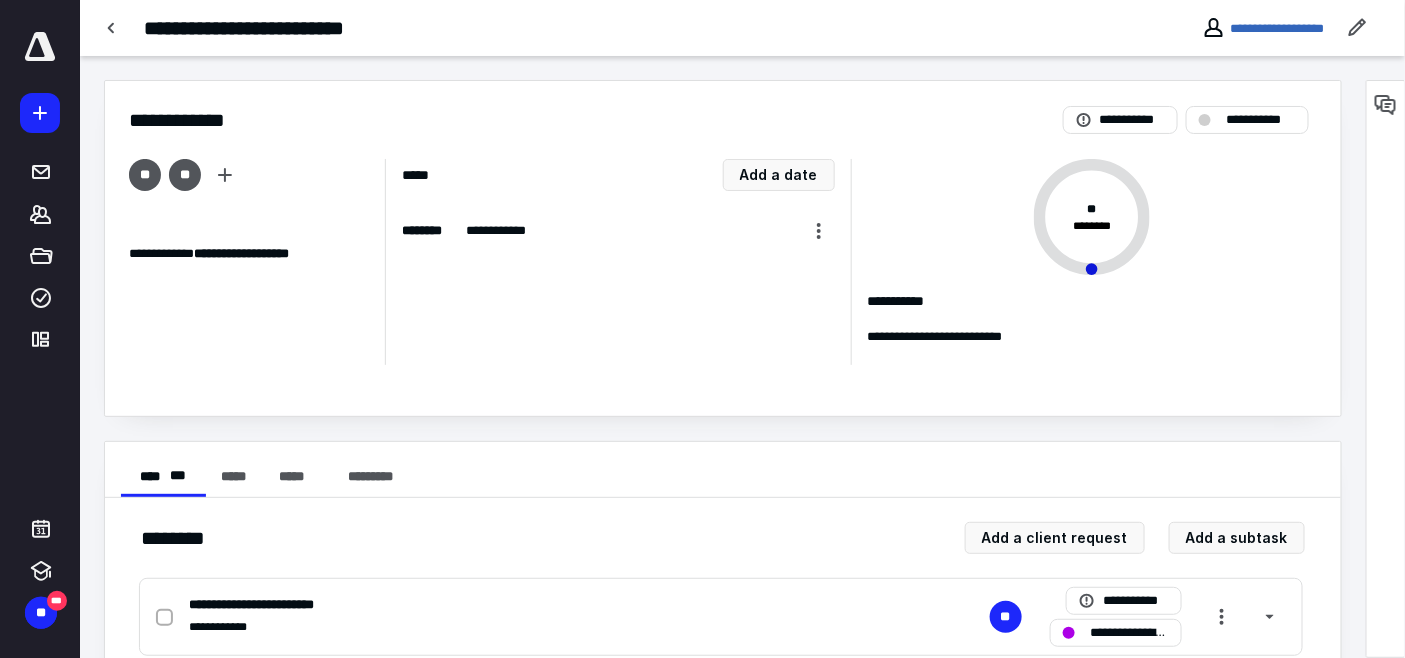 click on "**********" at bounding box center (723, 248) 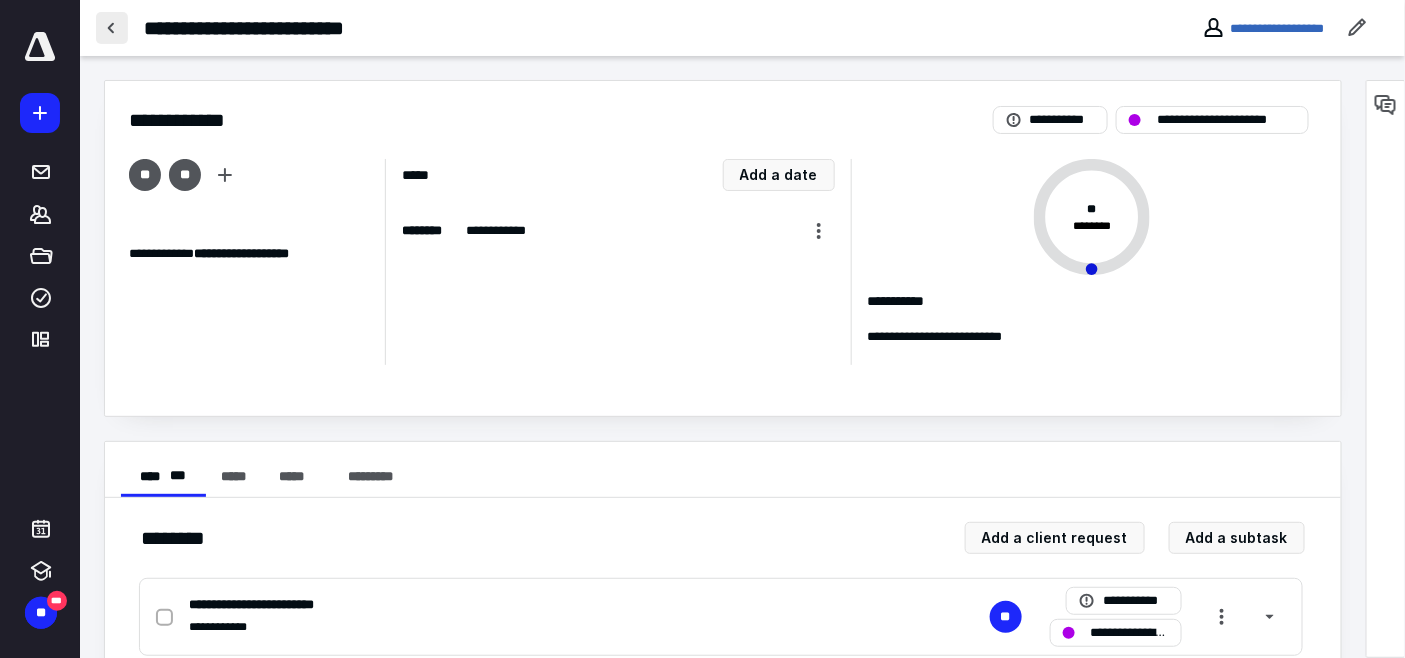click at bounding box center [112, 28] 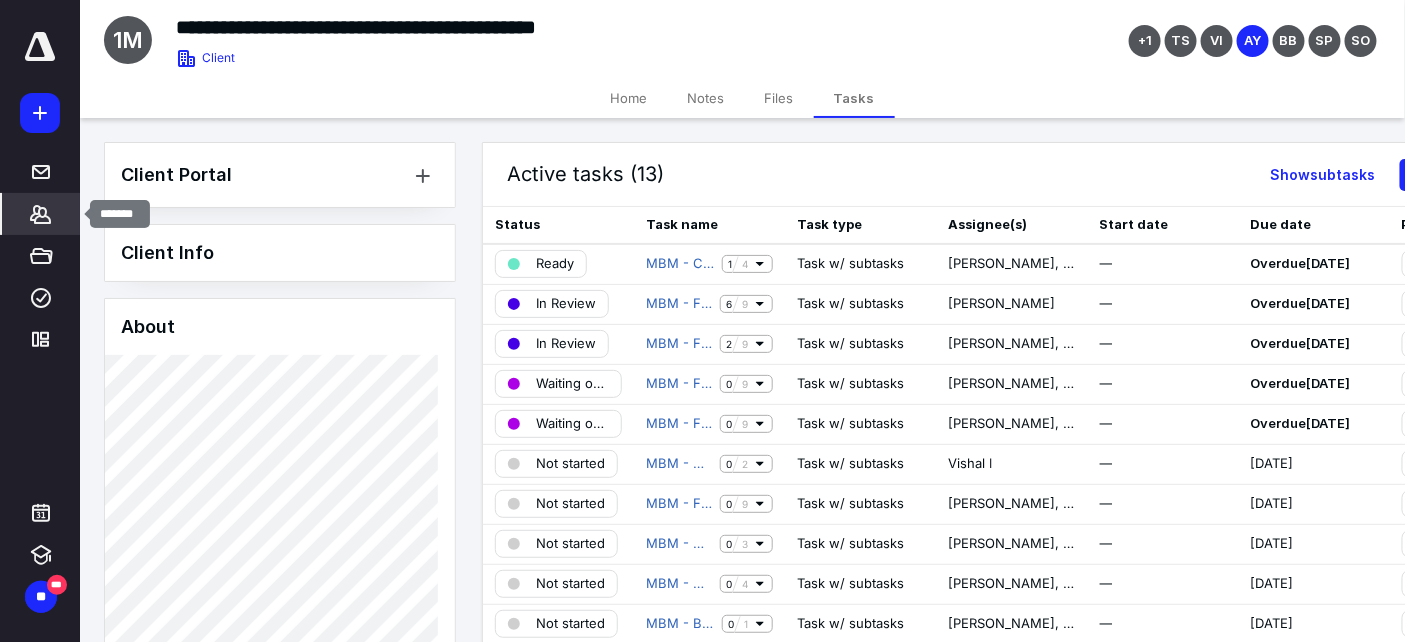 drag, startPoint x: 48, startPoint y: 211, endPoint x: 70, endPoint y: 194, distance: 27.802877 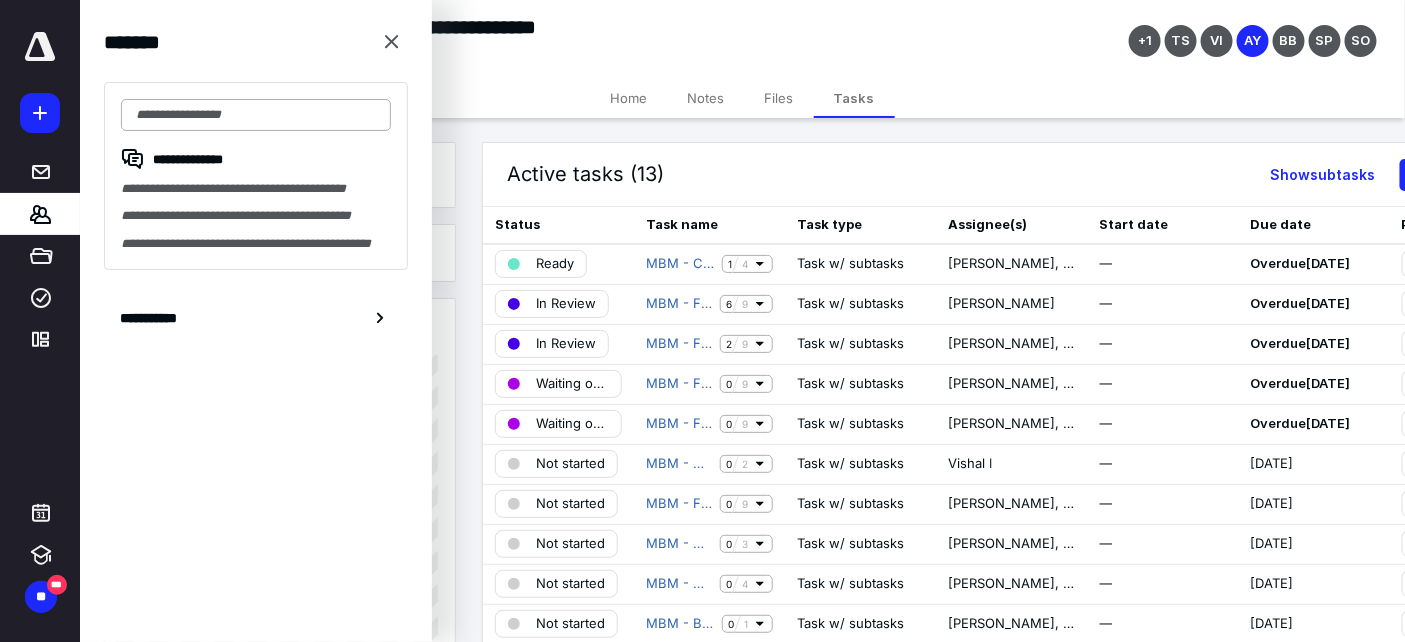 click at bounding box center [256, 115] 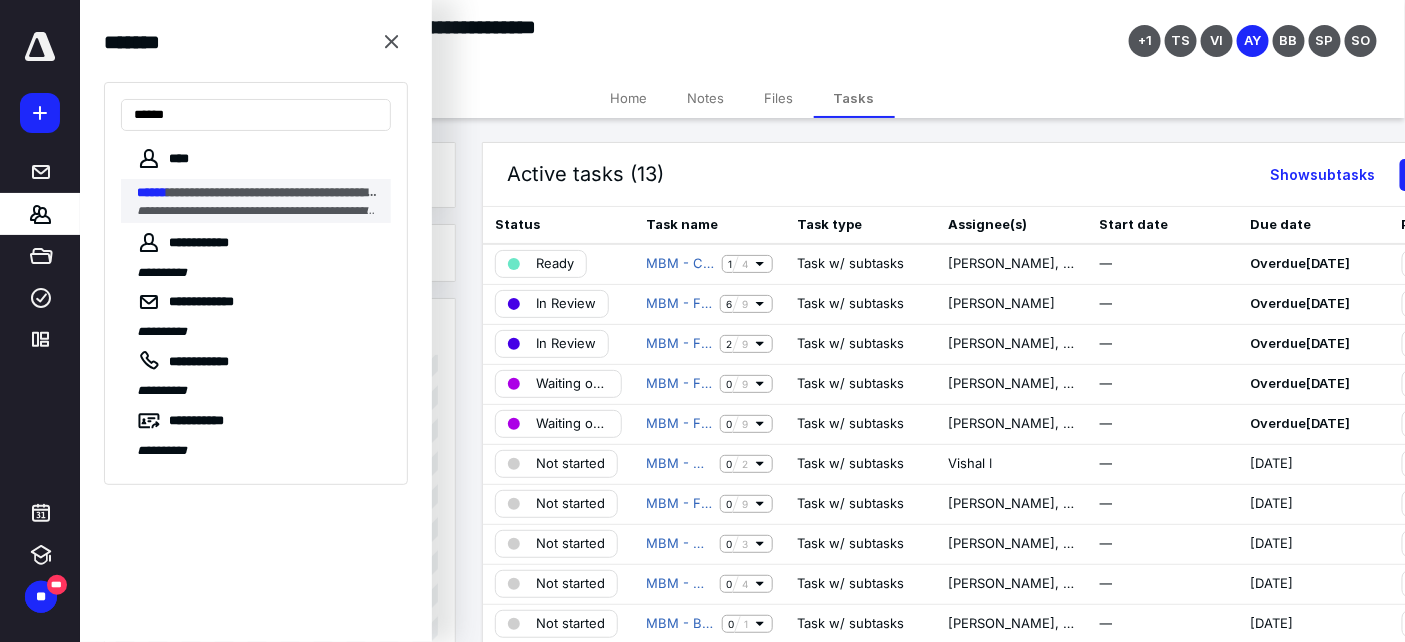 type on "******" 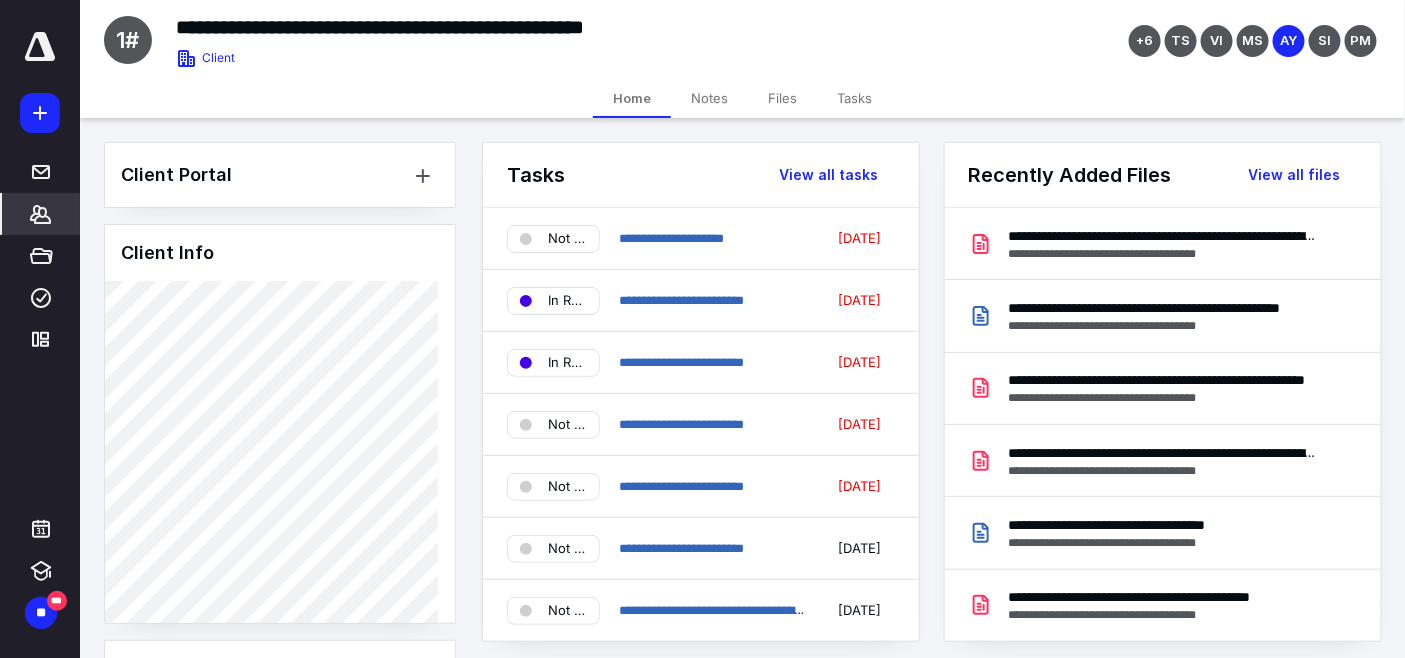 click on "Tasks" at bounding box center (854, 98) 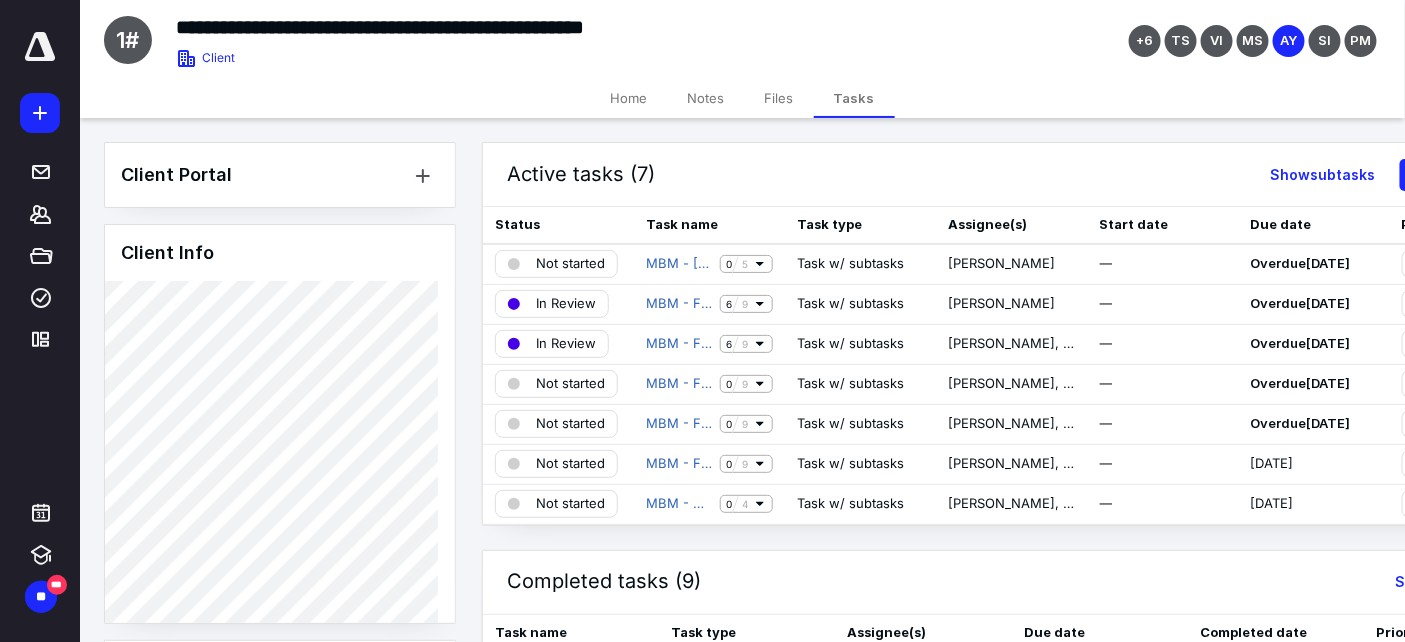 click on "Home" at bounding box center (629, 98) 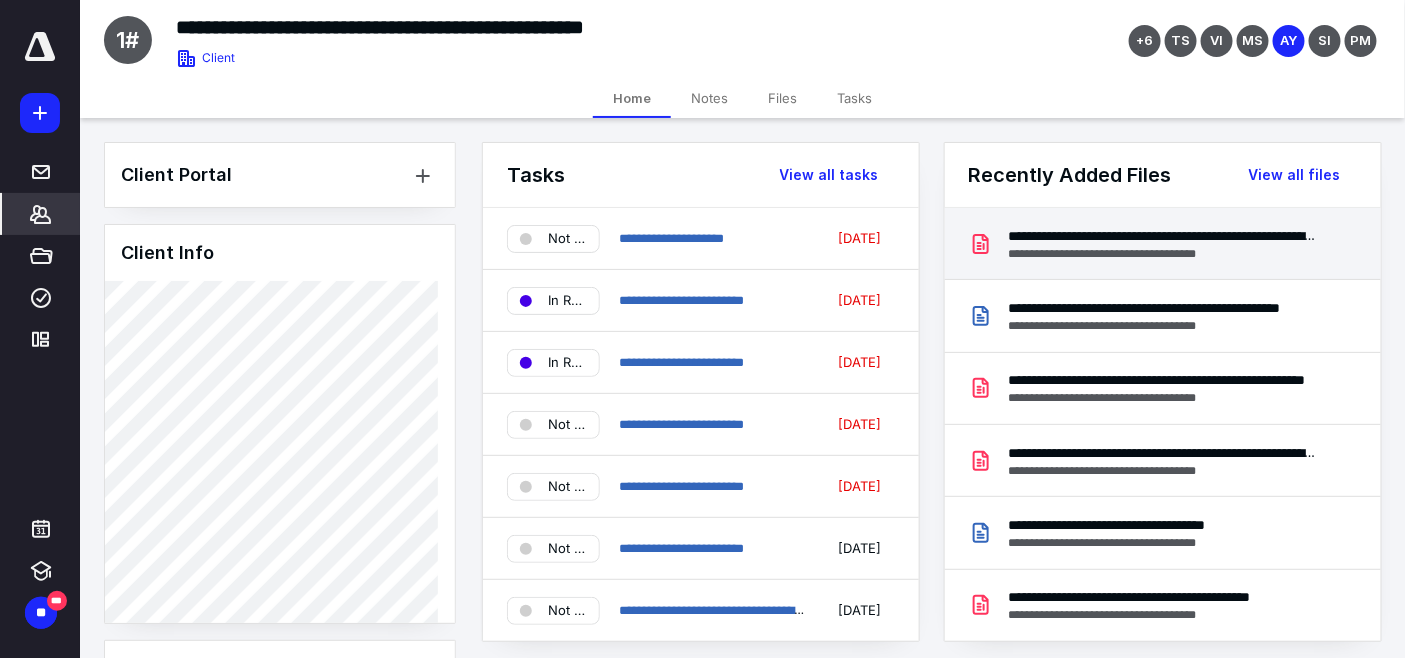 click on "**********" at bounding box center [1164, 236] 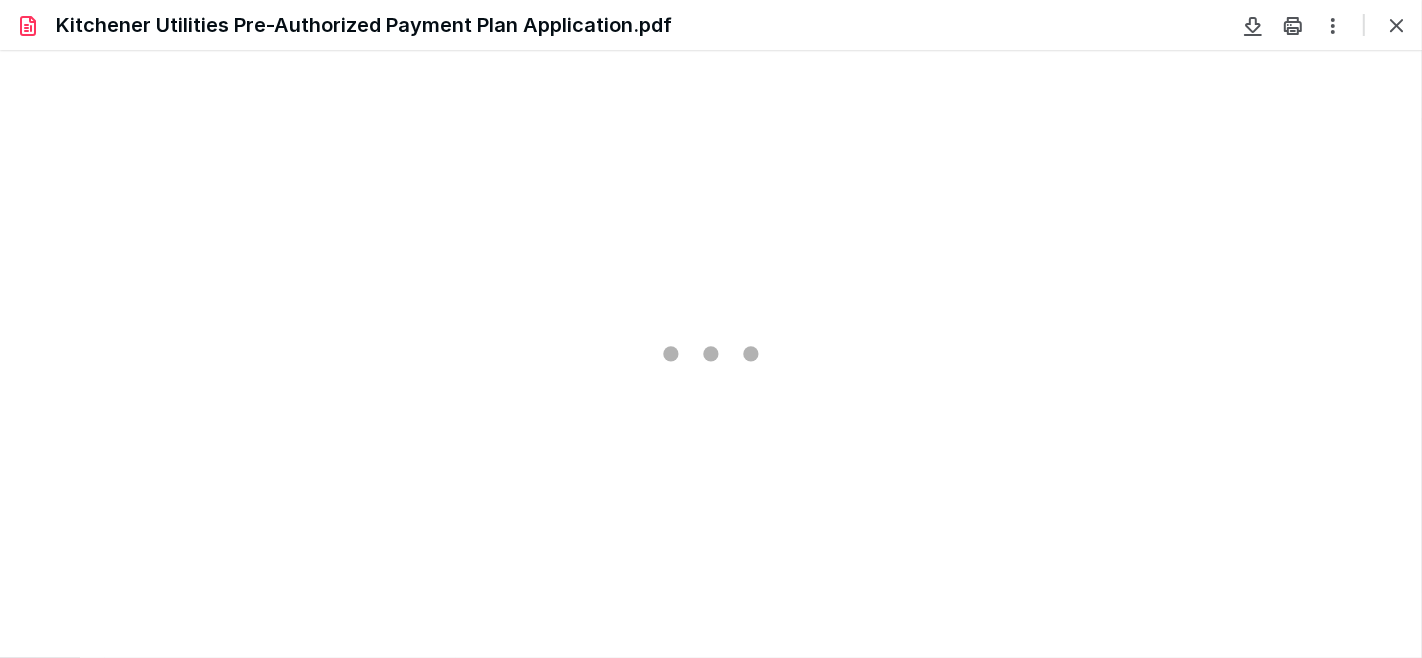scroll, scrollTop: 0, scrollLeft: 0, axis: both 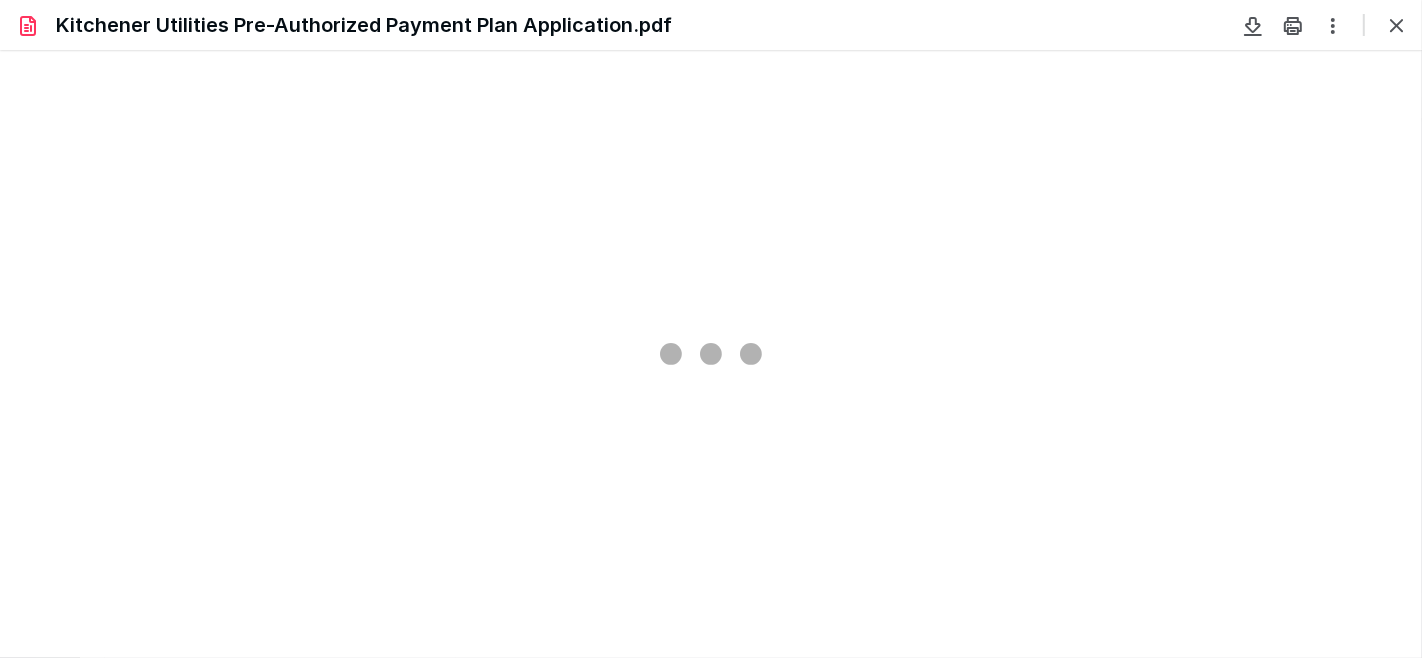 type on "72" 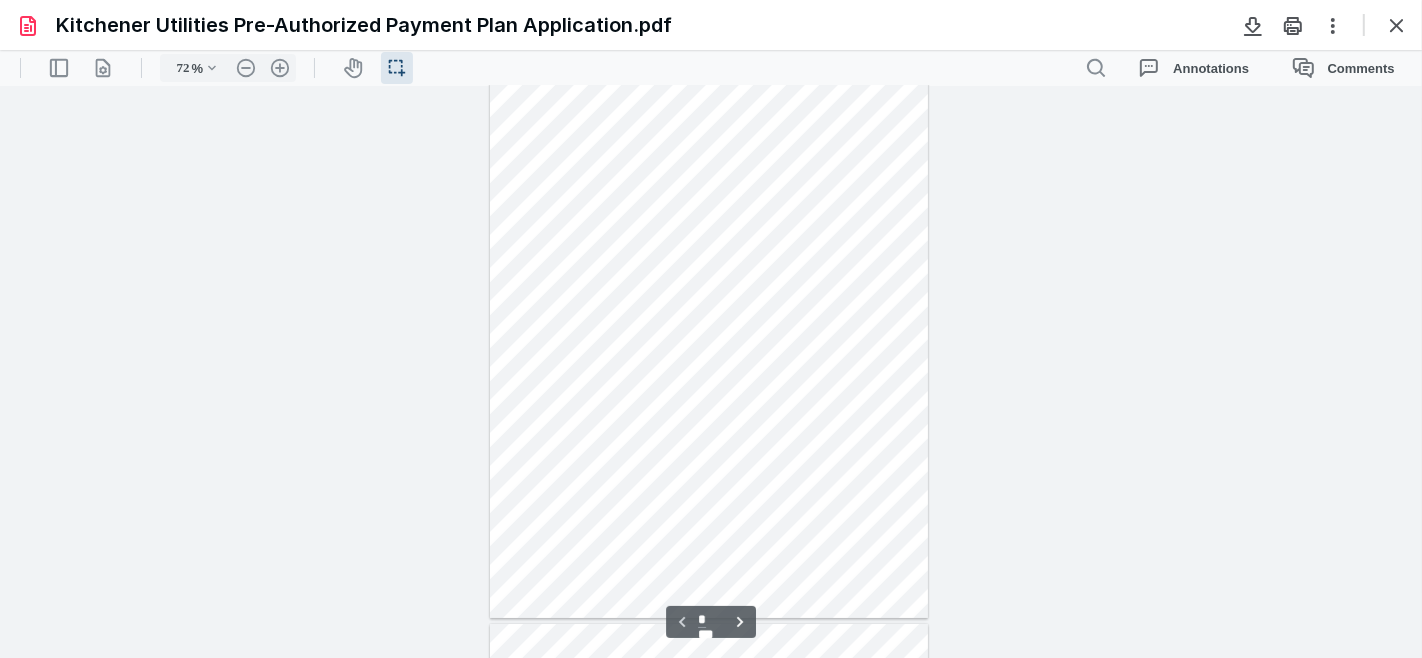 scroll, scrollTop: 0, scrollLeft: 0, axis: both 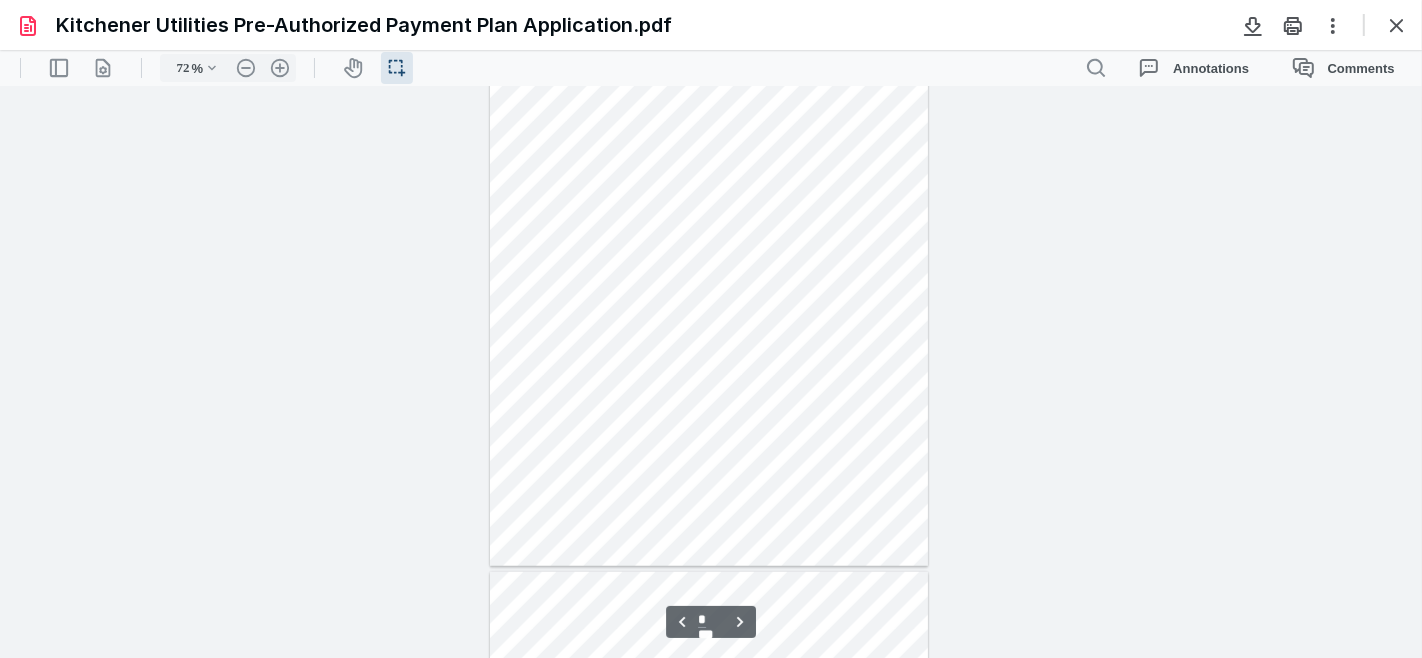 type on "*" 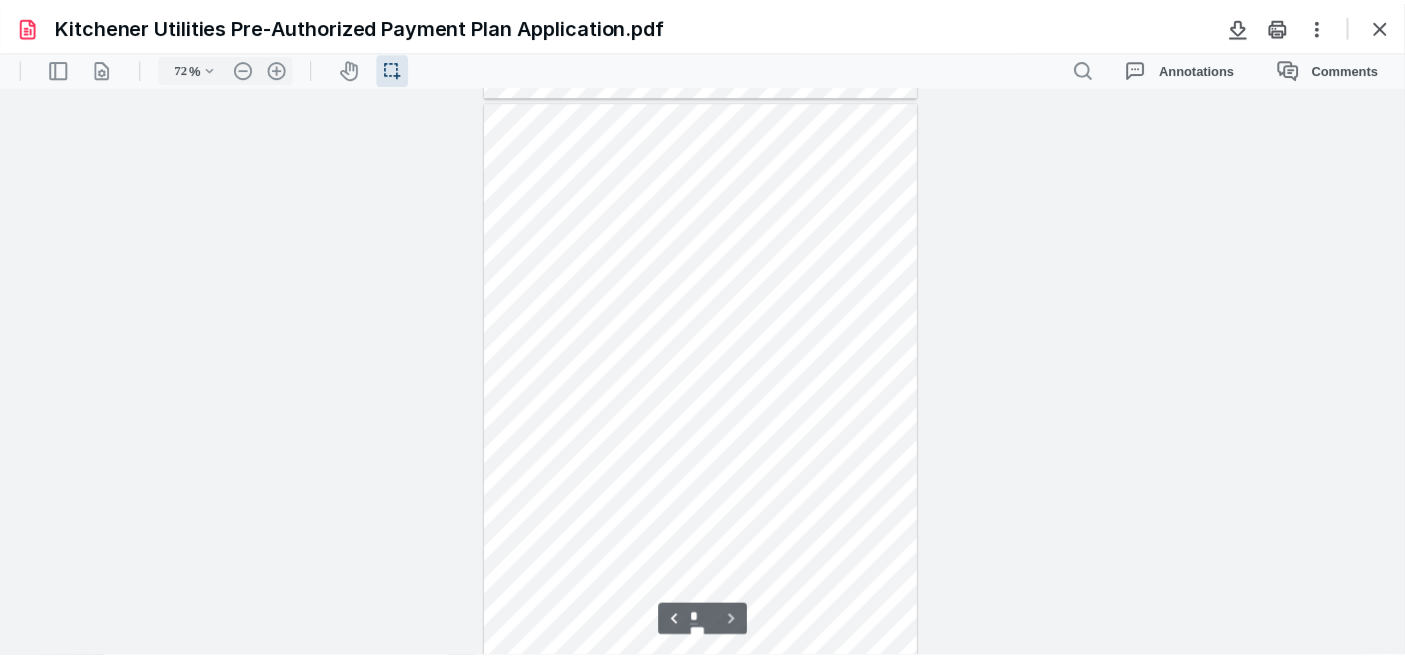 scroll, scrollTop: 1718, scrollLeft: 0, axis: vertical 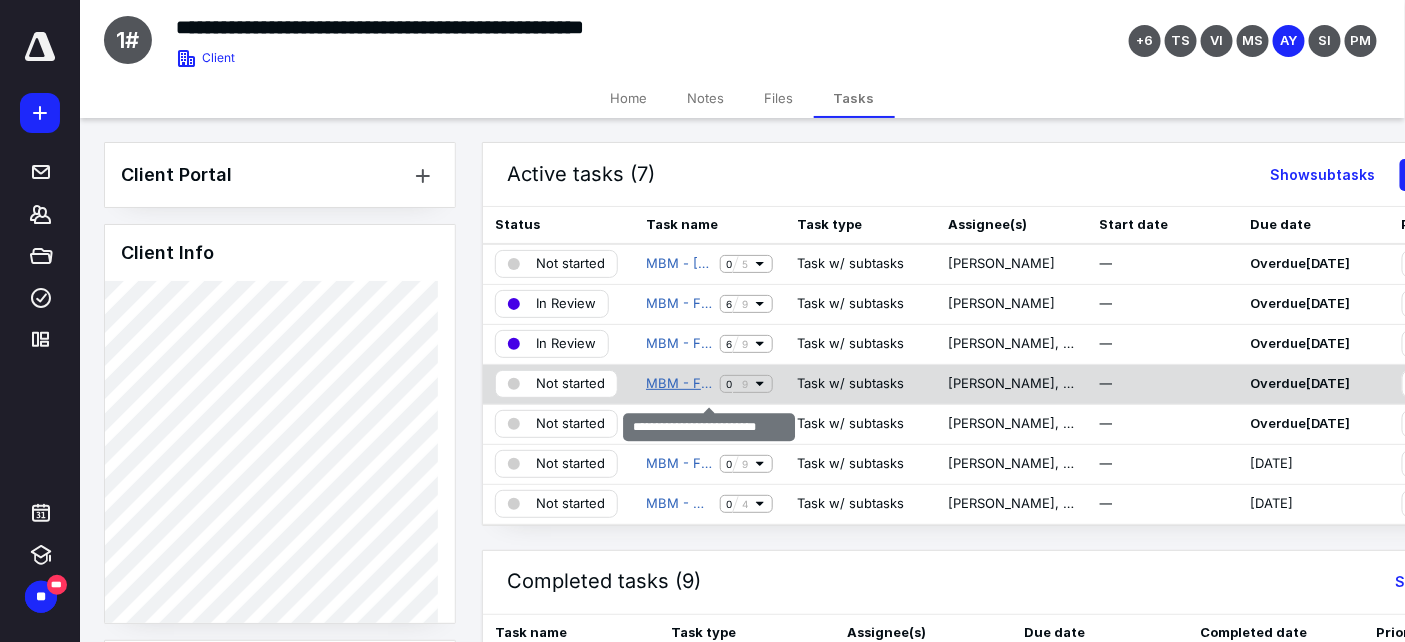 click on "MBM - Financial Reporting" at bounding box center [679, 384] 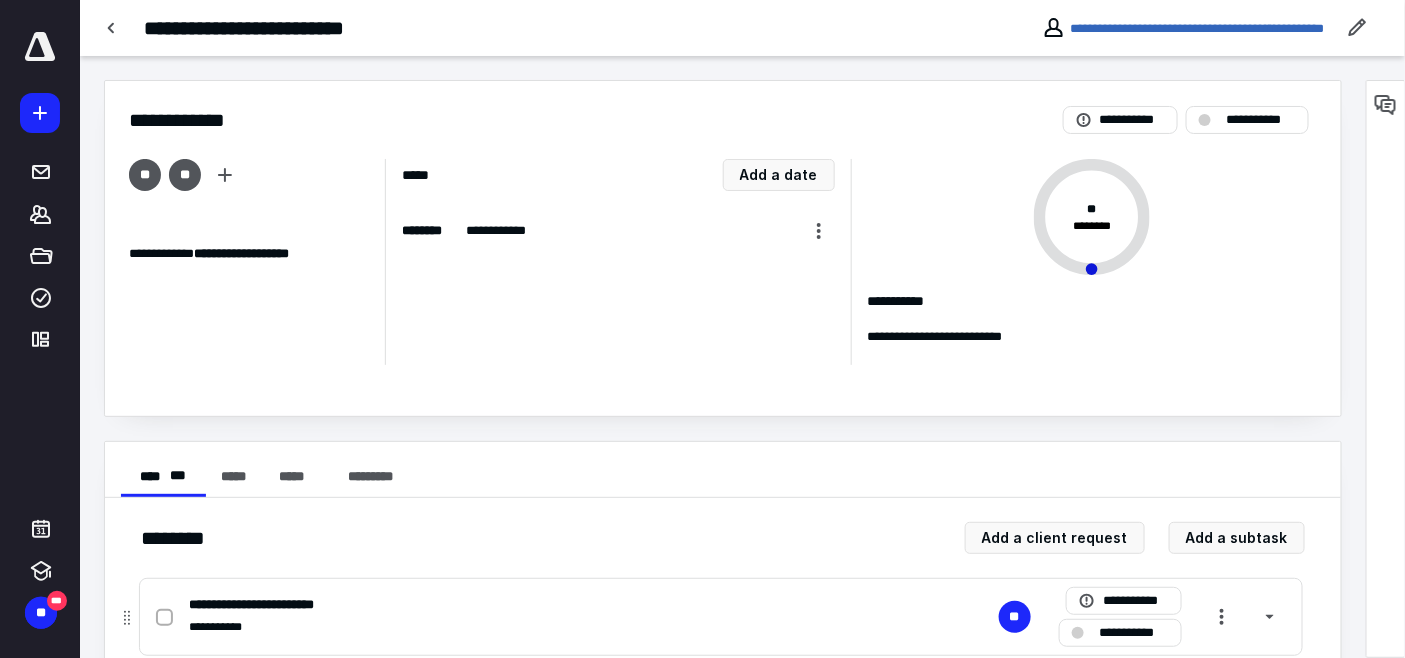 click on "**********" at bounding box center (1134, 632) 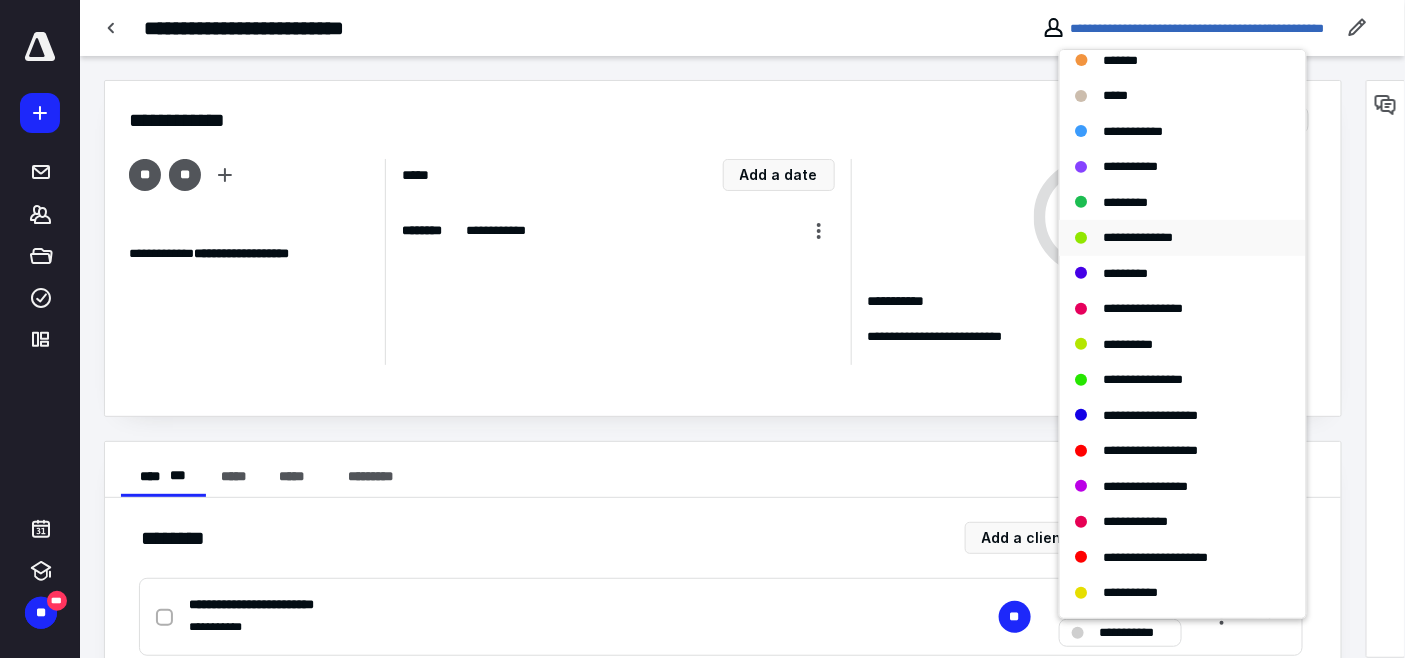 scroll, scrollTop: 437, scrollLeft: 0, axis: vertical 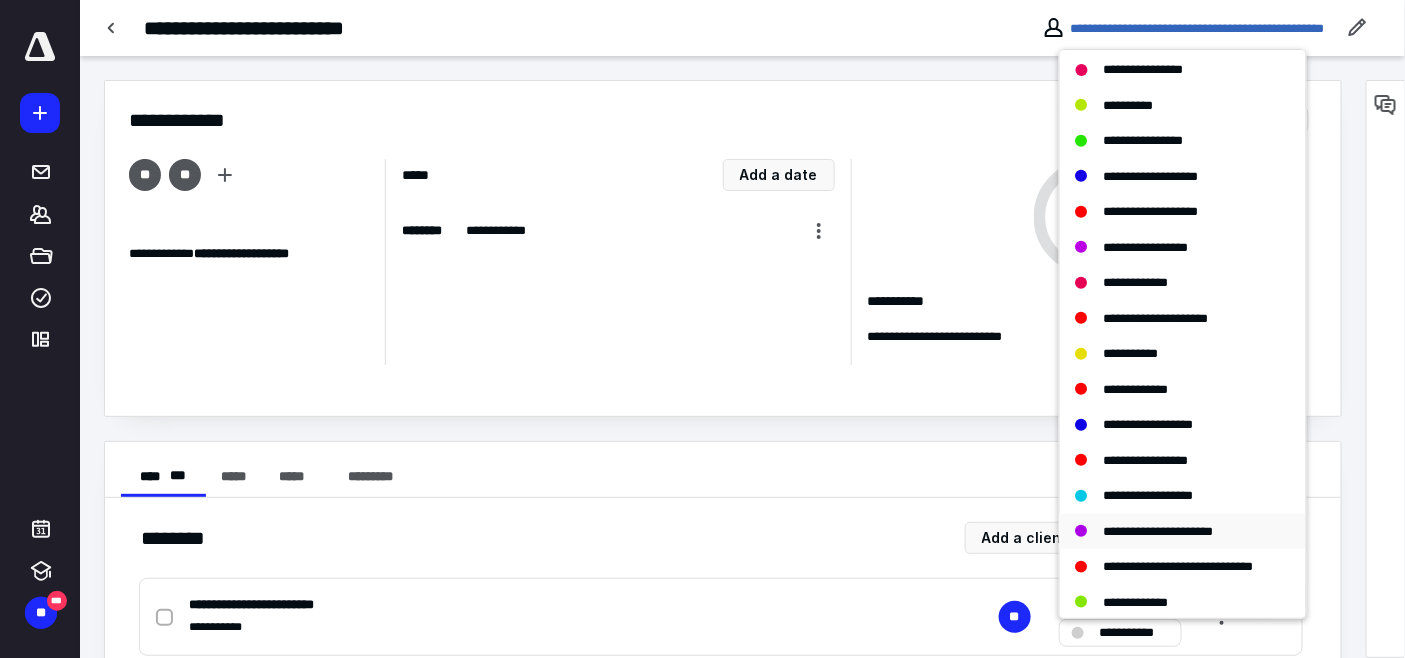 click on "**********" at bounding box center (1159, 531) 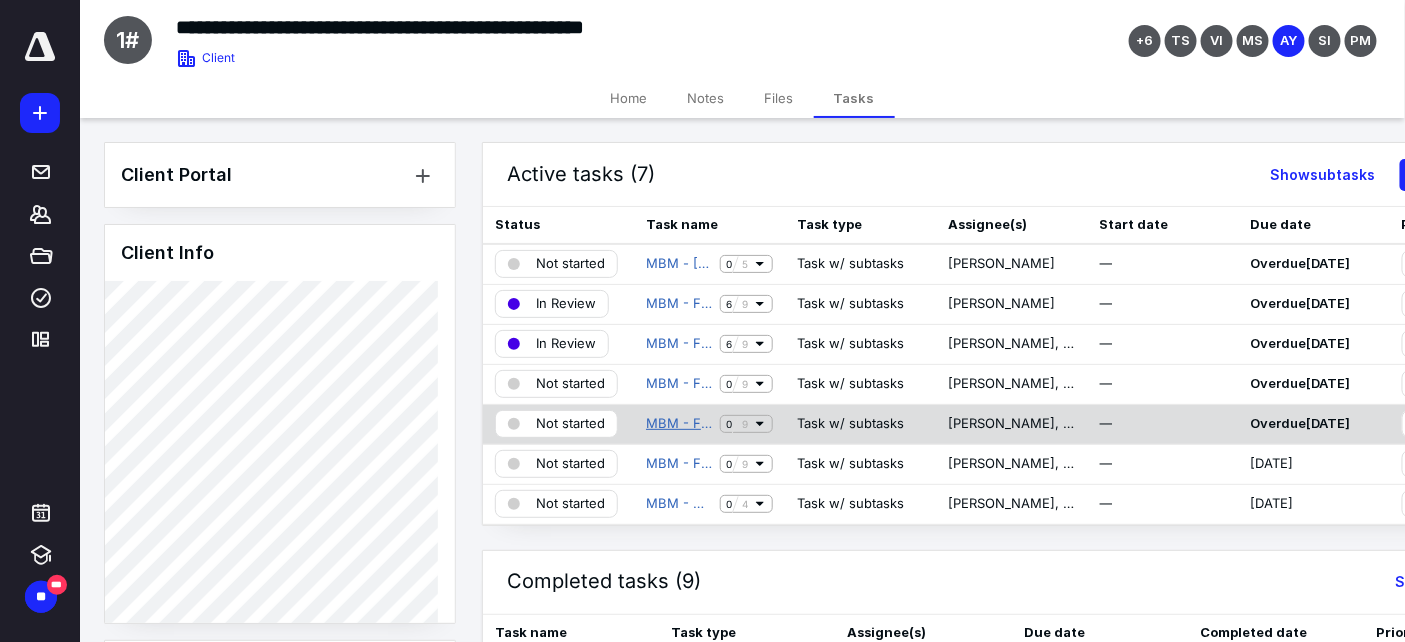 click on "MBM - Financial Reporting" at bounding box center [679, 424] 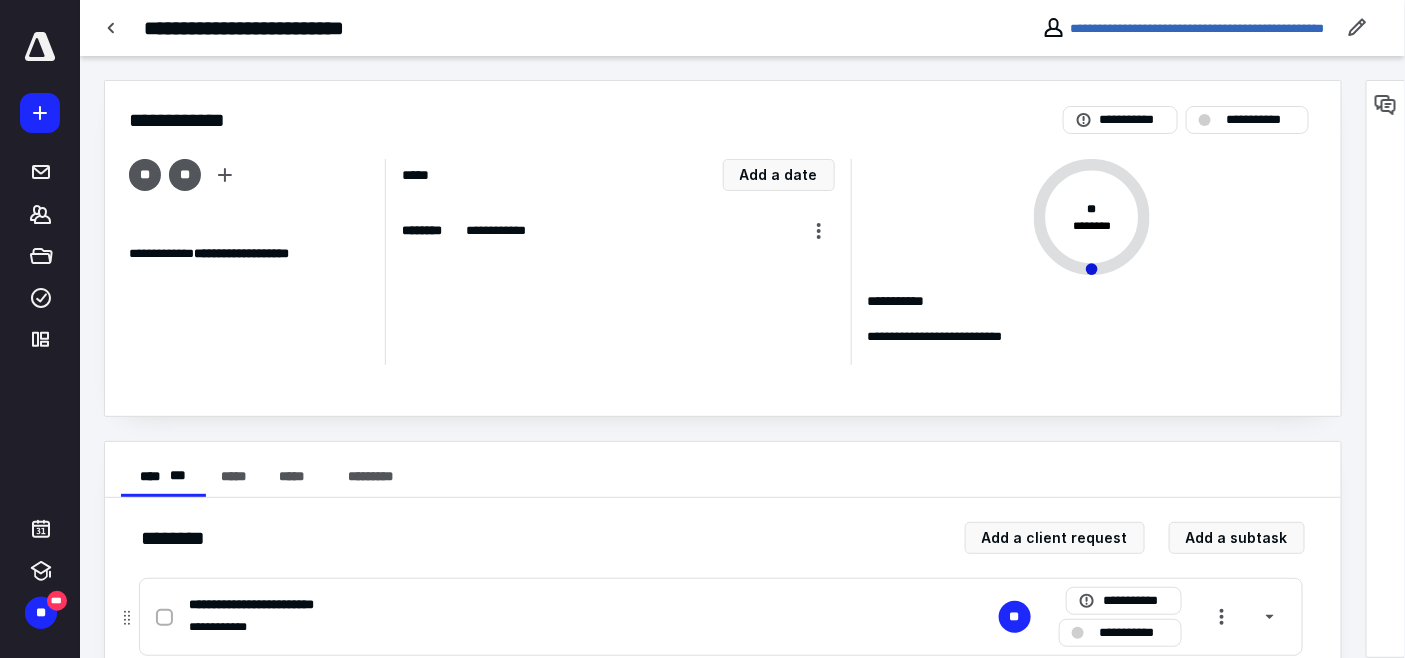 click on "**********" at bounding box center (1134, 632) 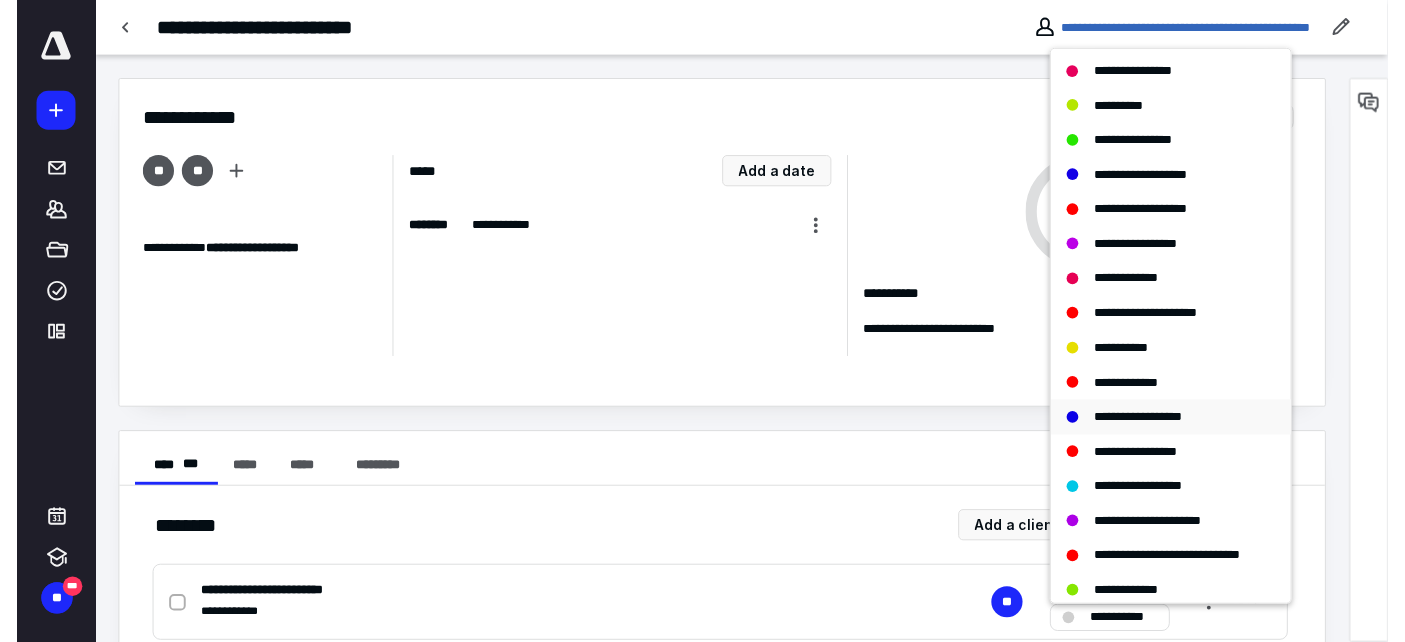 scroll, scrollTop: 437, scrollLeft: 0, axis: vertical 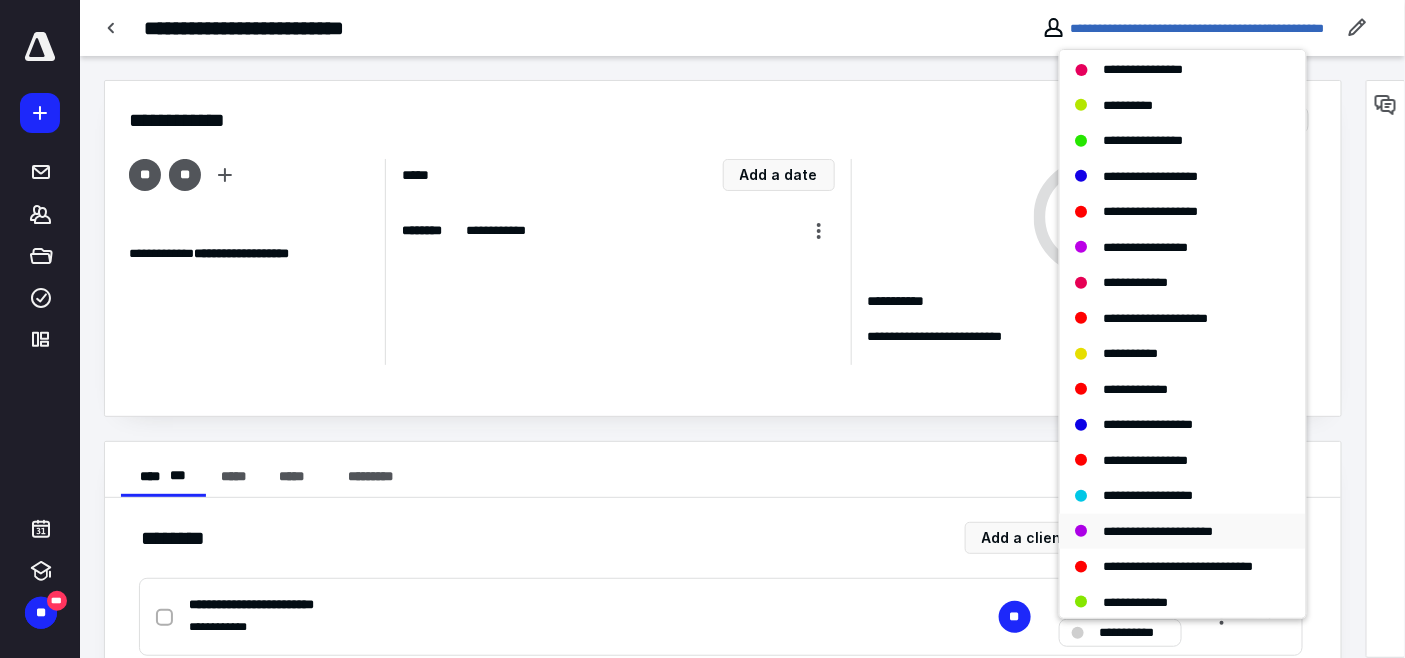 click on "**********" at bounding box center [1159, 531] 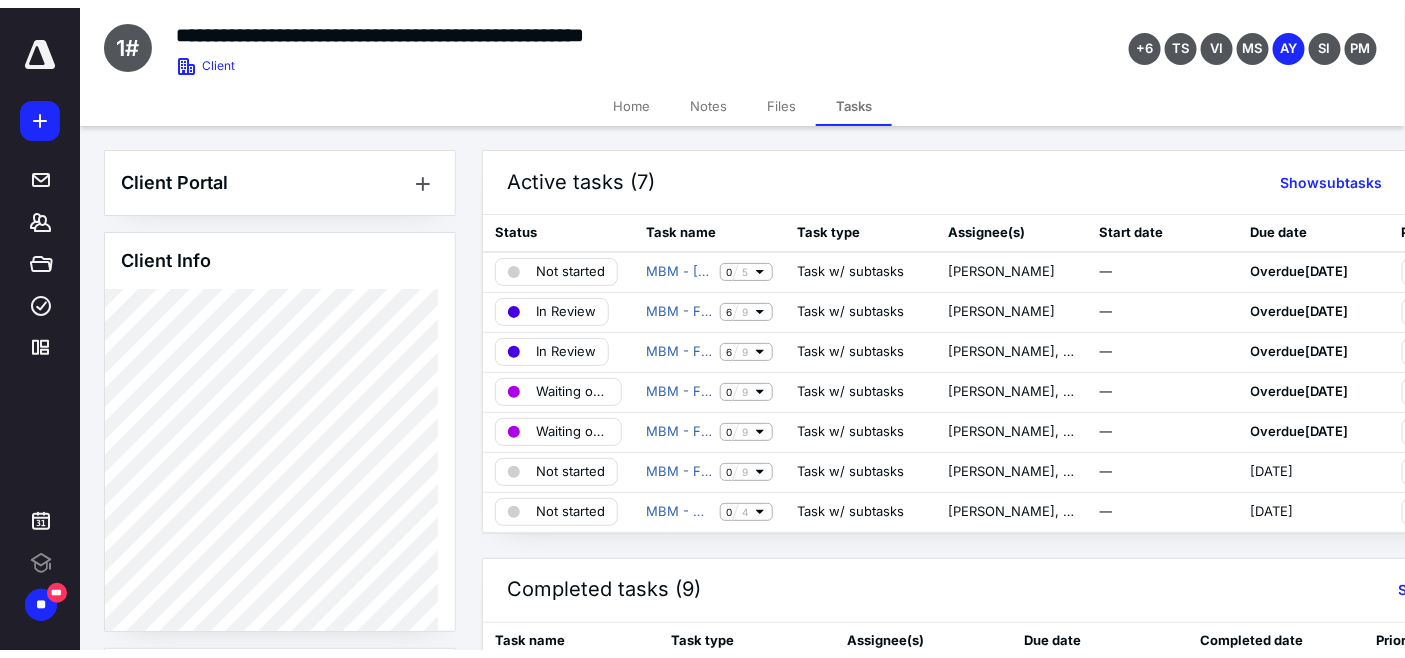 scroll, scrollTop: 0, scrollLeft: 0, axis: both 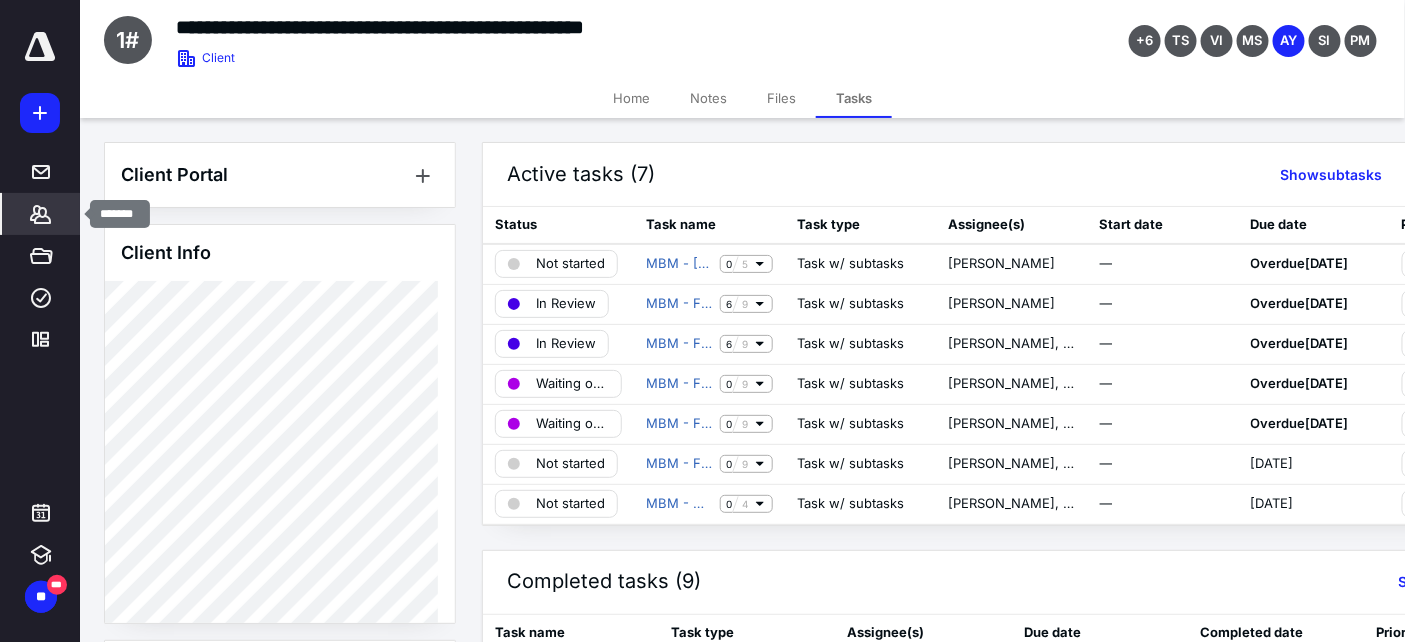 click 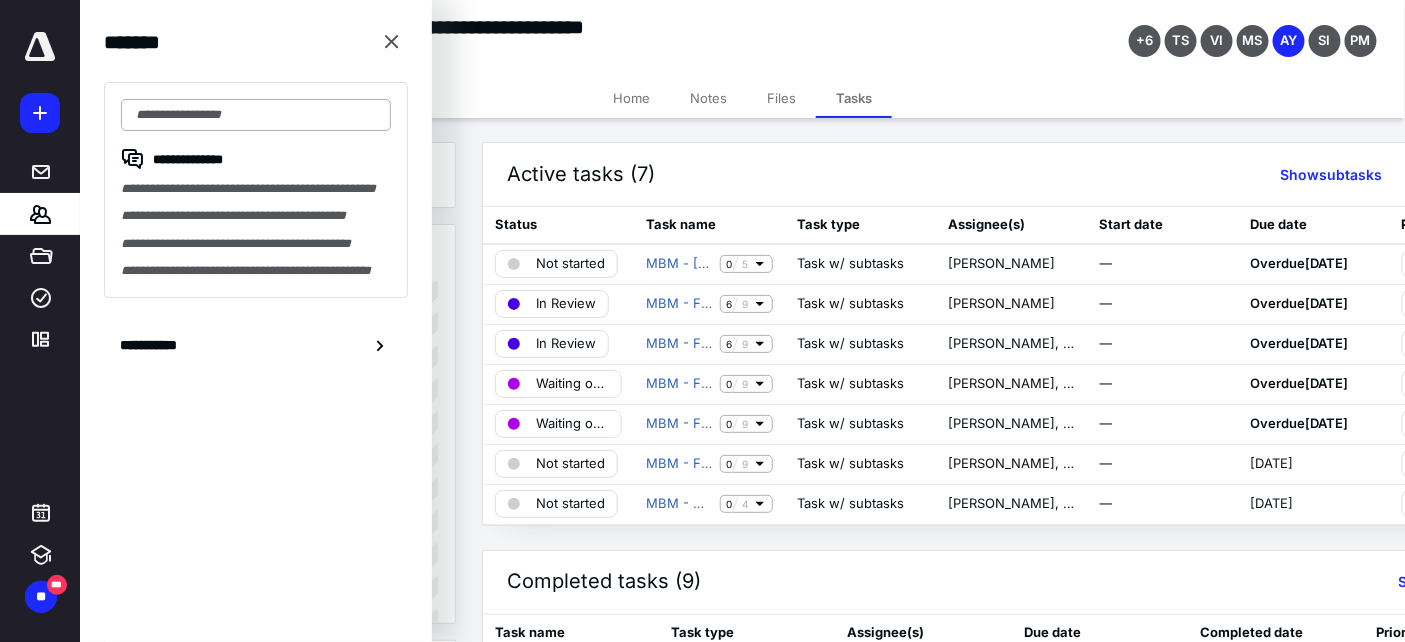 click at bounding box center [256, 115] 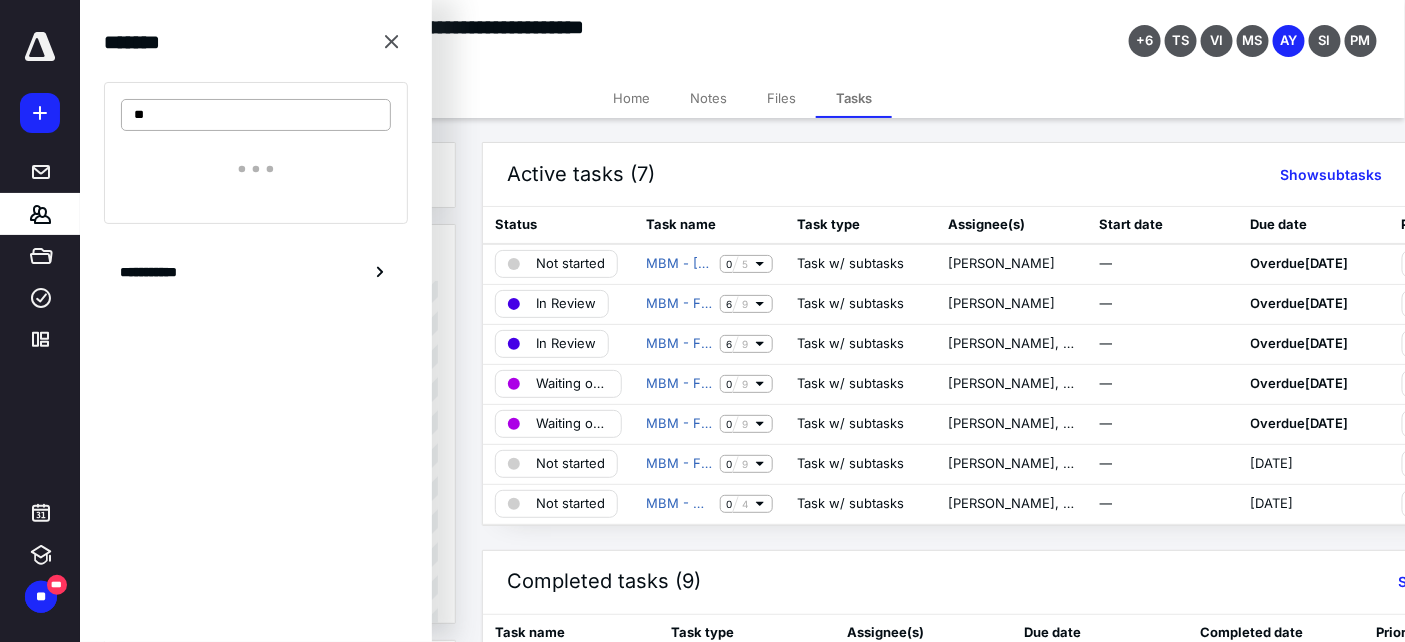 type on "*" 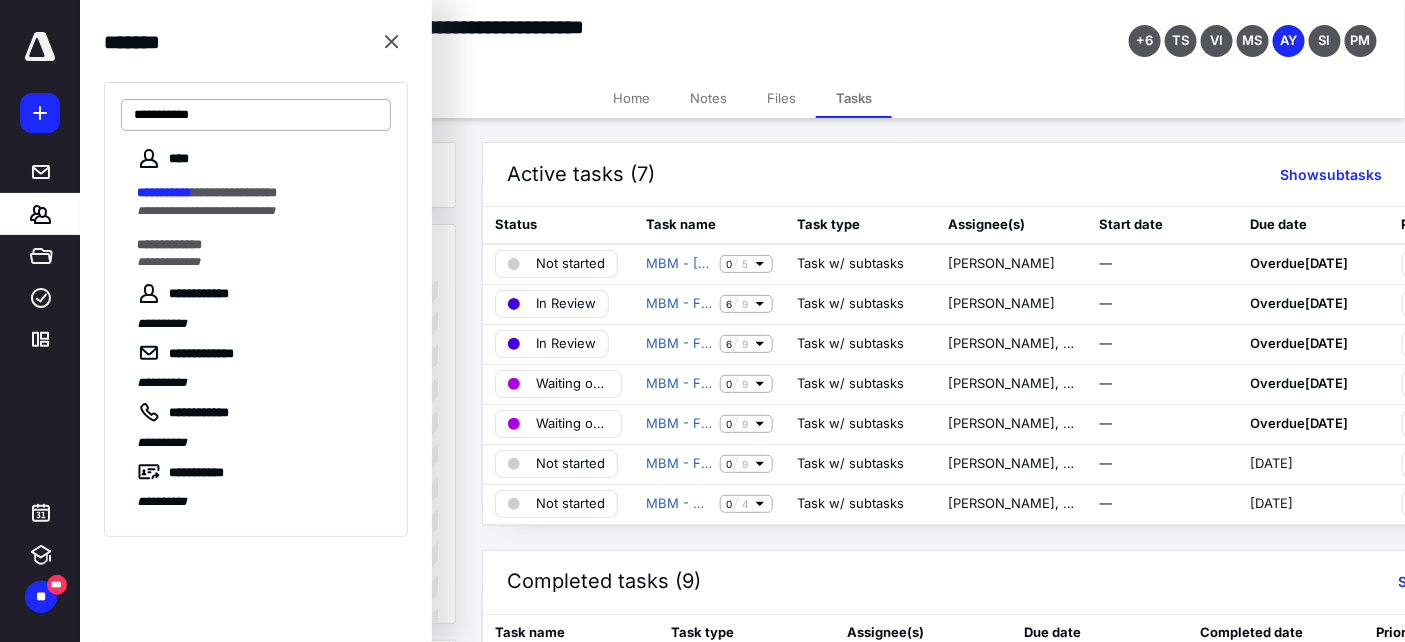 click on "**********" at bounding box center [256, 115] 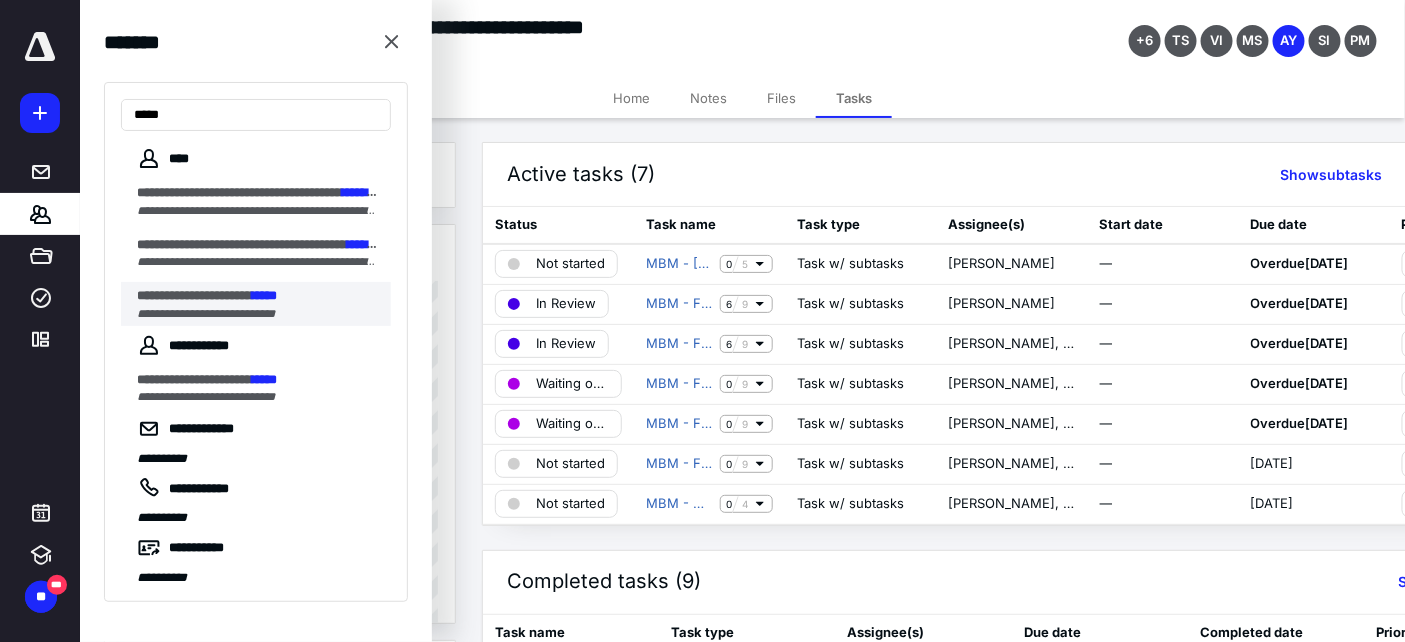 type on "*****" 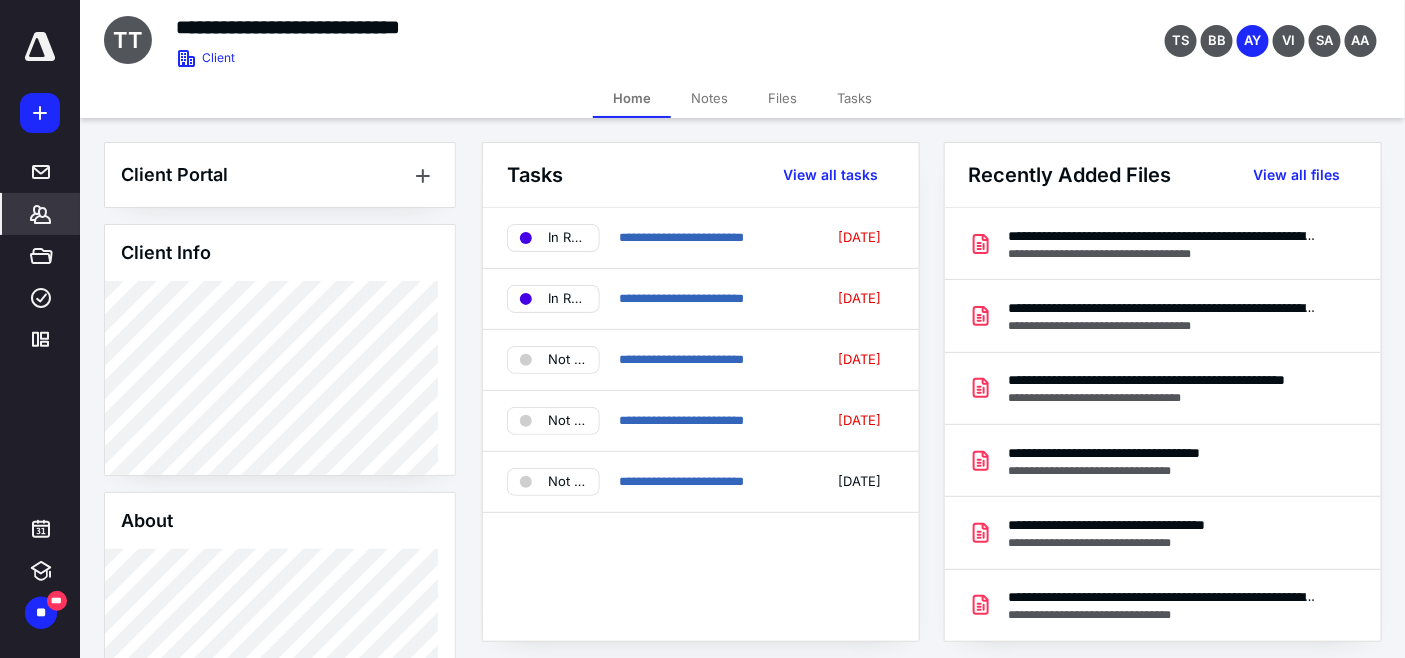 click on "Tasks" at bounding box center [854, 98] 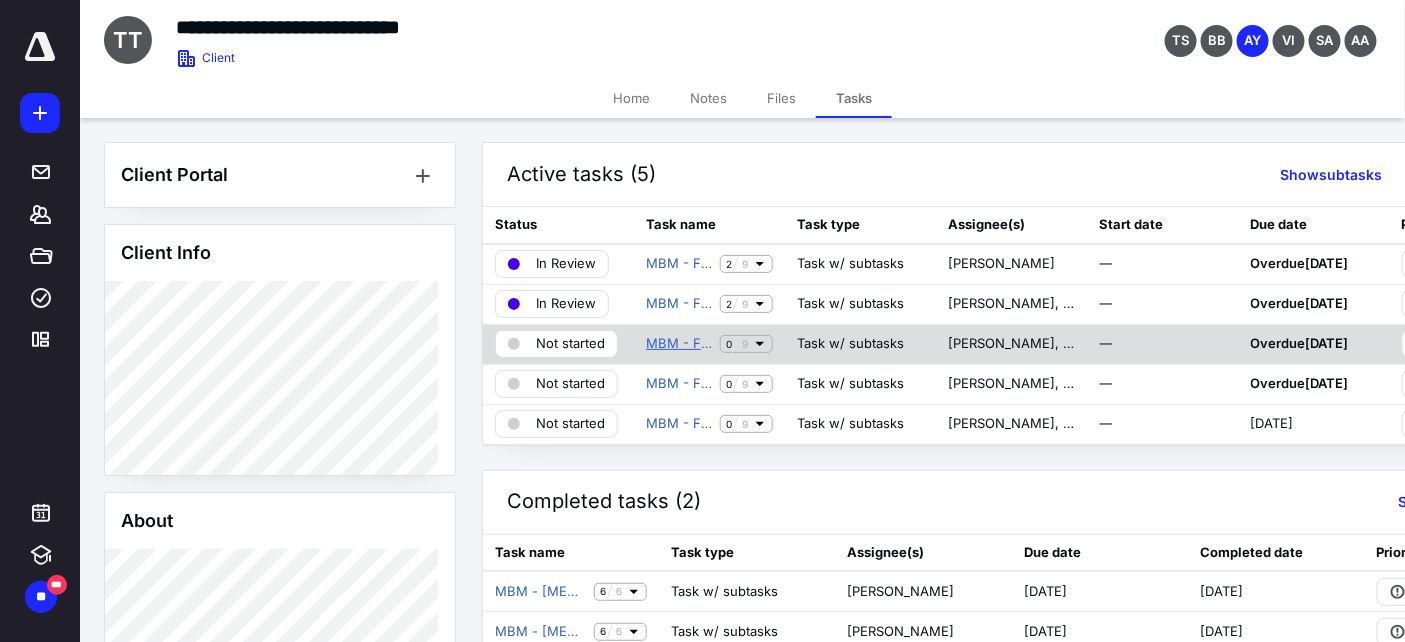 click on "MBM - Financial Reporting" at bounding box center (679, 344) 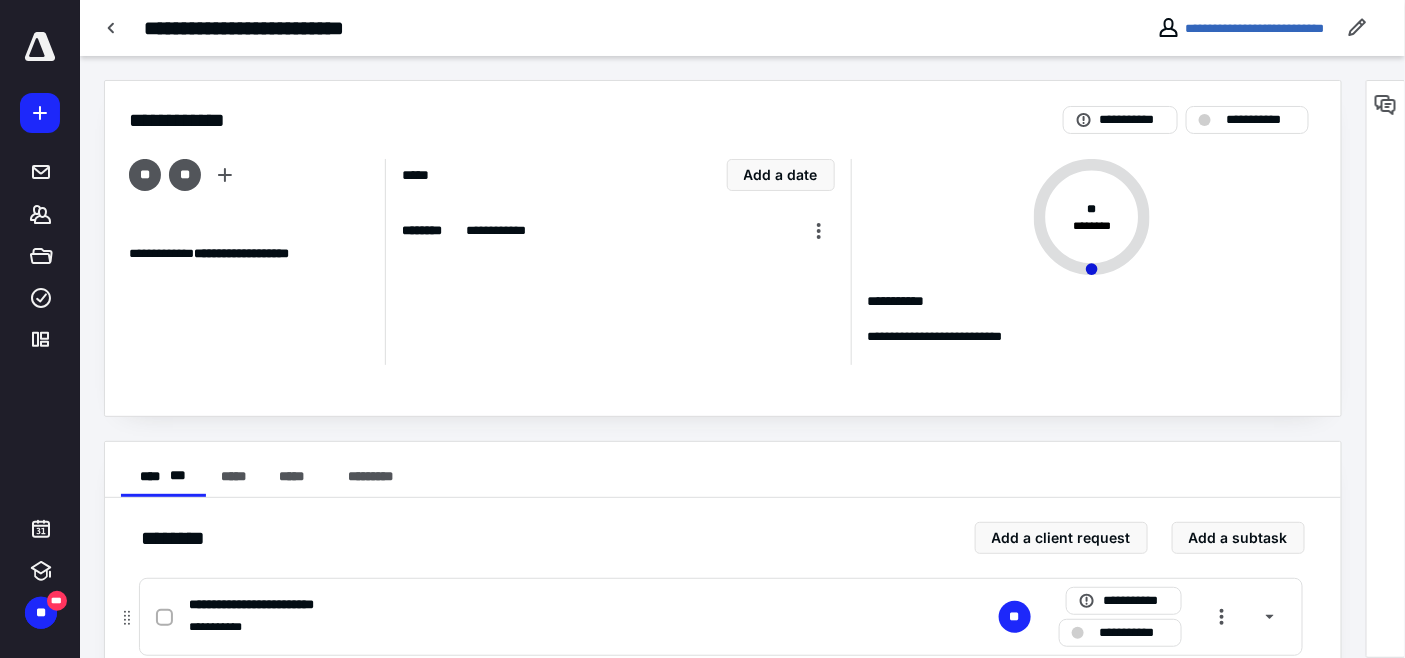 click on "**********" at bounding box center (1134, 632) 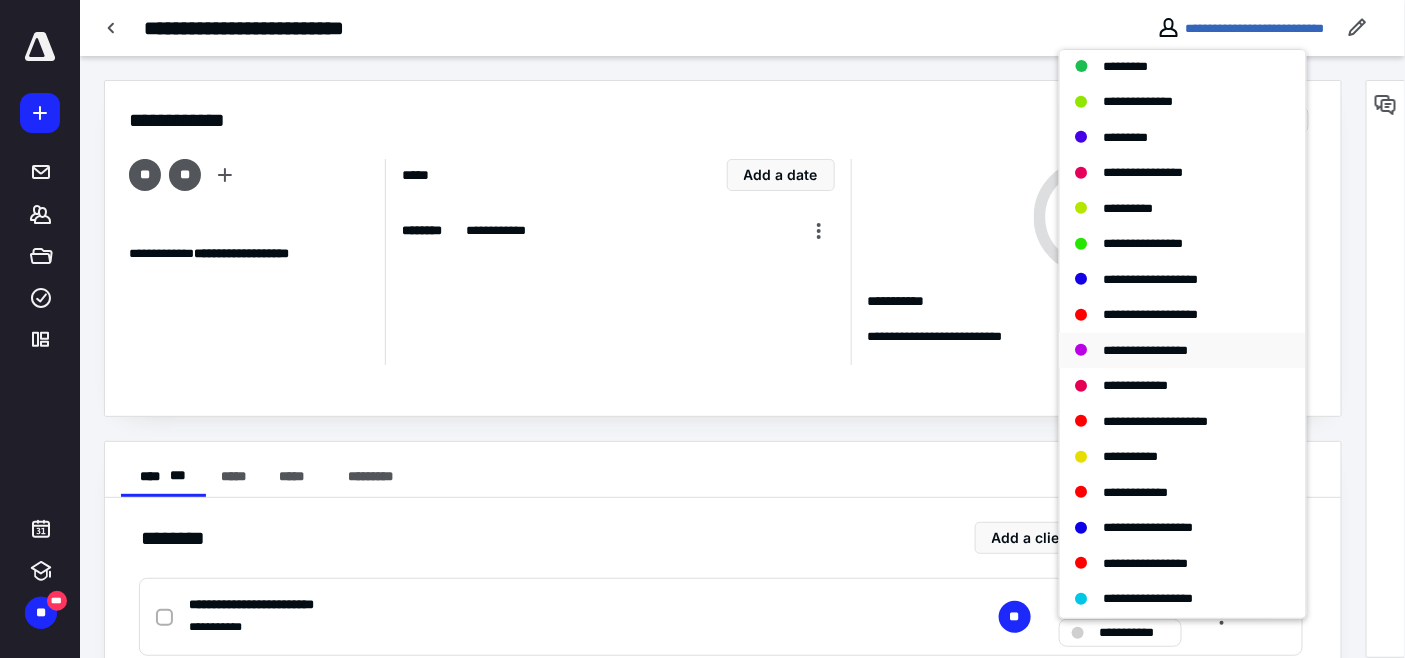 scroll, scrollTop: 437, scrollLeft: 0, axis: vertical 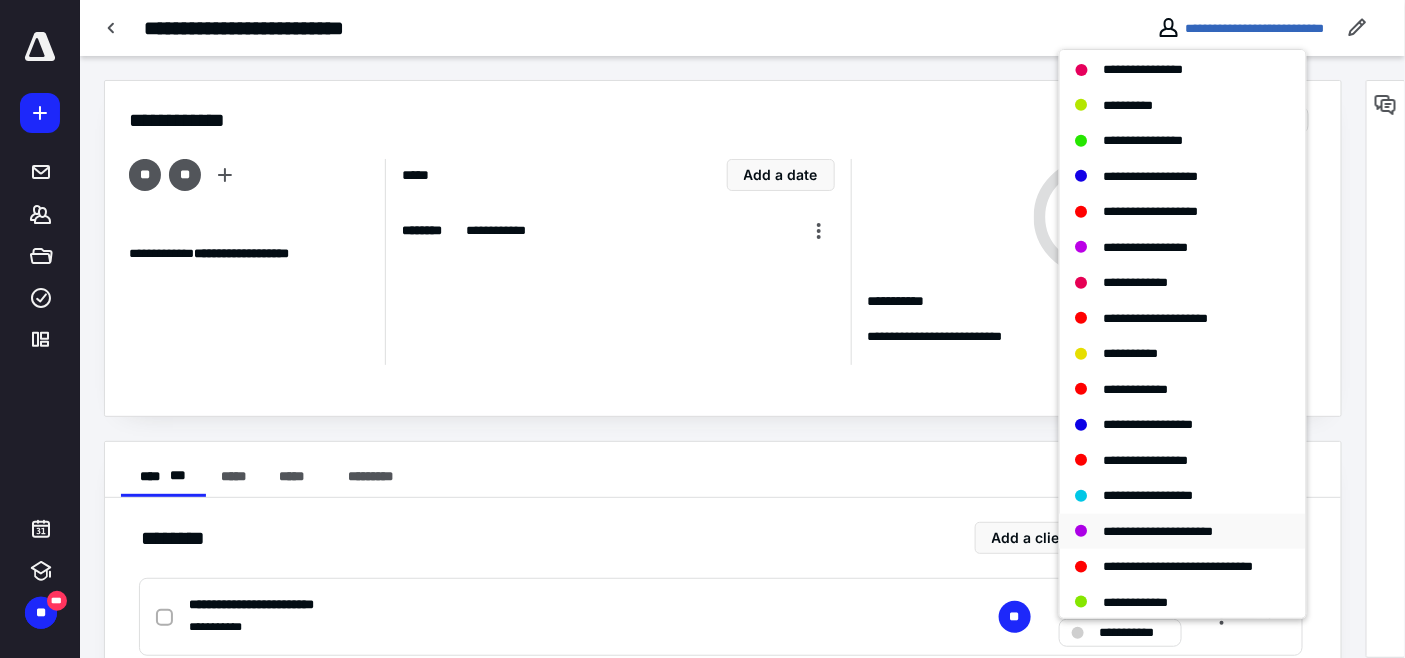 click on "**********" at bounding box center (1159, 531) 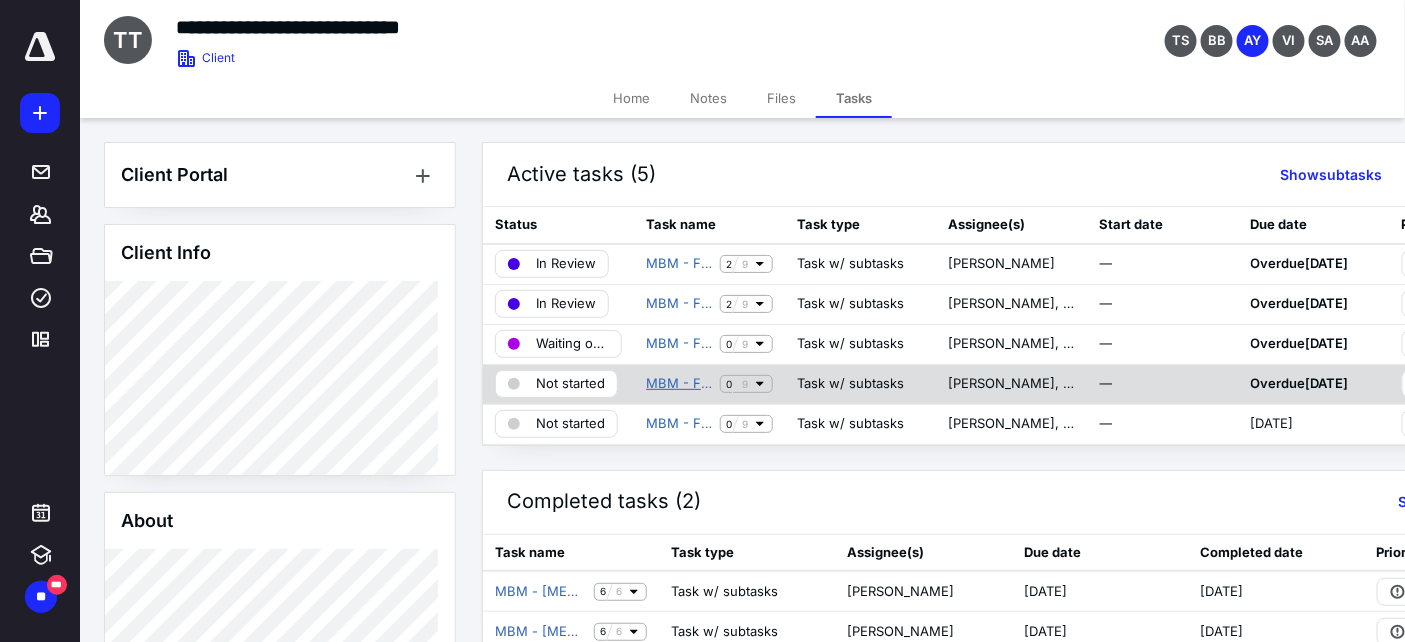 click on "MBM - Financial Reporting" at bounding box center (679, 384) 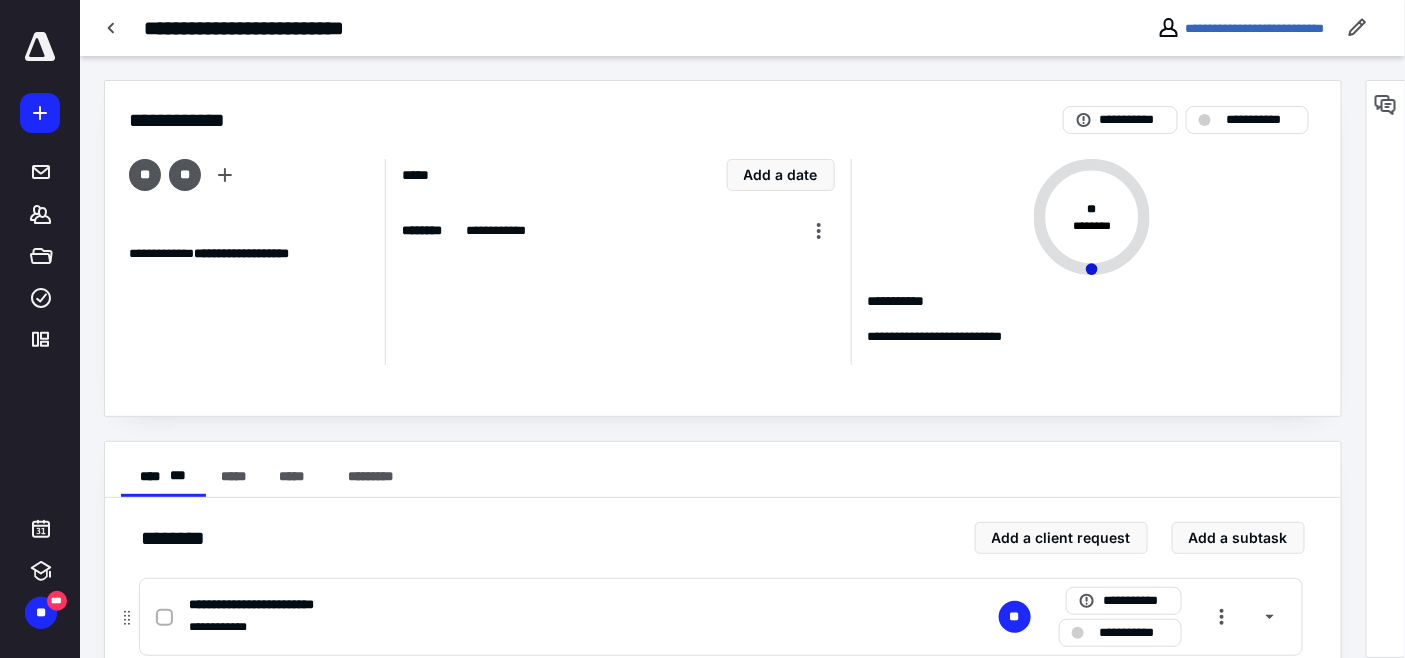 click on "**********" at bounding box center [1134, 632] 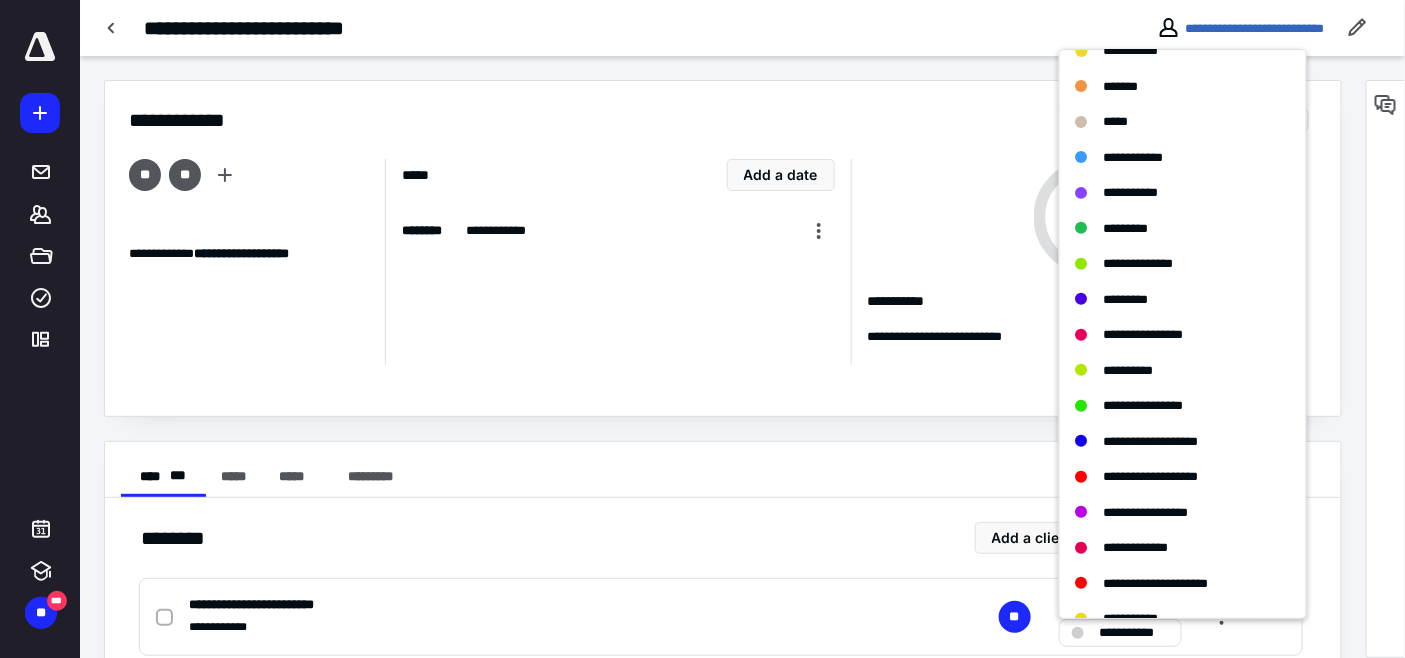 scroll, scrollTop: 437, scrollLeft: 0, axis: vertical 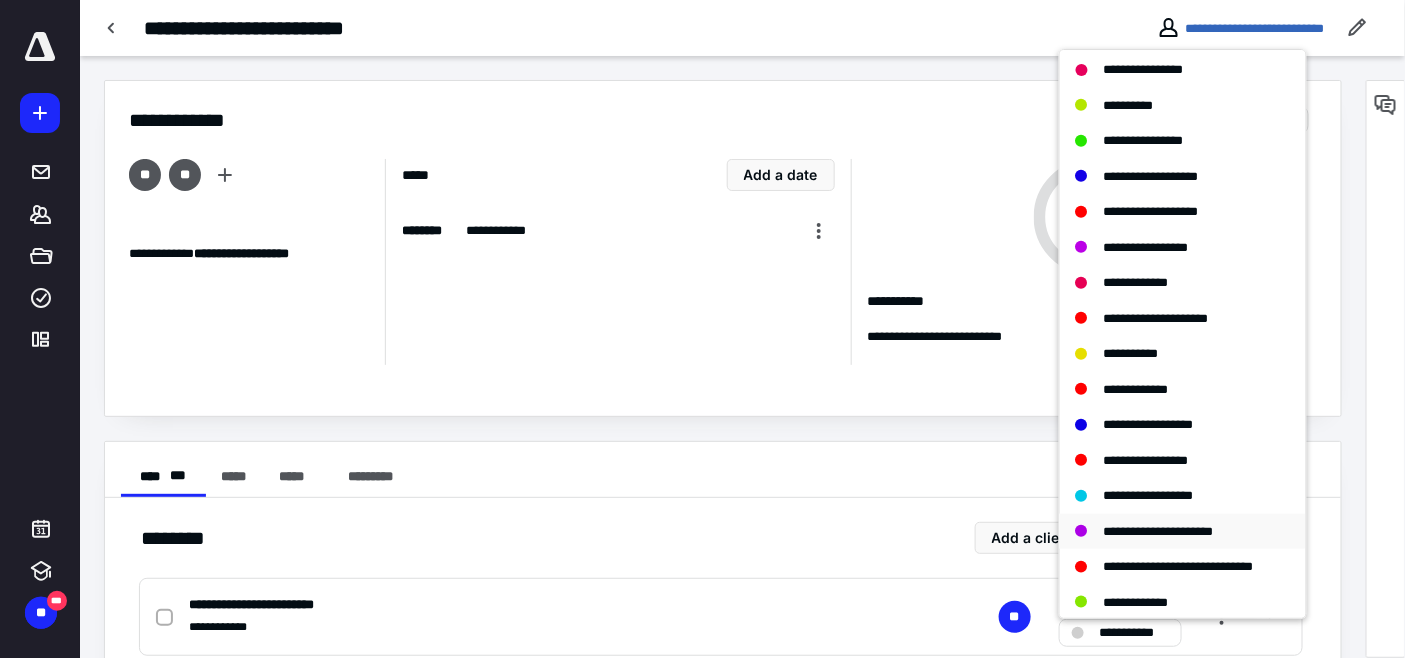 click on "**********" at bounding box center [1159, 531] 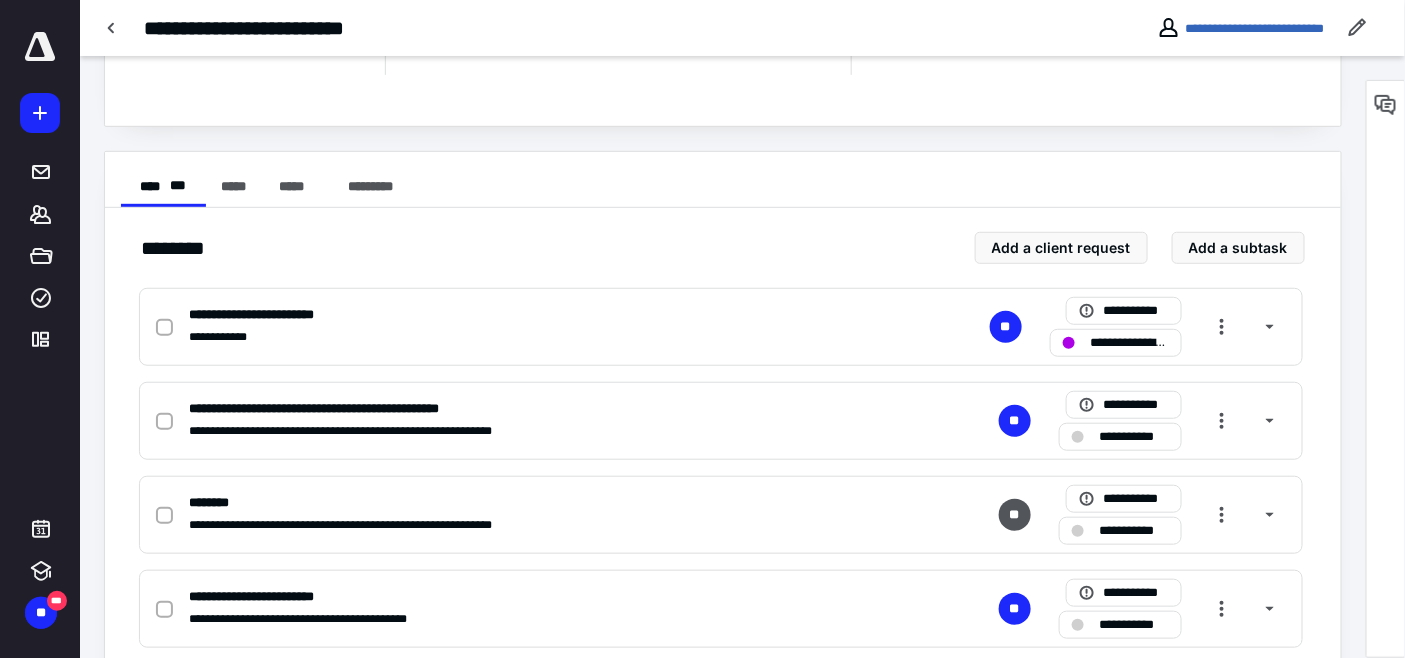 scroll, scrollTop: 0, scrollLeft: 0, axis: both 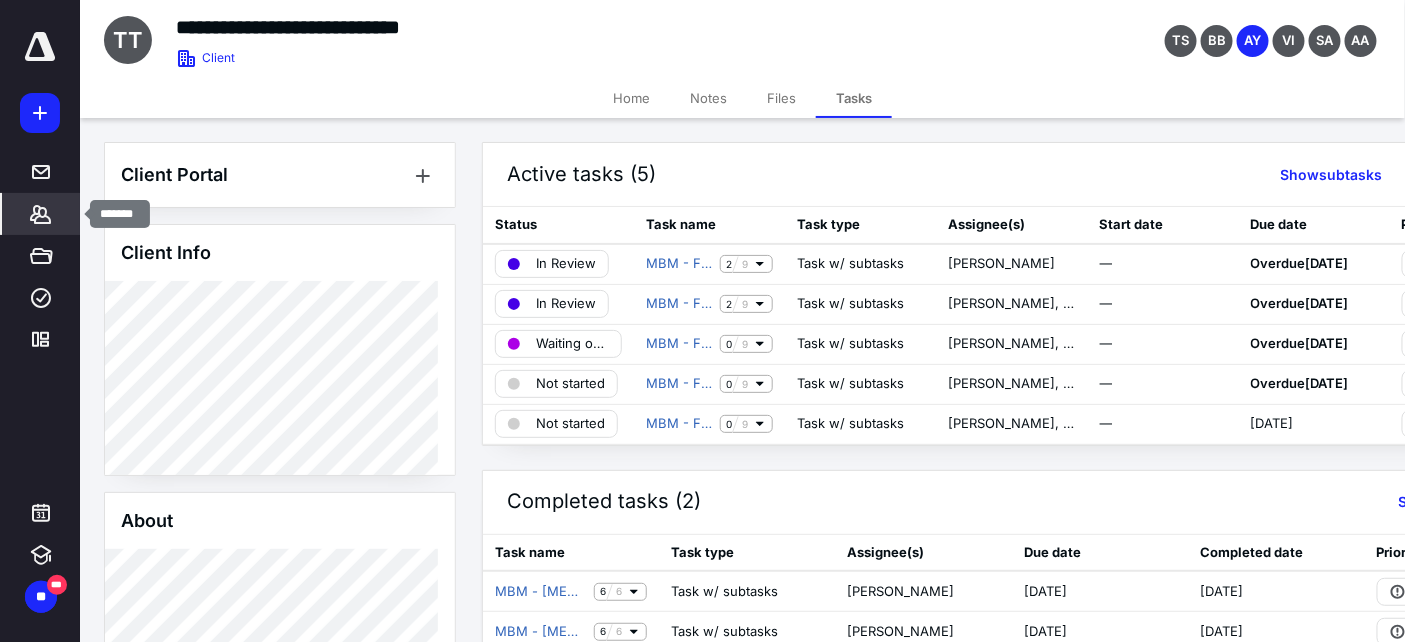 click 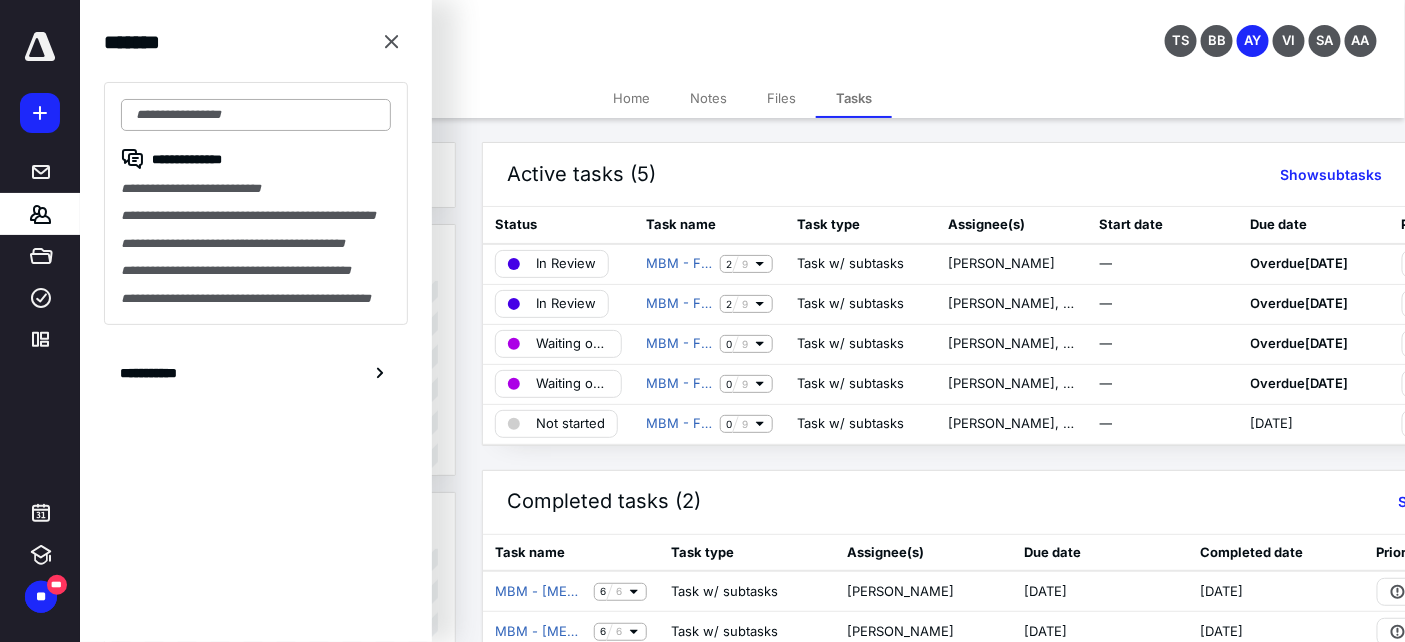 click at bounding box center [256, 115] 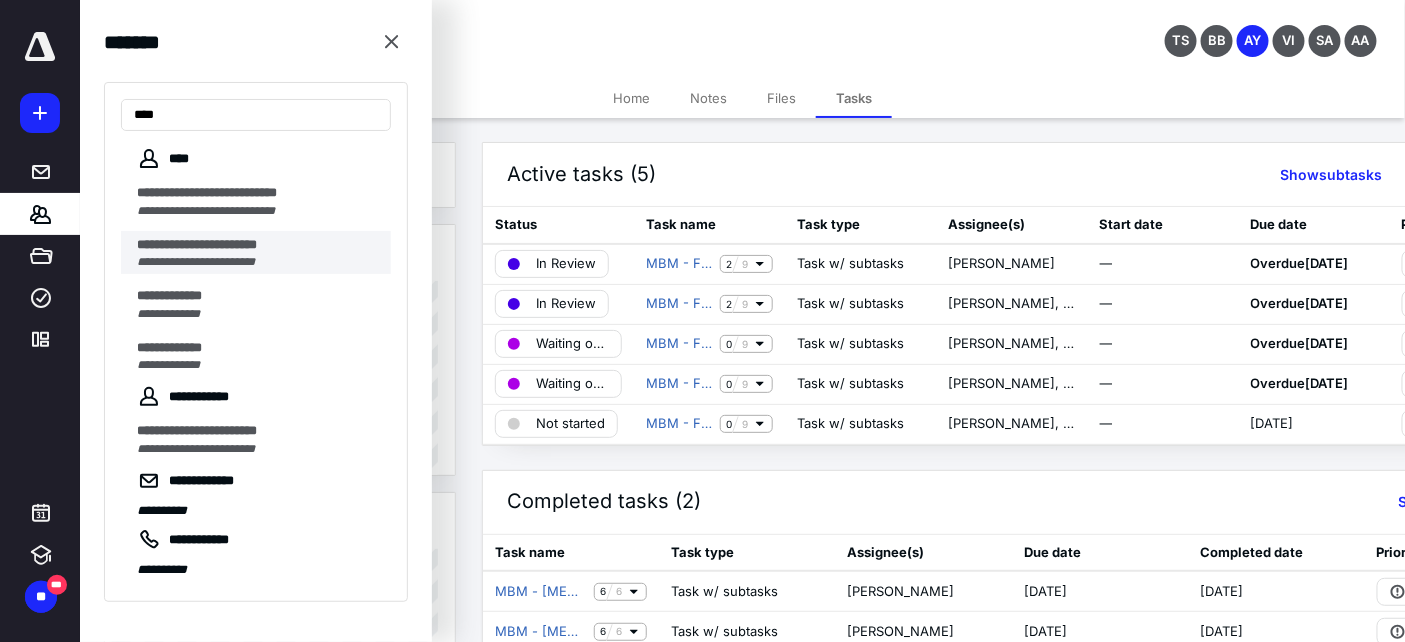 type on "***" 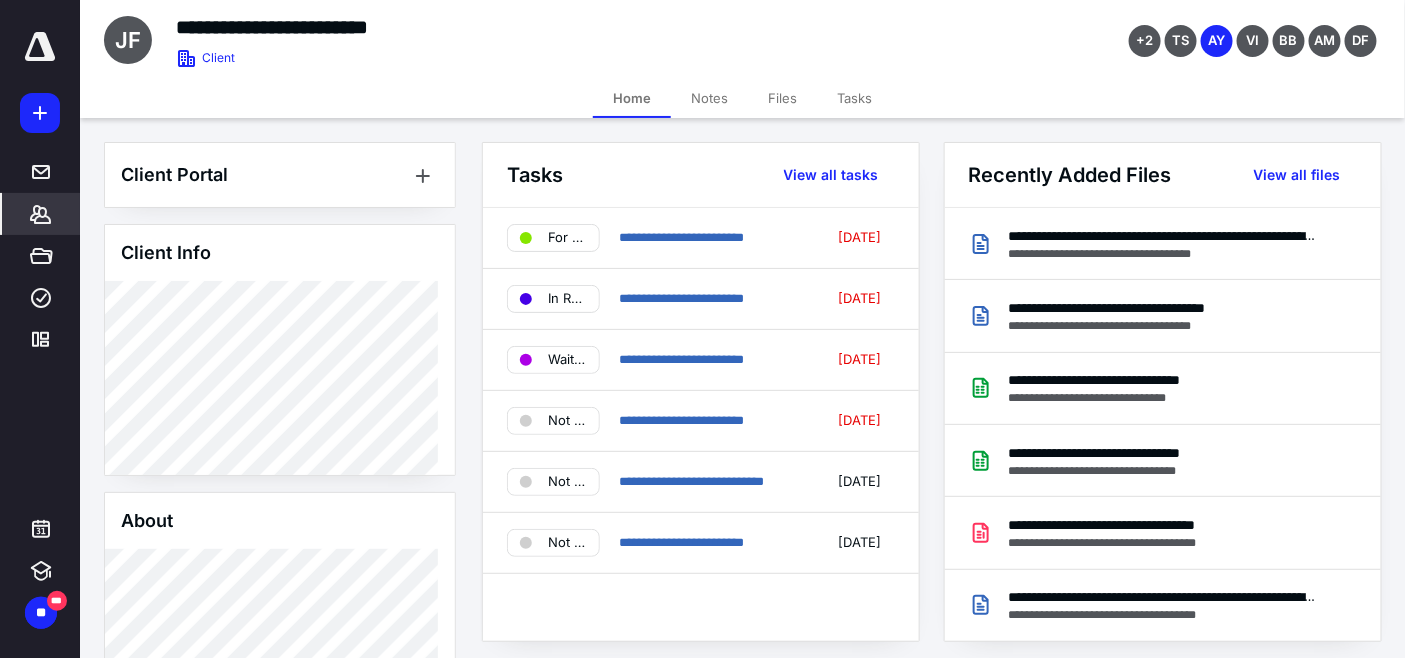 click on "Tasks" at bounding box center (854, 98) 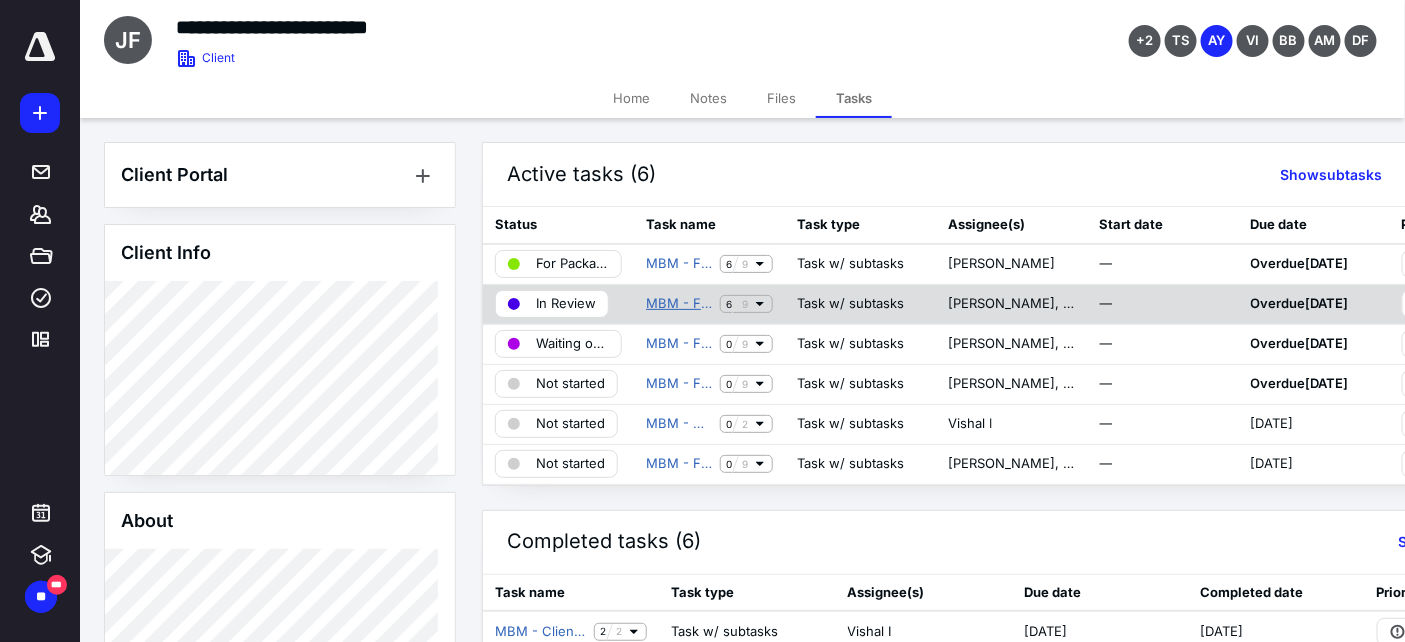 click on "MBM - Financial Reporting" at bounding box center [679, 304] 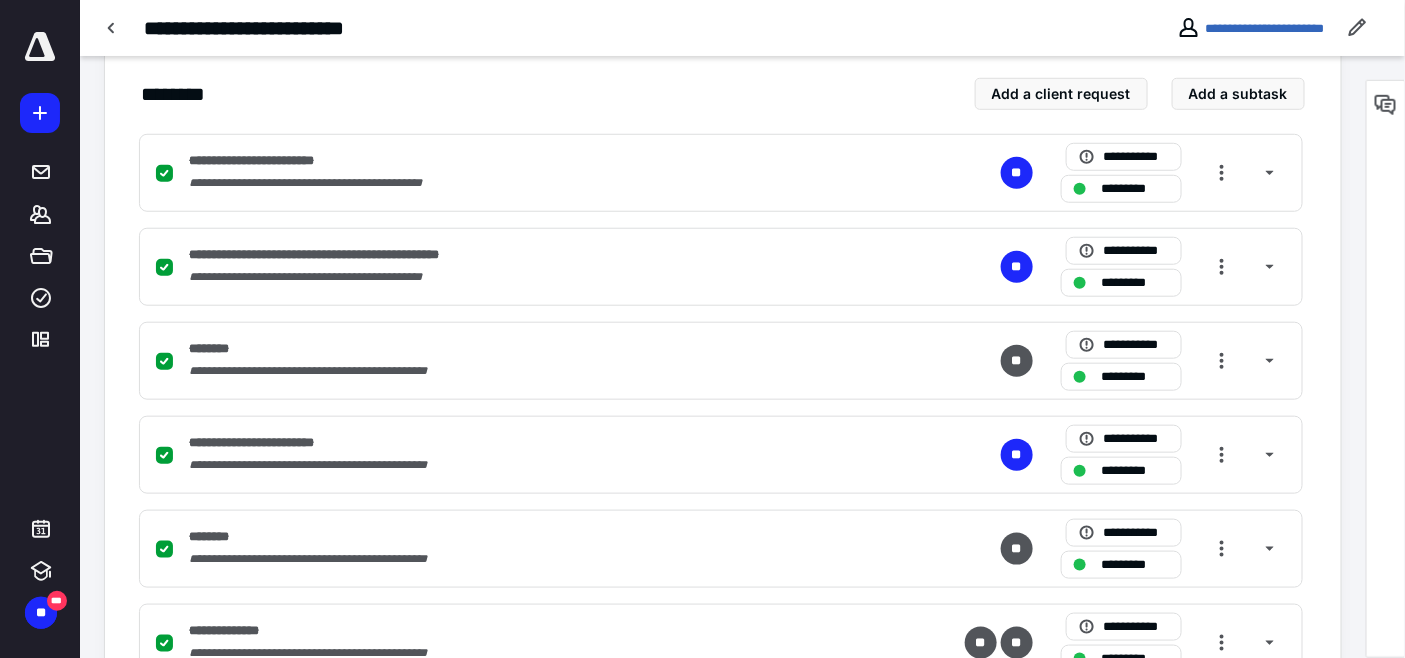 scroll, scrollTop: 0, scrollLeft: 0, axis: both 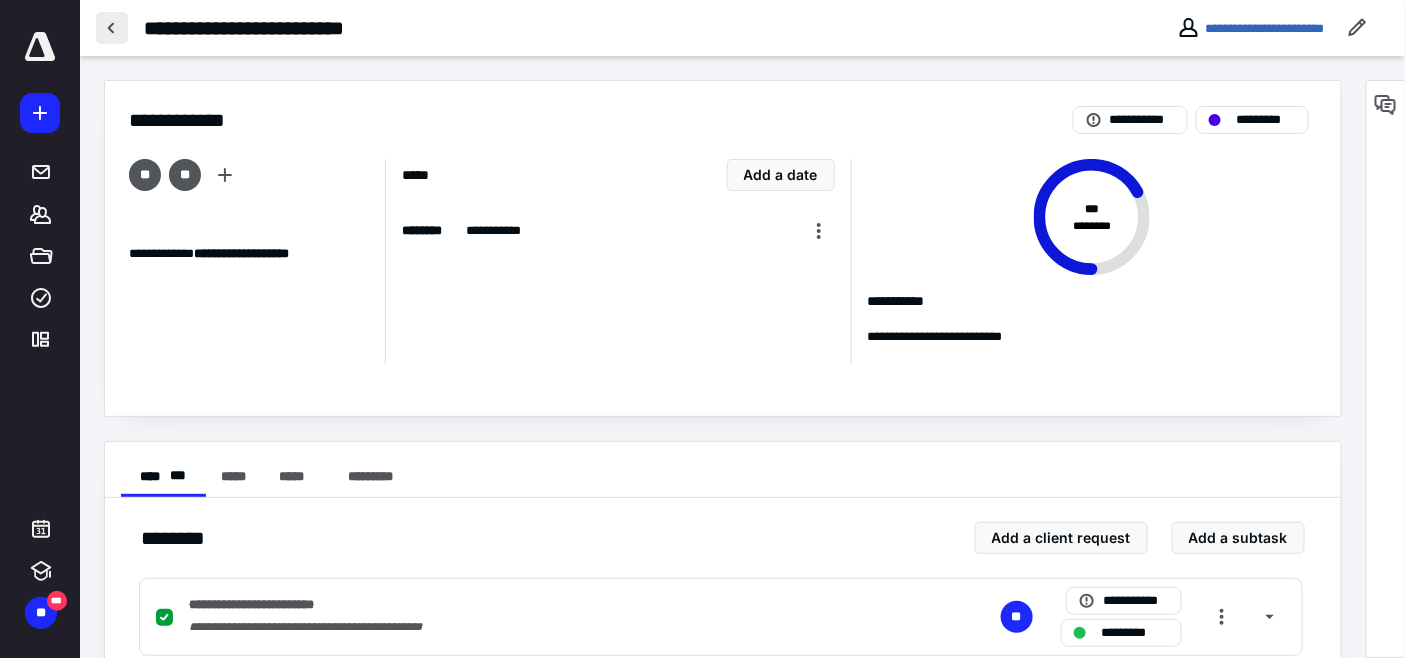 click at bounding box center (112, 28) 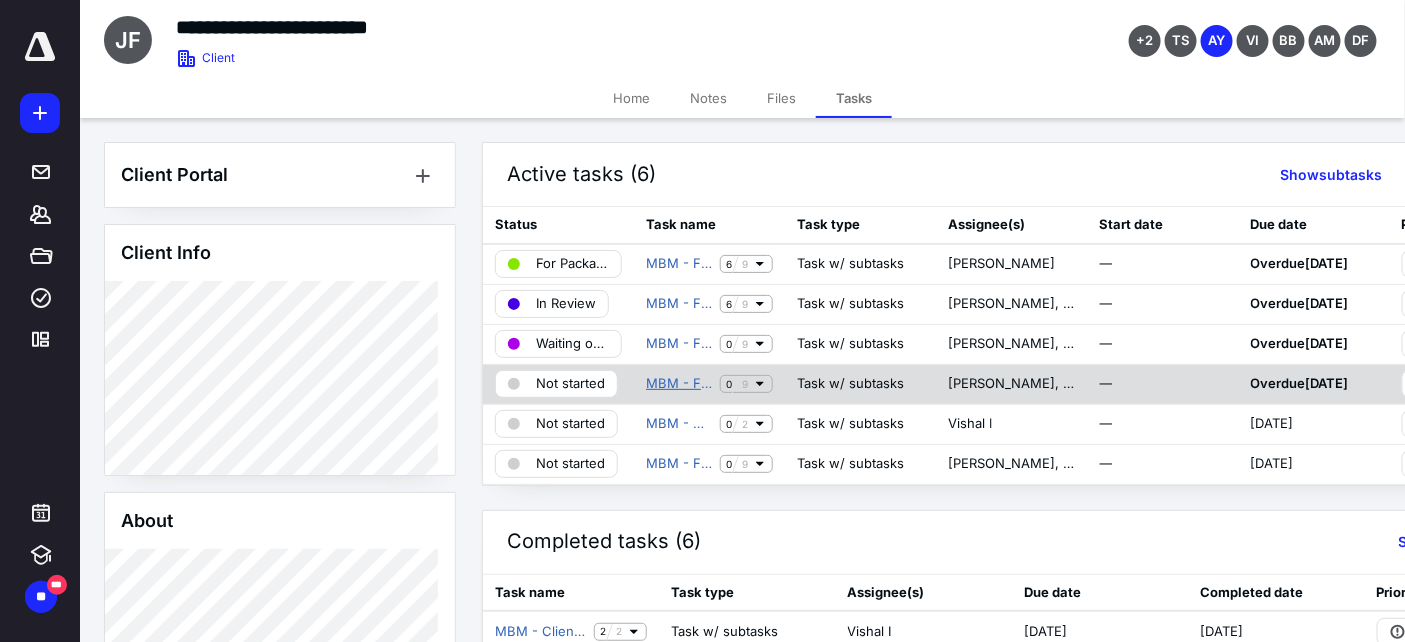 click on "MBM - Financial Reporting" at bounding box center (679, 384) 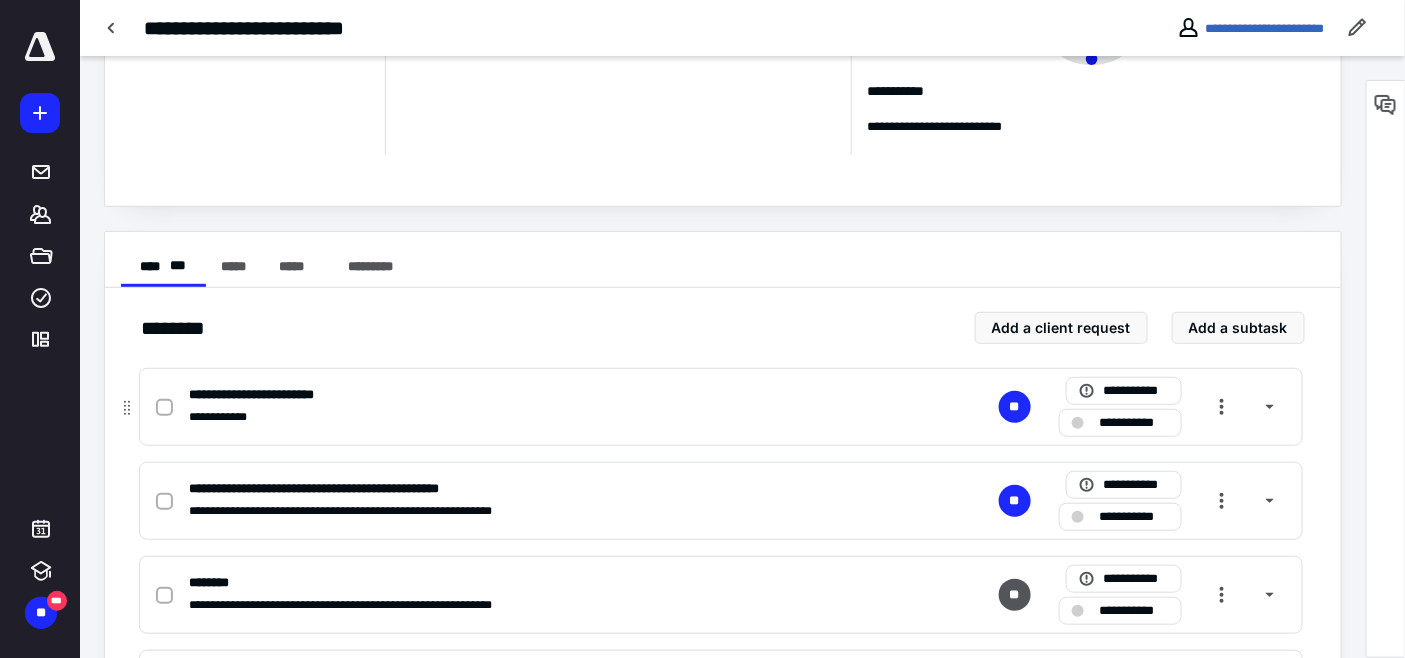 scroll, scrollTop: 222, scrollLeft: 0, axis: vertical 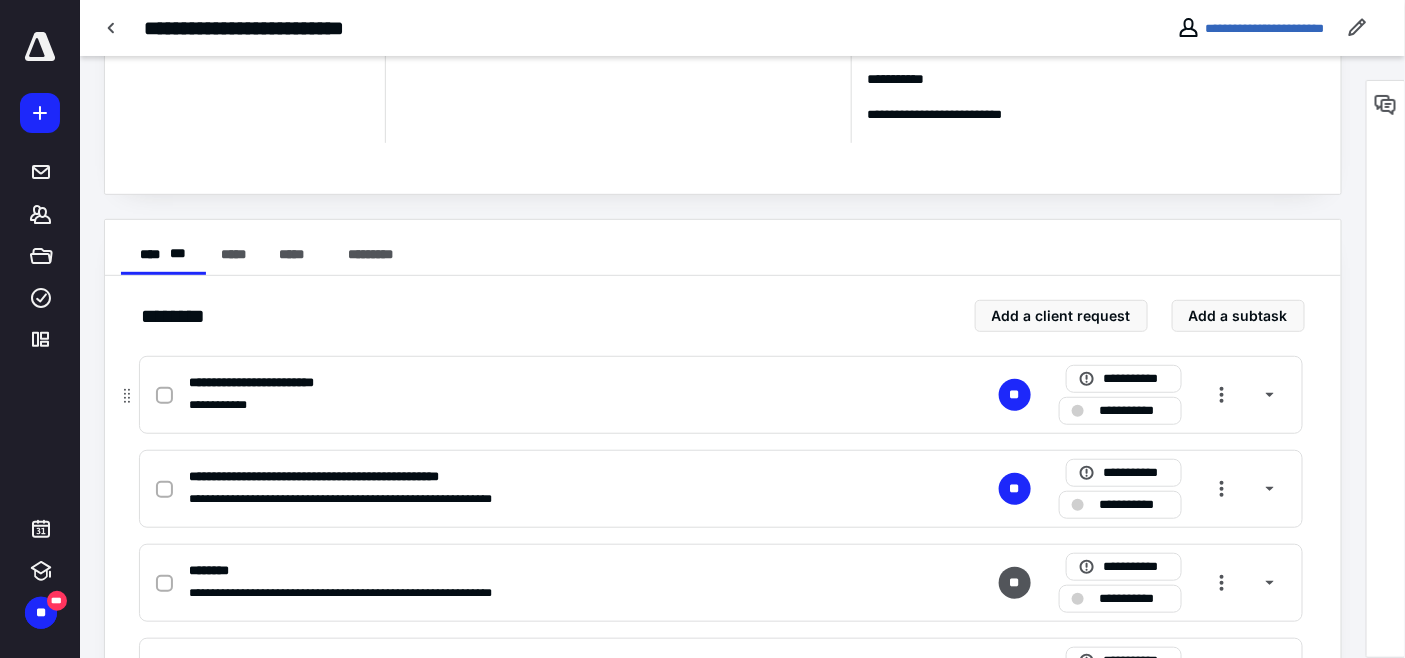click on "**********" at bounding box center [1134, 410] 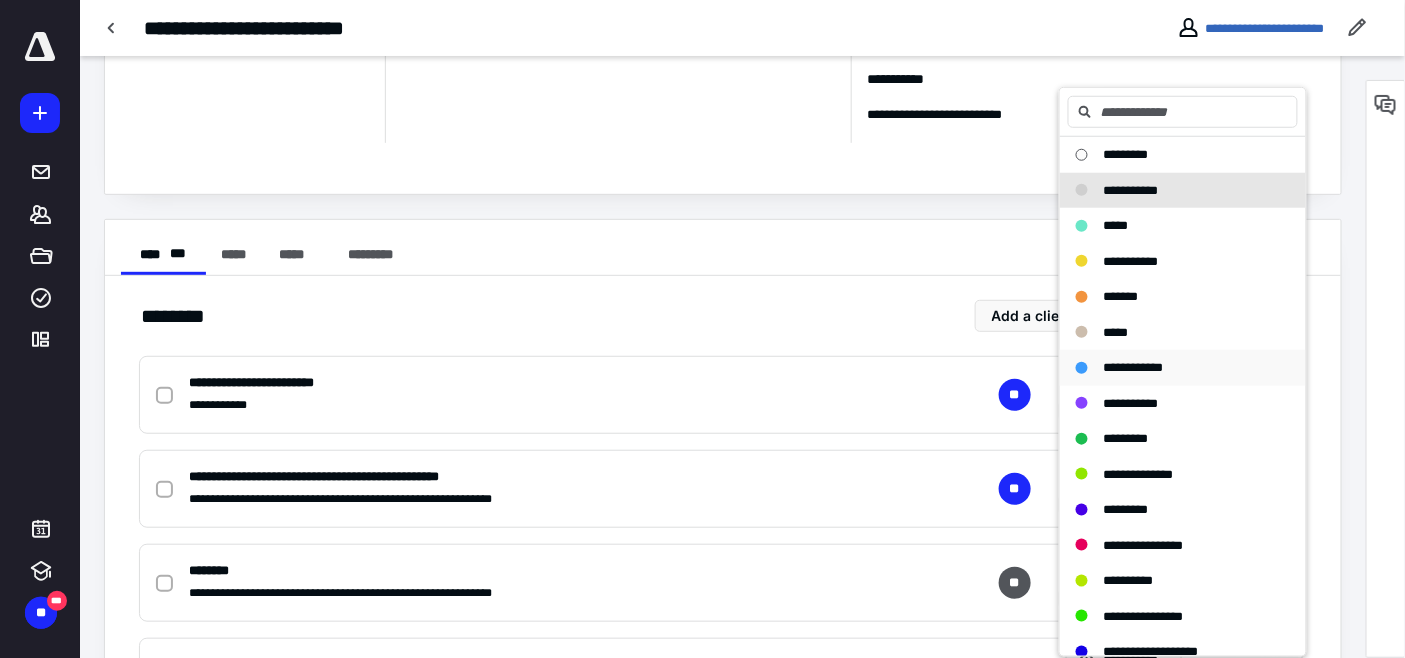 scroll, scrollTop: 438, scrollLeft: 0, axis: vertical 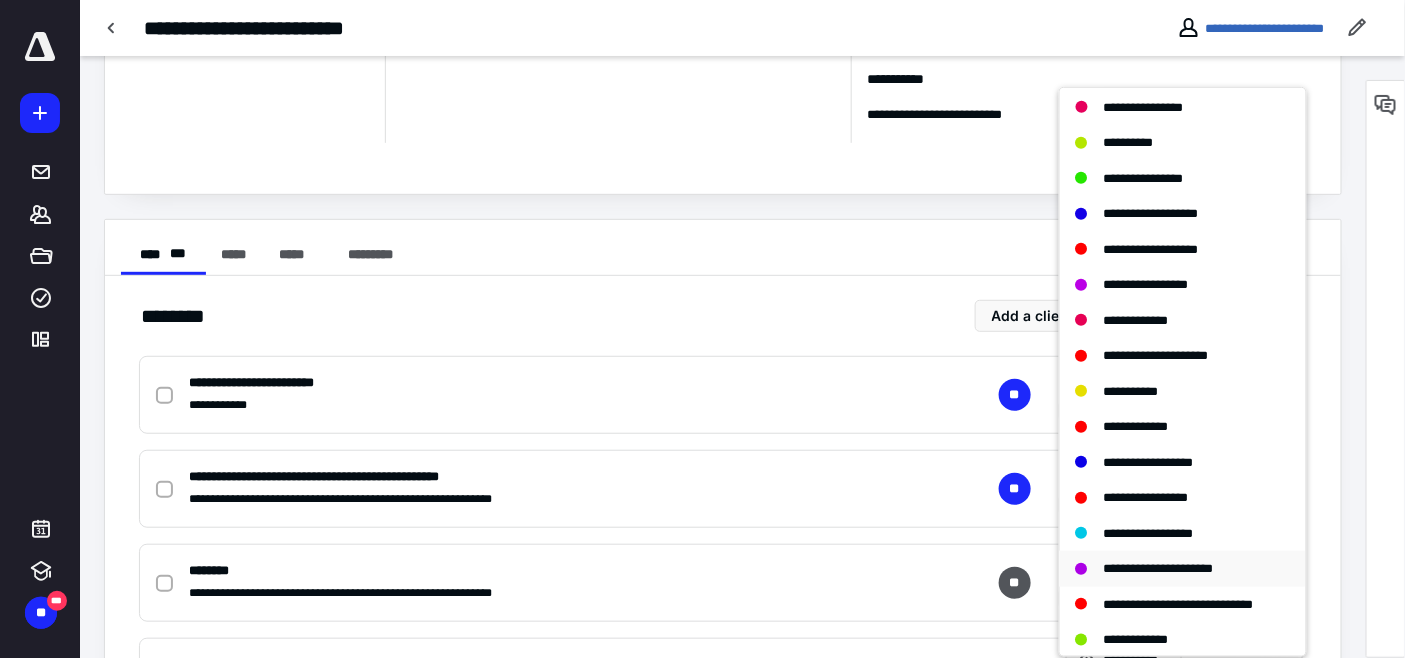 click on "**********" at bounding box center (1159, 568) 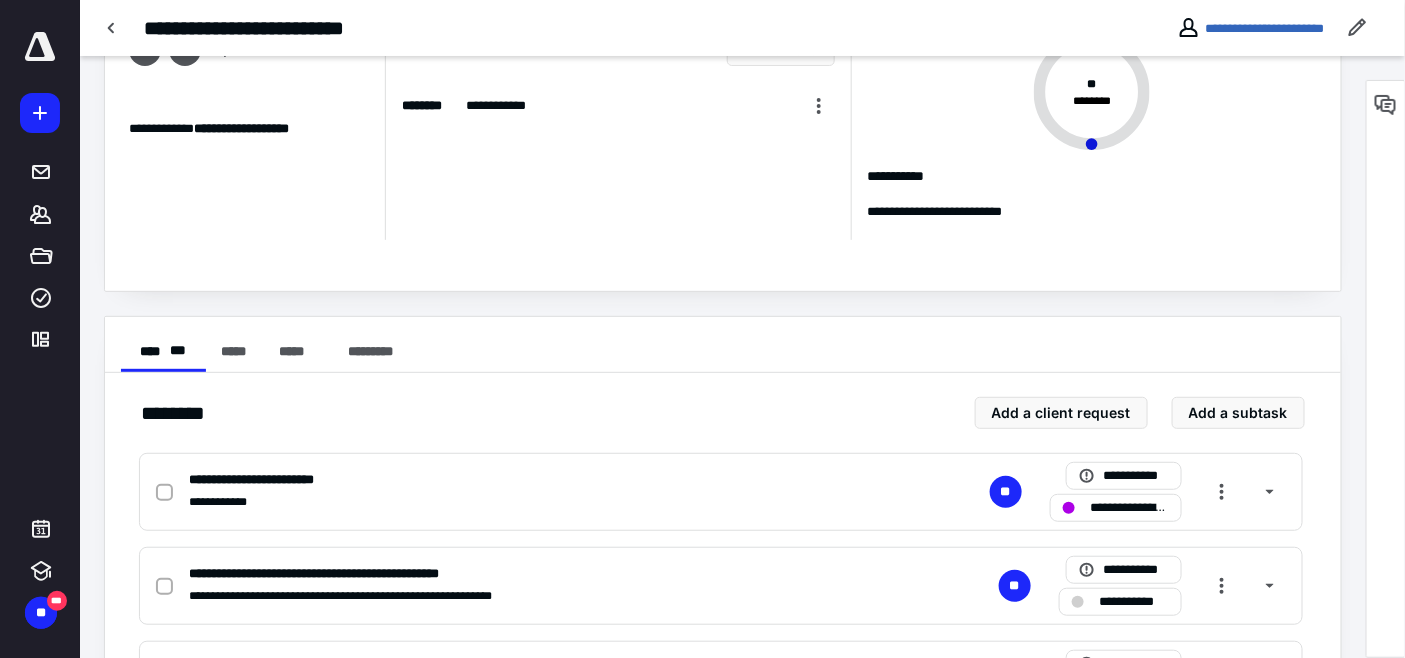 scroll, scrollTop: 0, scrollLeft: 0, axis: both 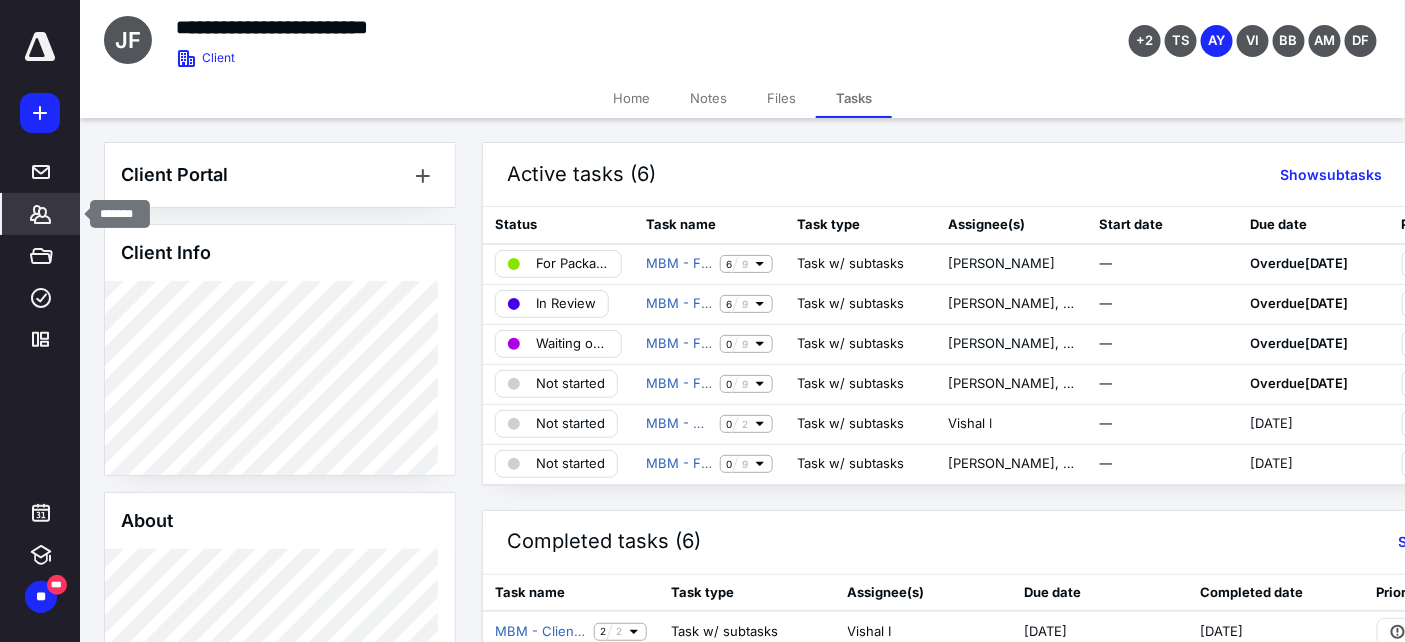 click 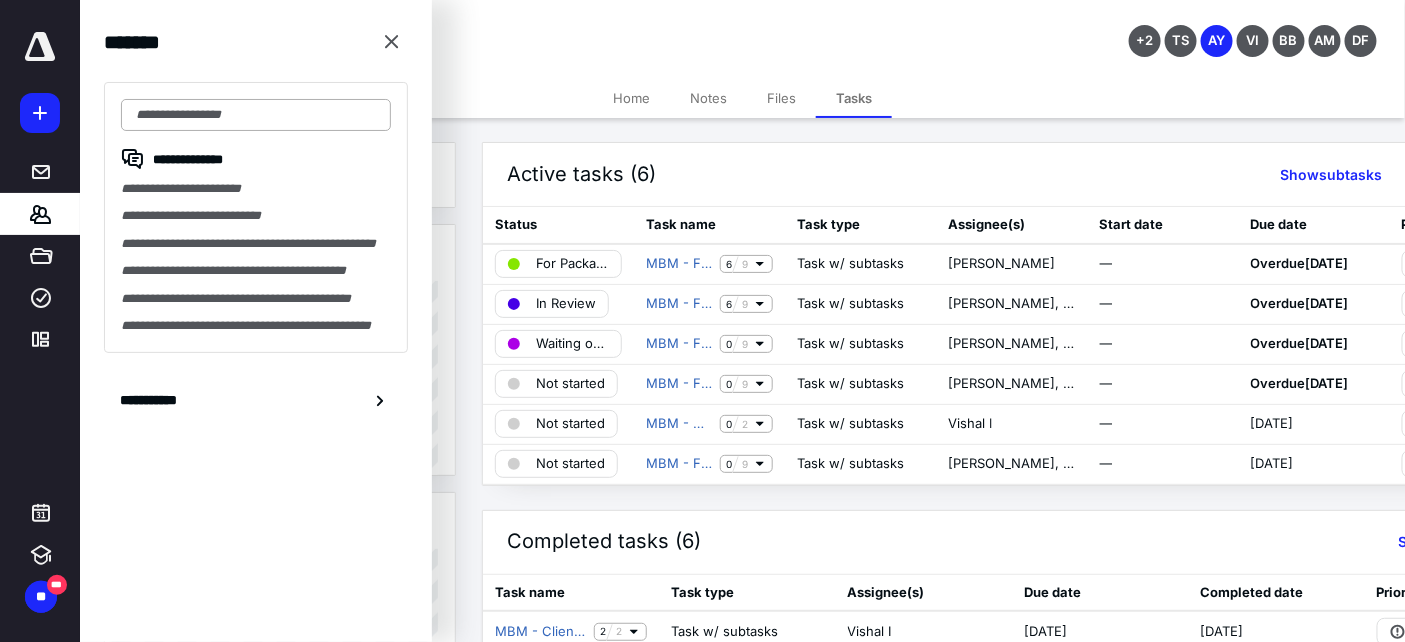click at bounding box center [256, 115] 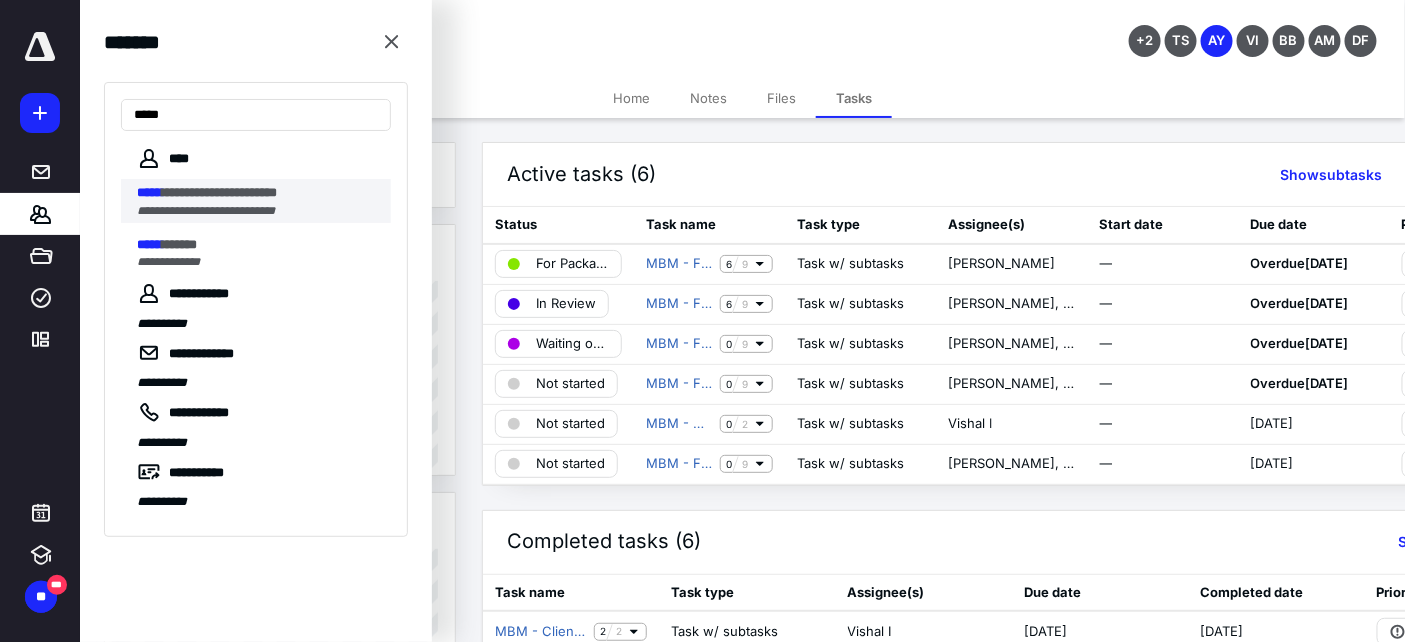 type on "*****" 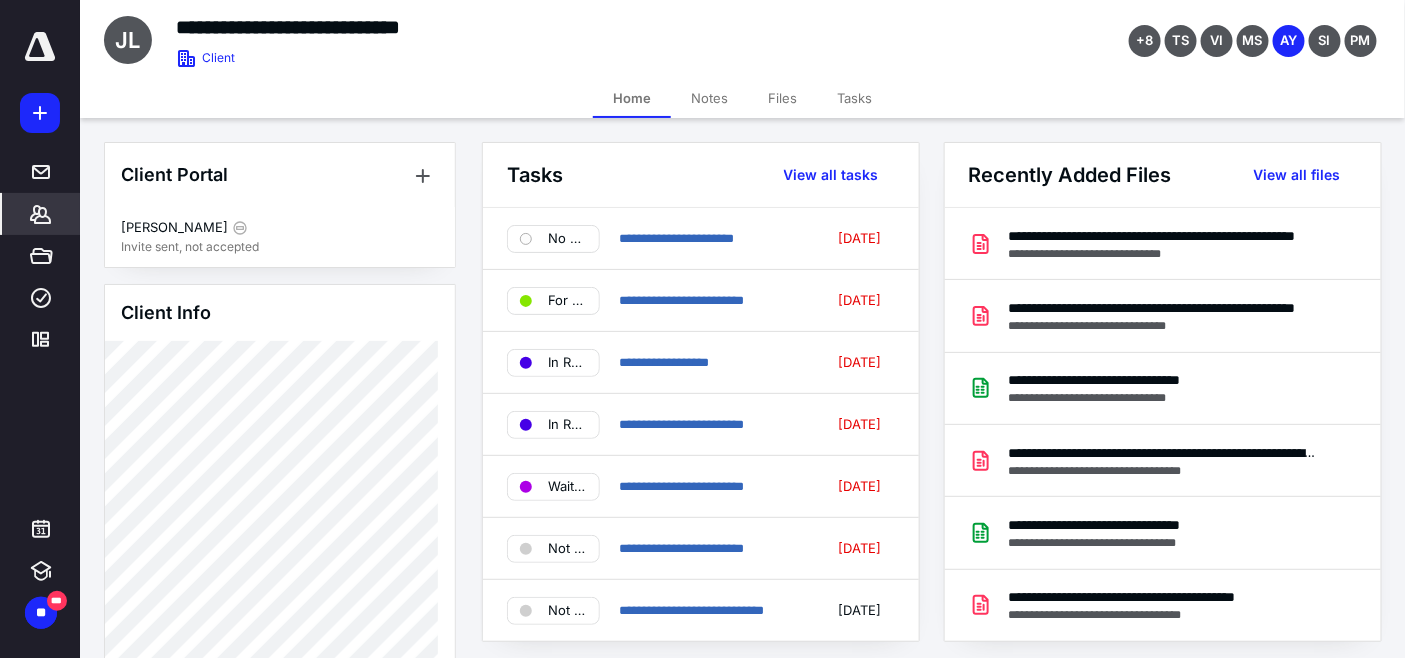 click on "Tasks" at bounding box center [854, 98] 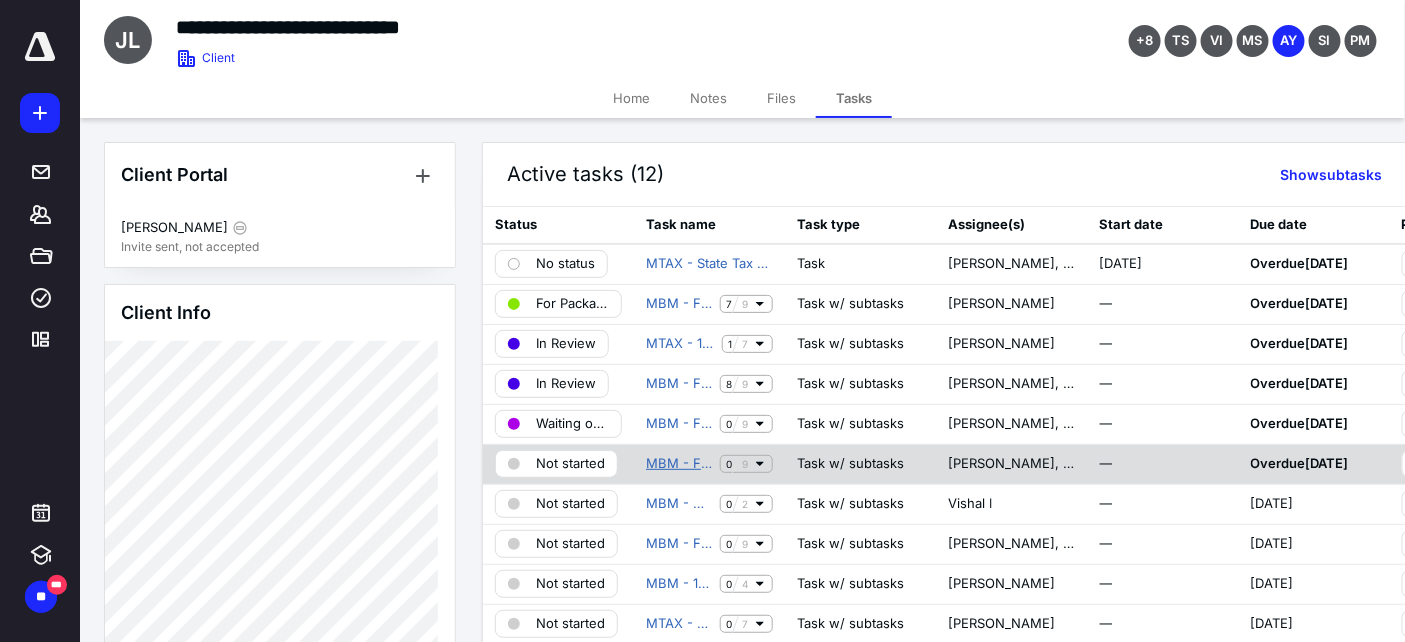 click on "MBM - Financial Reporting" at bounding box center [679, 464] 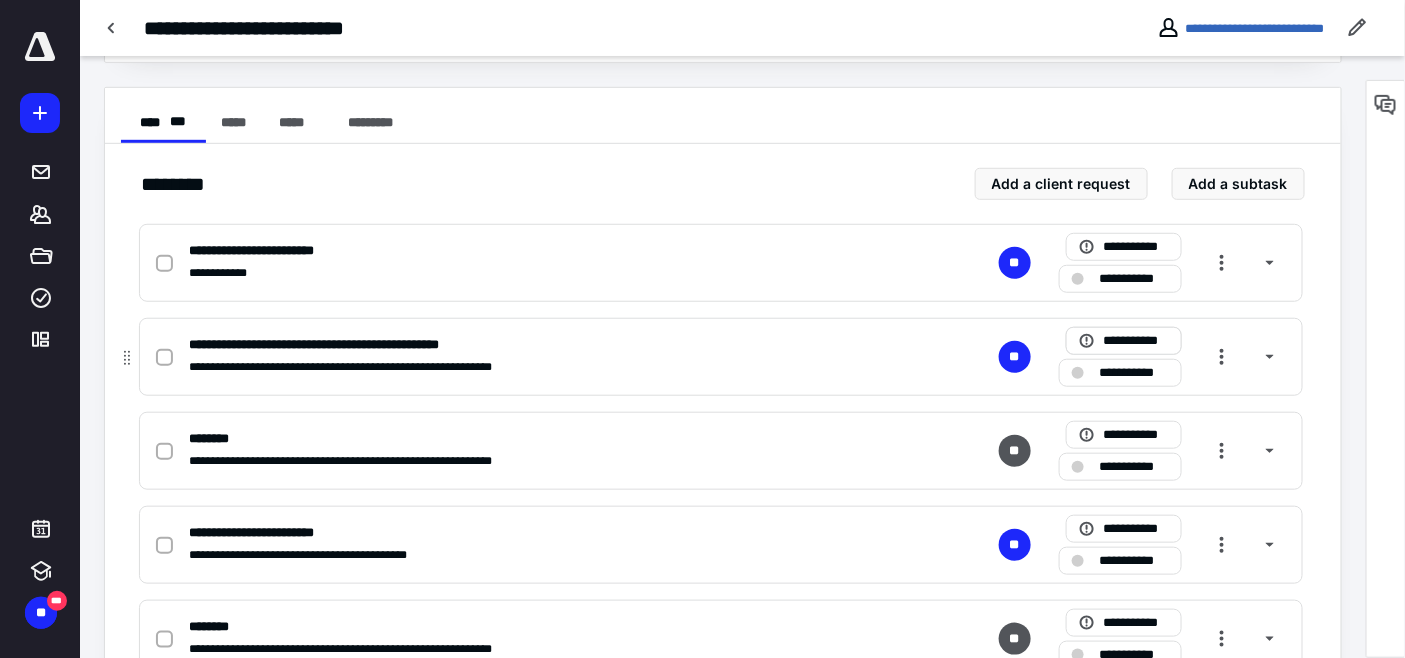 scroll, scrollTop: 444, scrollLeft: 0, axis: vertical 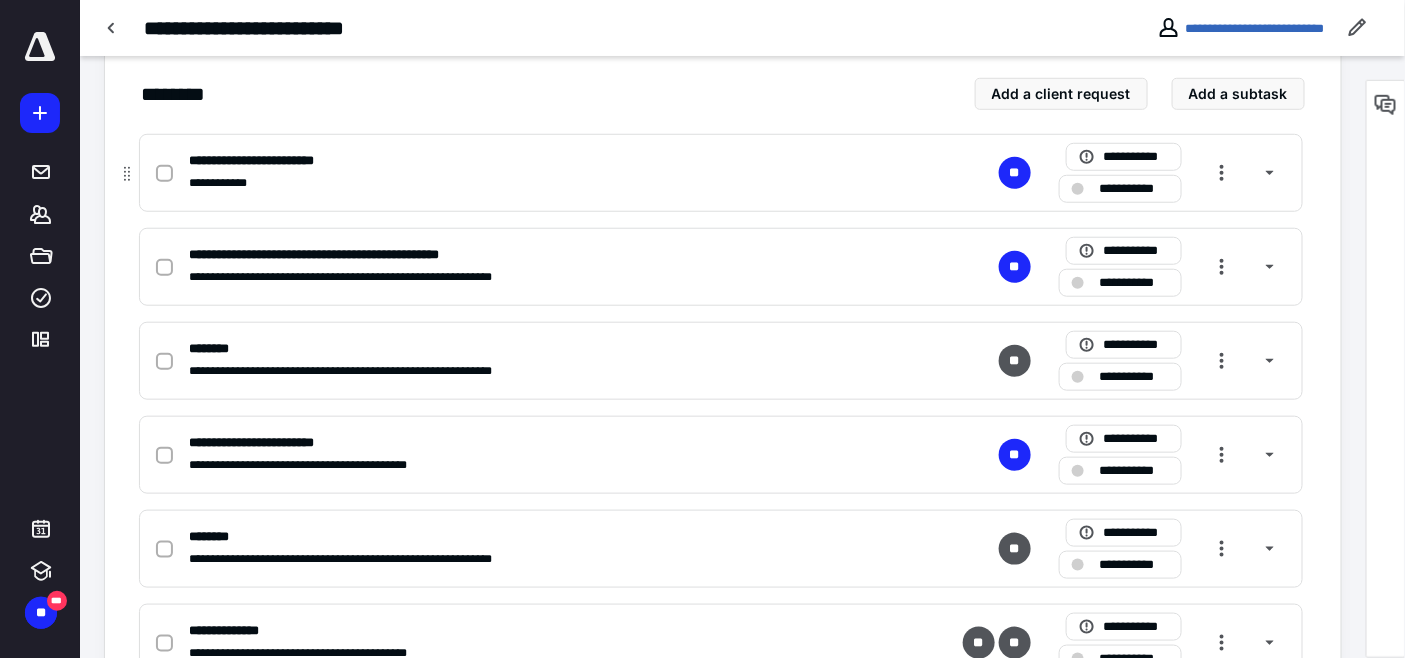 click on "**********" at bounding box center [1134, 188] 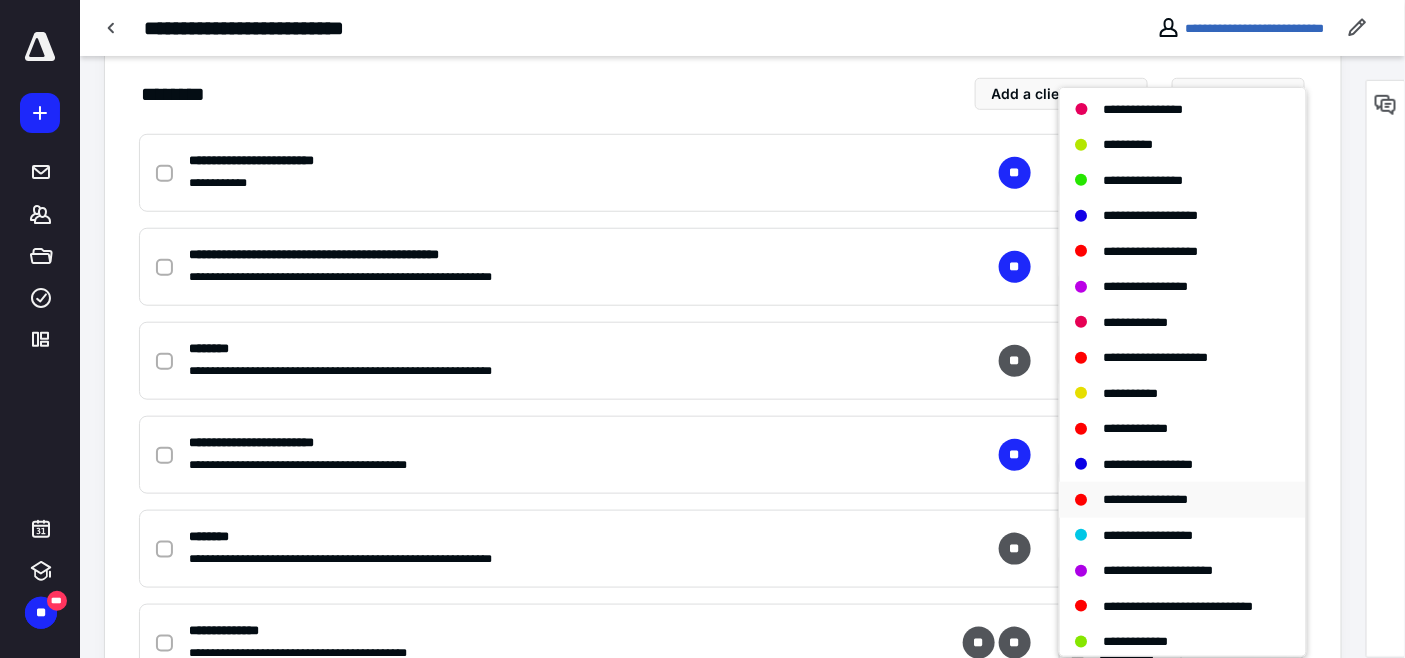 scroll, scrollTop: 438, scrollLeft: 0, axis: vertical 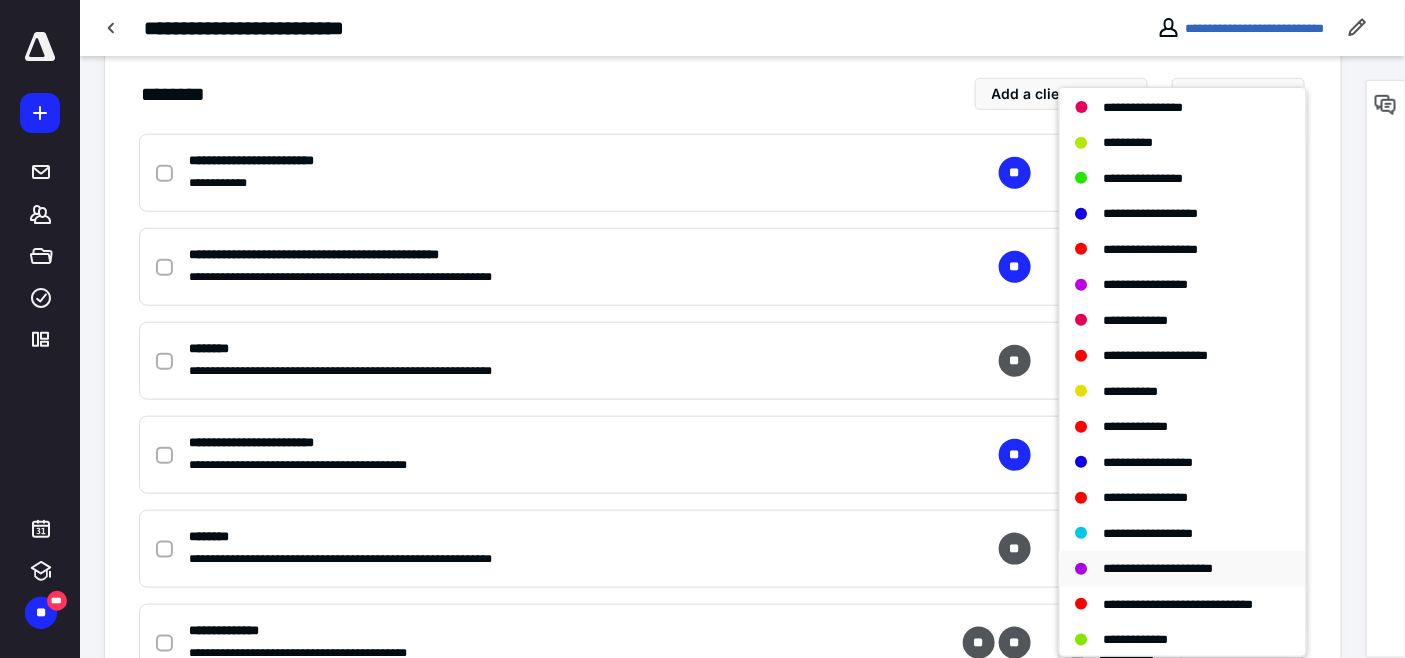 click on "**********" at bounding box center (1159, 568) 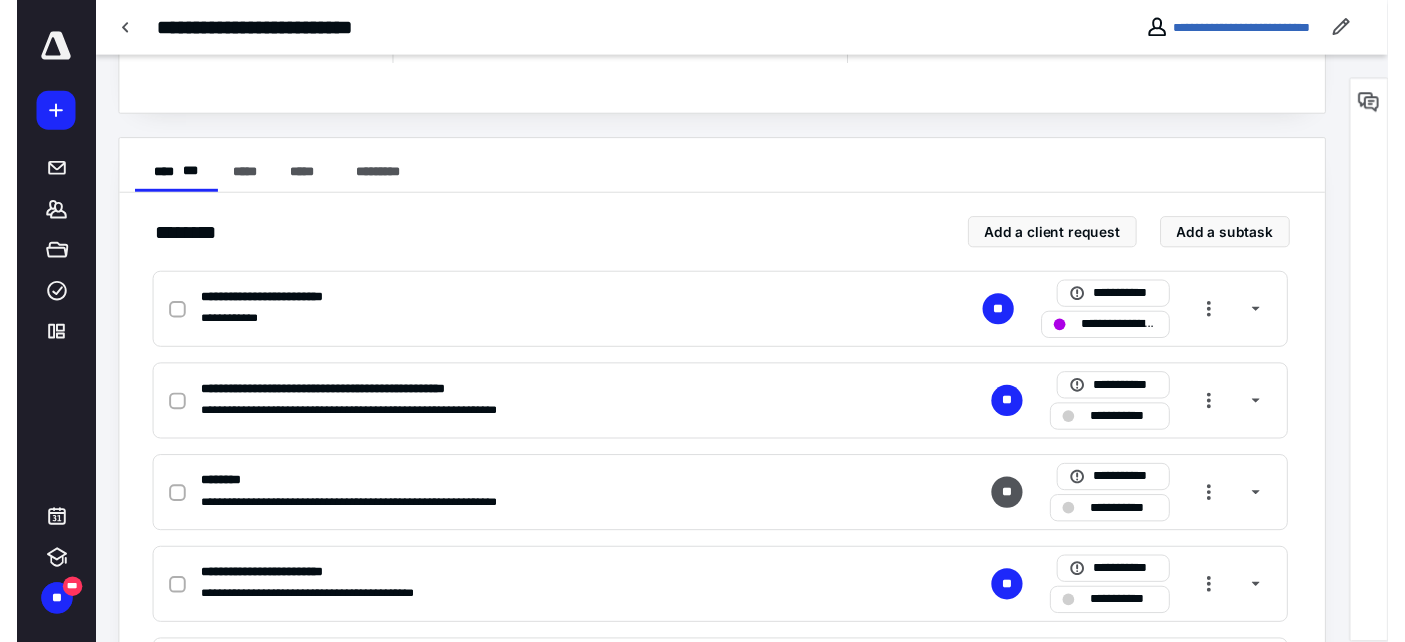 scroll, scrollTop: 0, scrollLeft: 0, axis: both 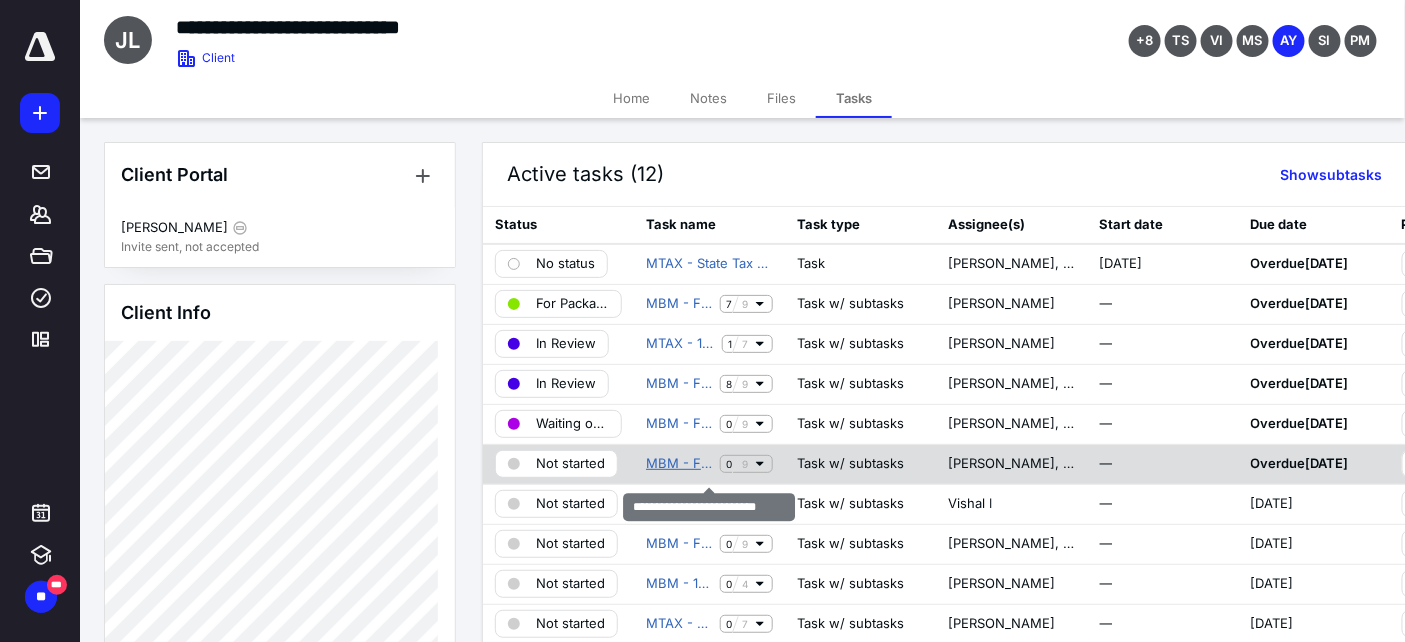 click on "MBM - Financial Reporting" at bounding box center (679, 464) 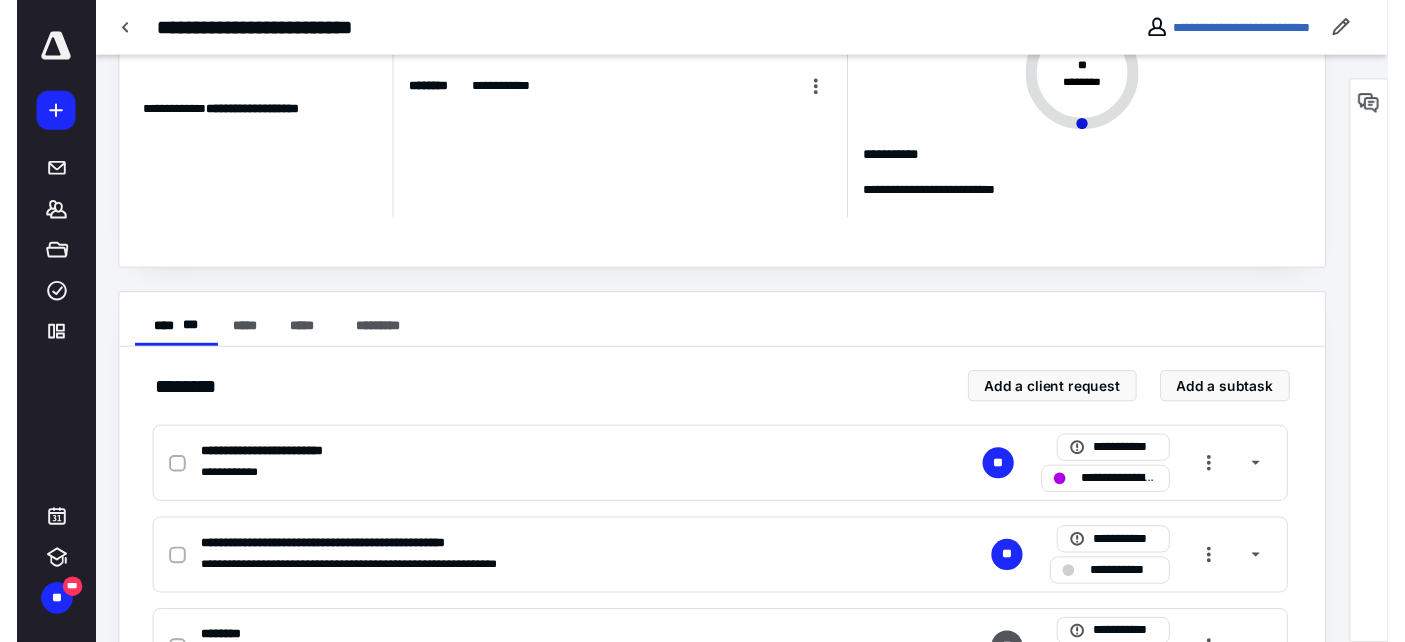 scroll, scrollTop: 0, scrollLeft: 0, axis: both 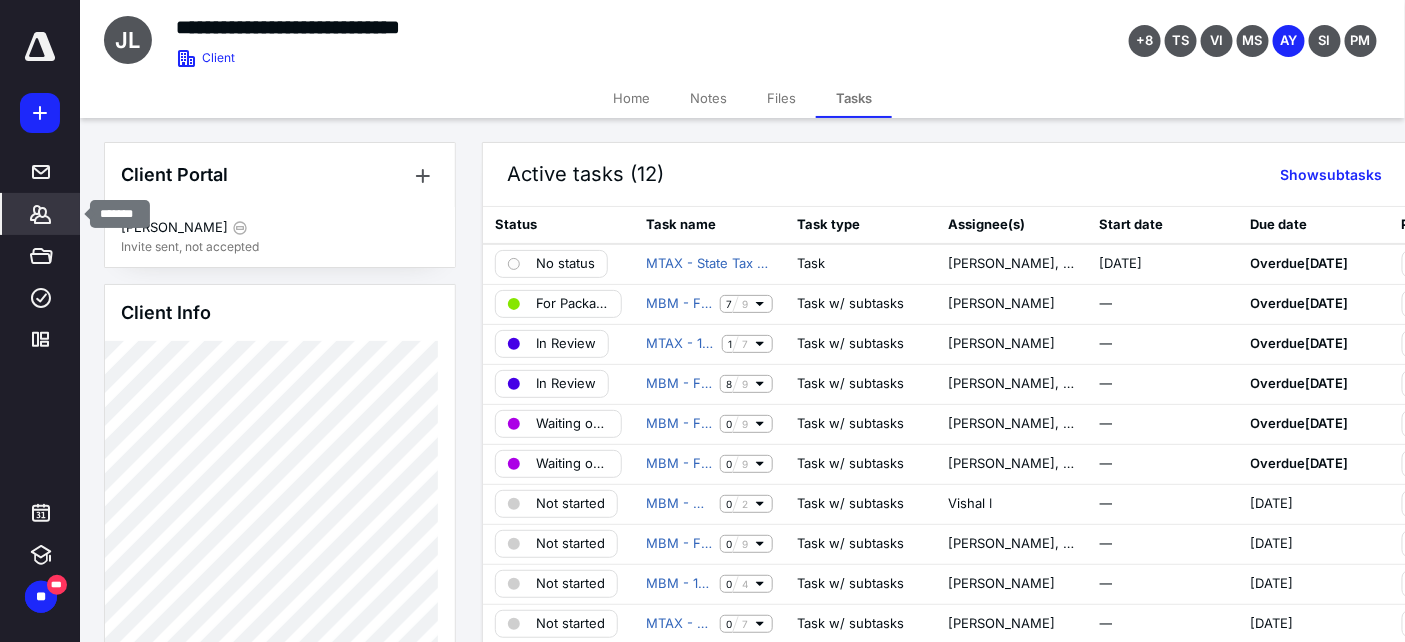 click 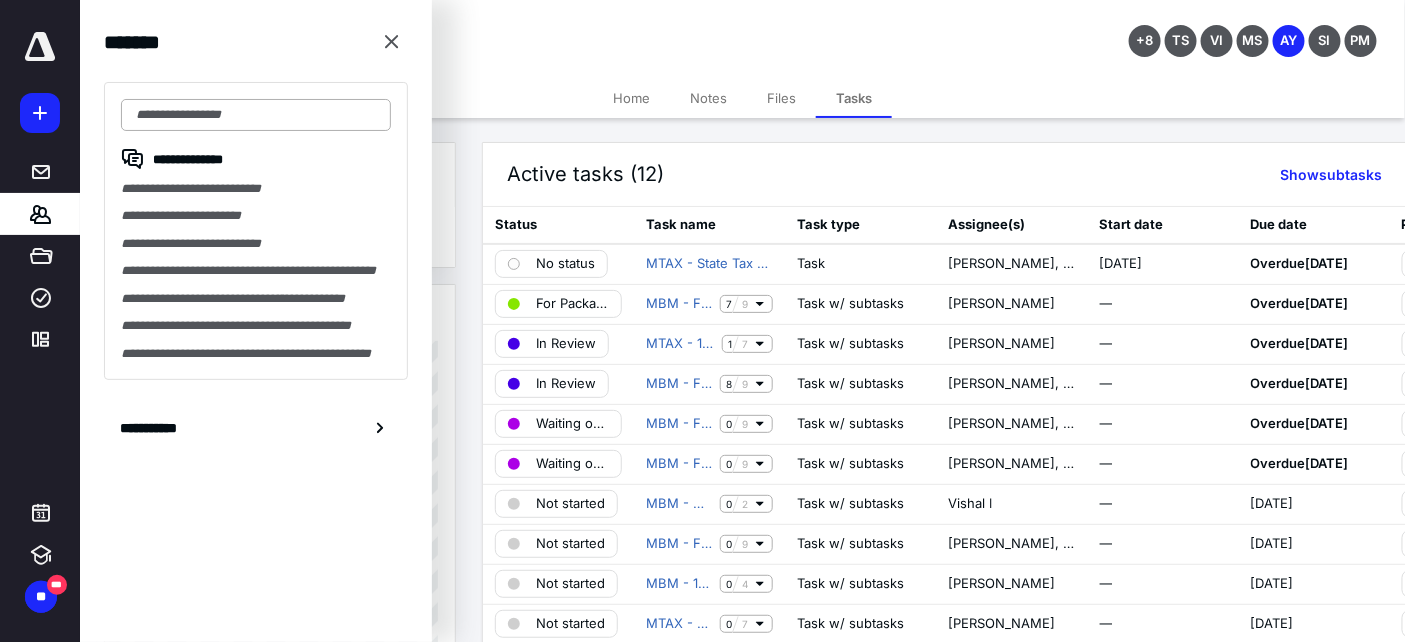 click at bounding box center (256, 115) 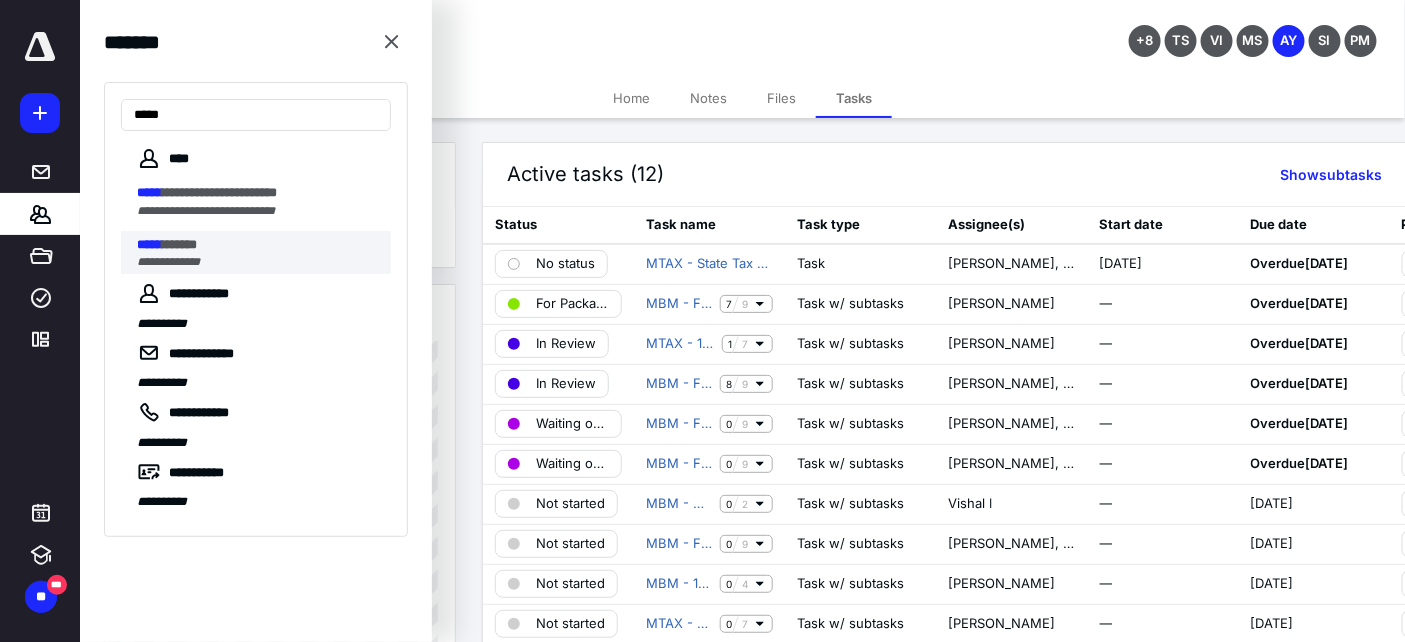 type on "*****" 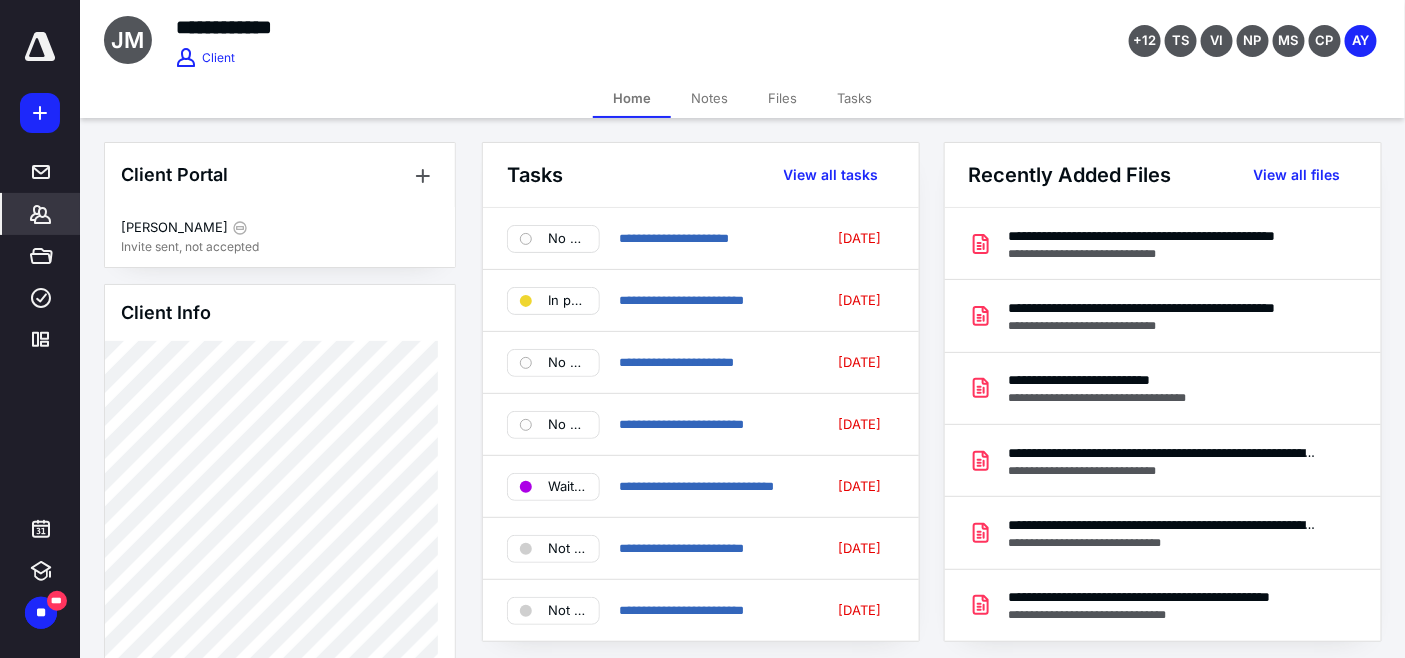 click on "Tasks" at bounding box center (854, 98) 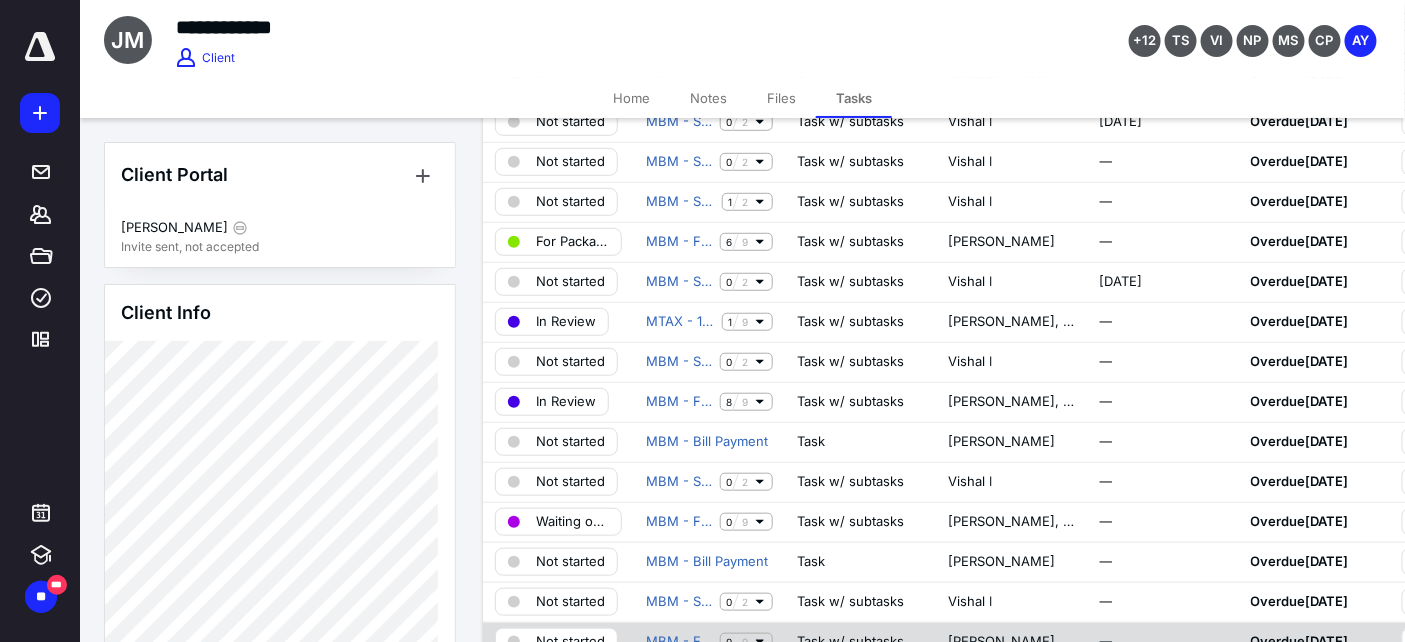 scroll, scrollTop: 444, scrollLeft: 0, axis: vertical 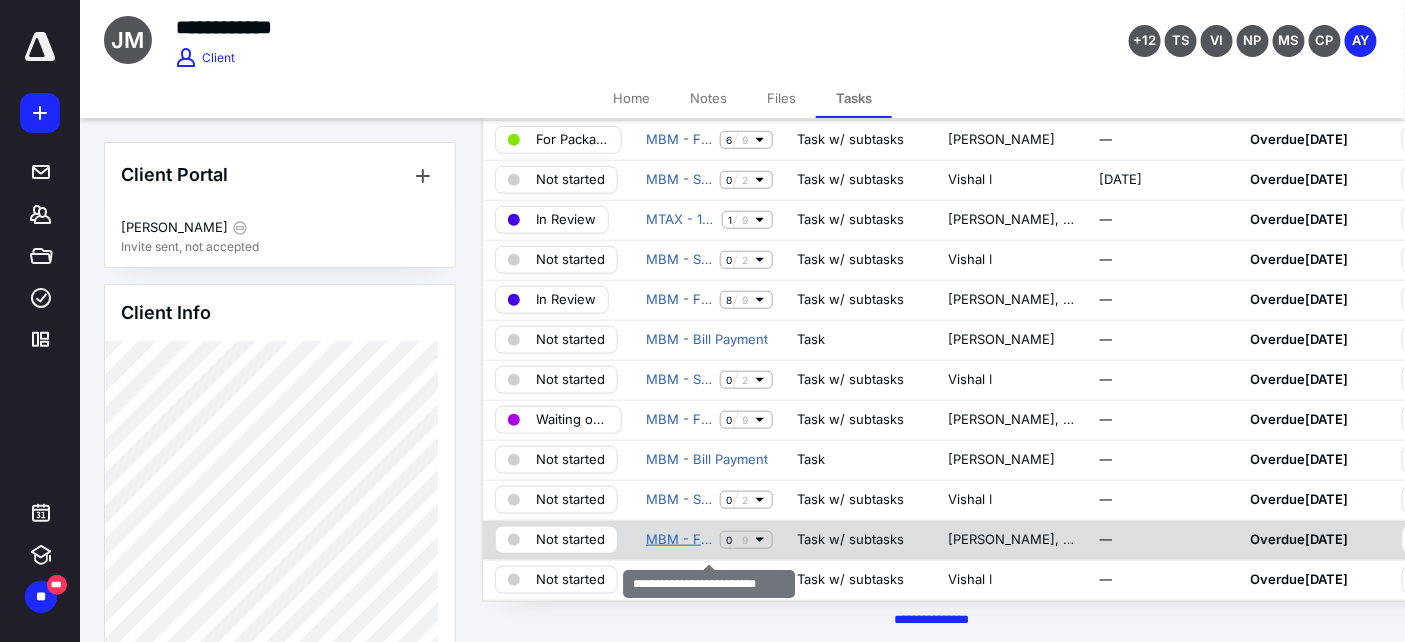 click on "MBM - Financial Reporting" at bounding box center (679, 540) 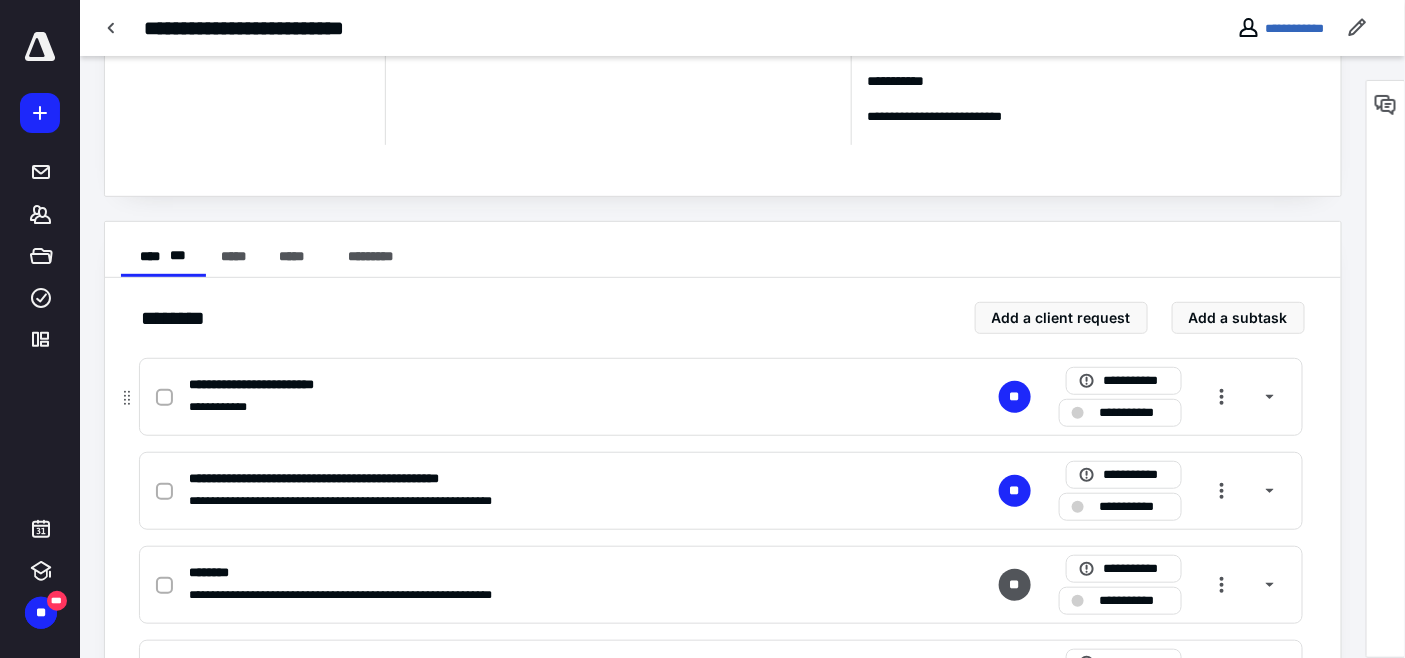scroll, scrollTop: 222, scrollLeft: 0, axis: vertical 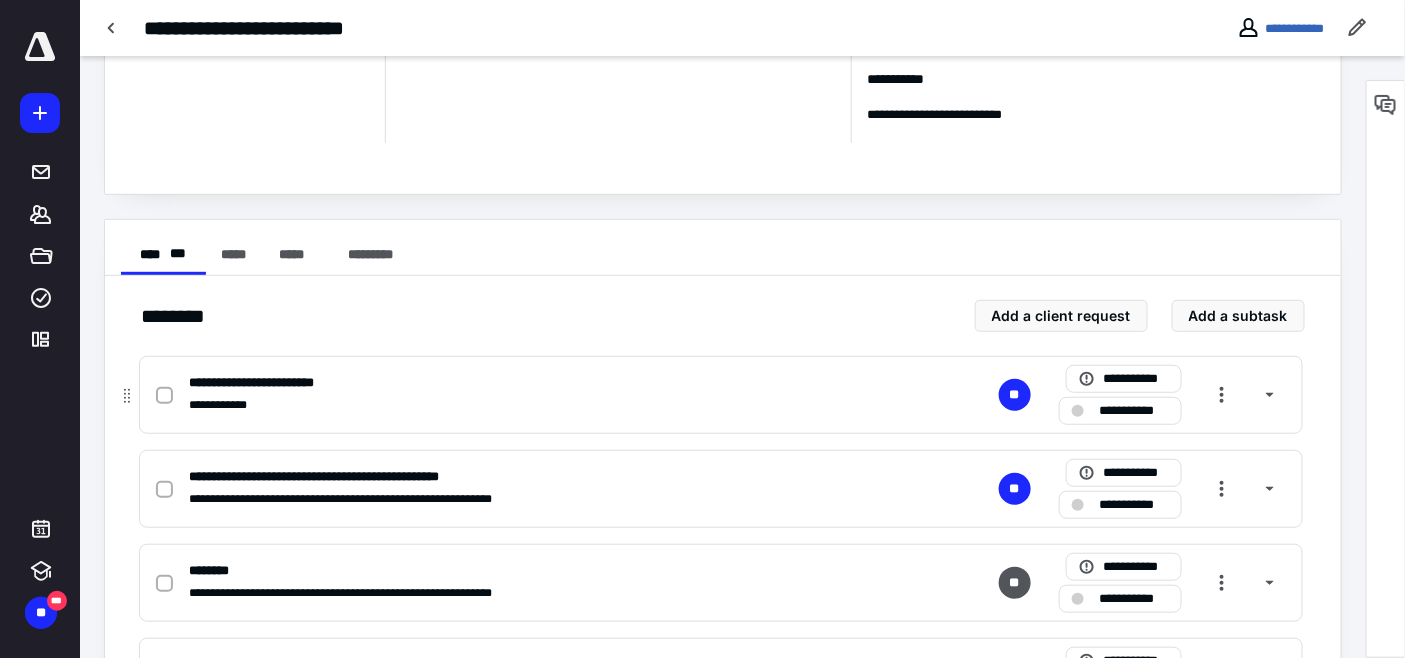 click on "**********" at bounding box center [1134, 410] 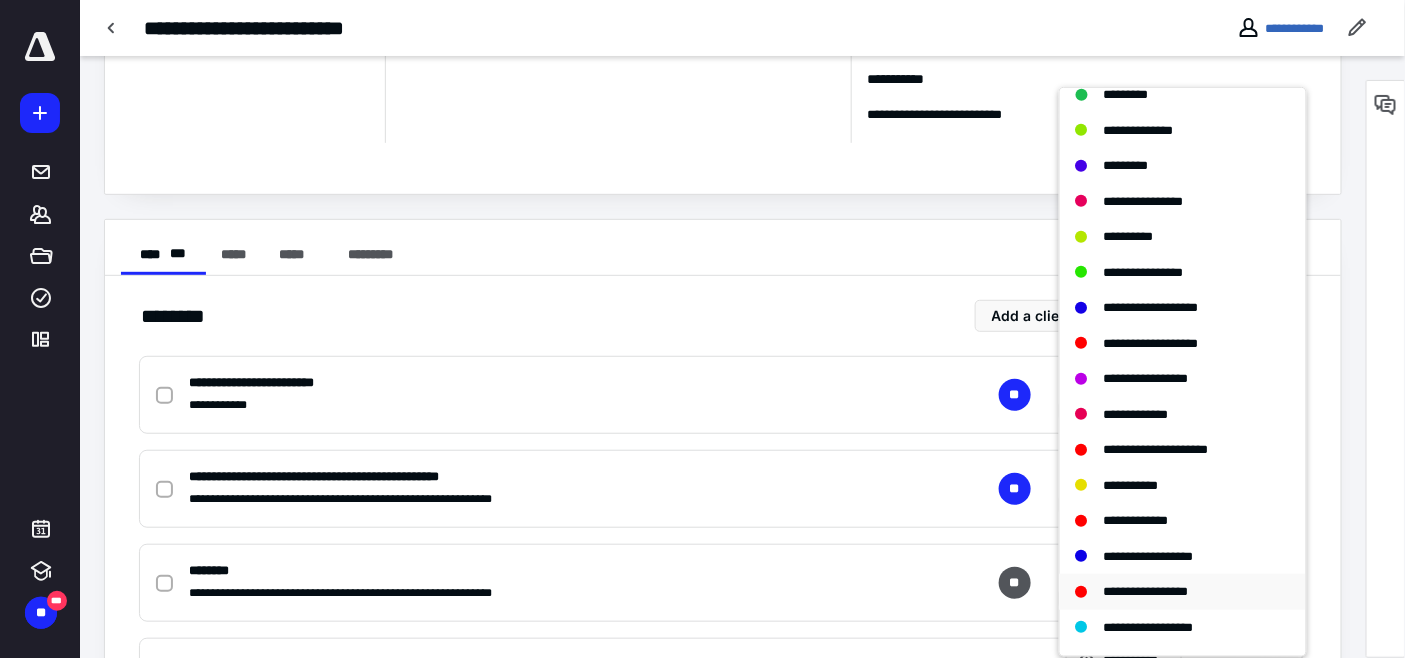 scroll, scrollTop: 438, scrollLeft: 0, axis: vertical 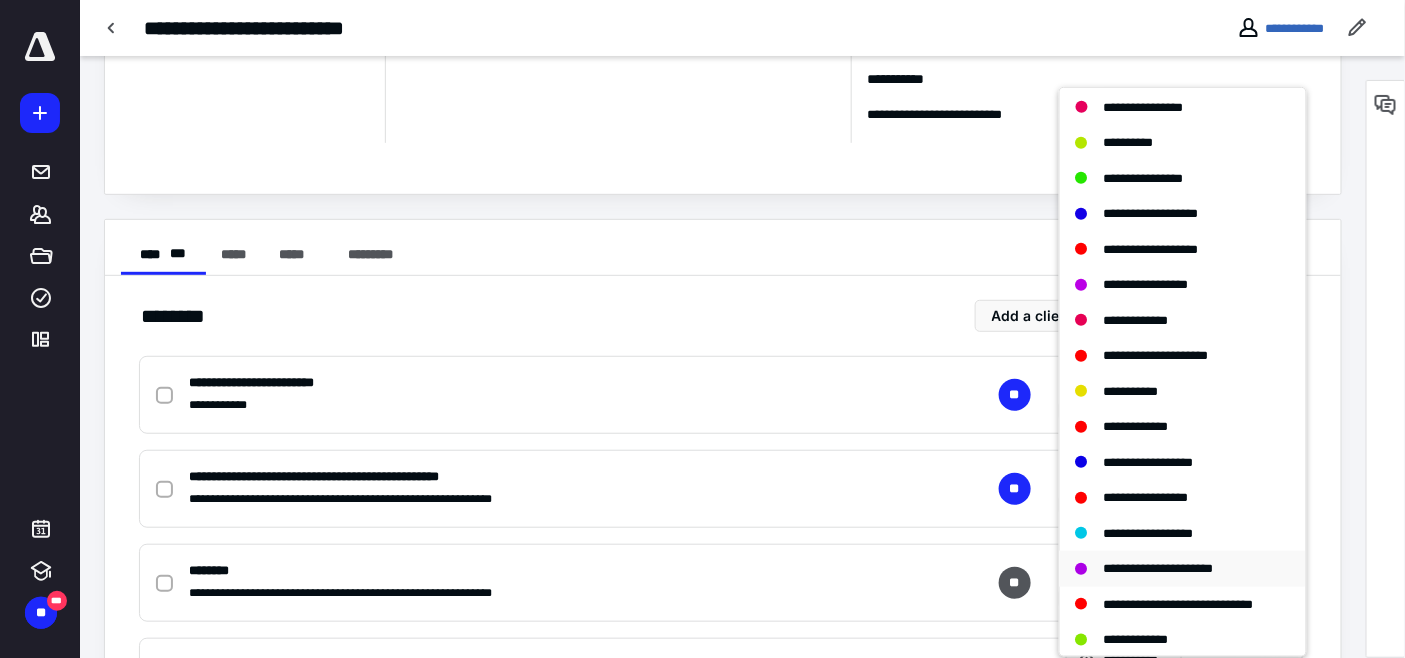 click on "**********" at bounding box center [1159, 568] 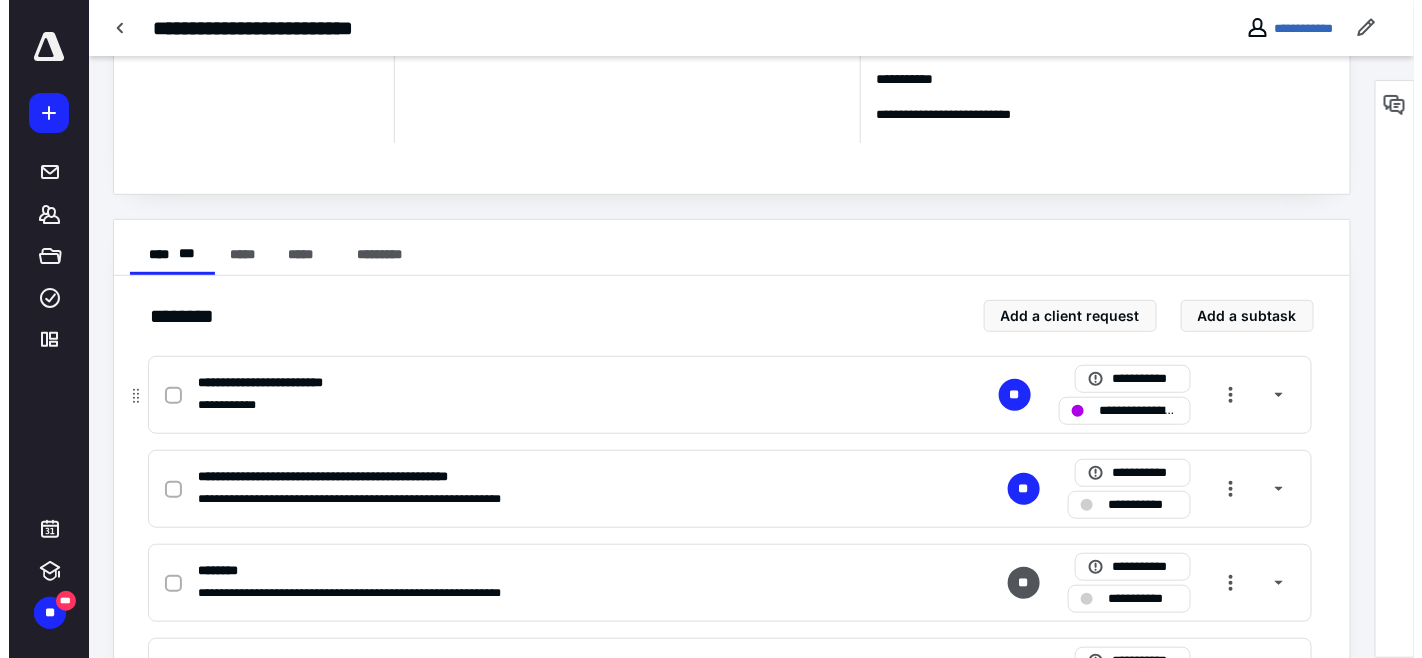 scroll, scrollTop: 0, scrollLeft: 0, axis: both 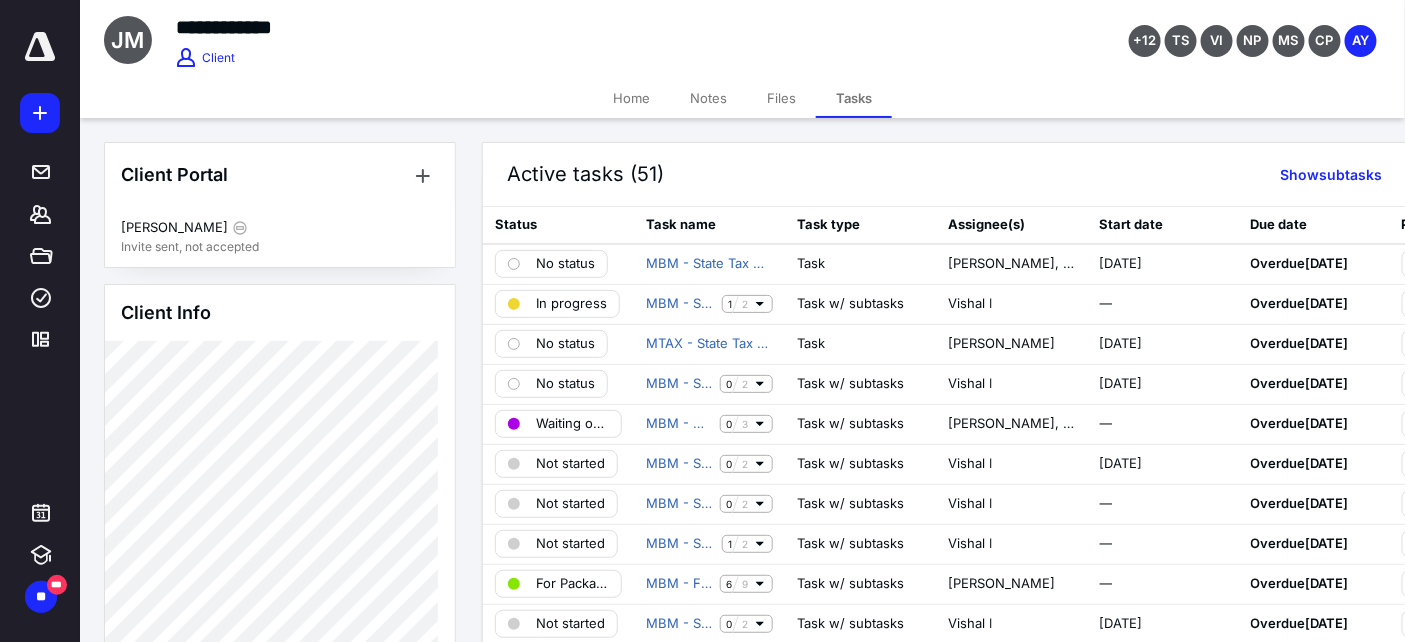 click on "Files" at bounding box center (781, 98) 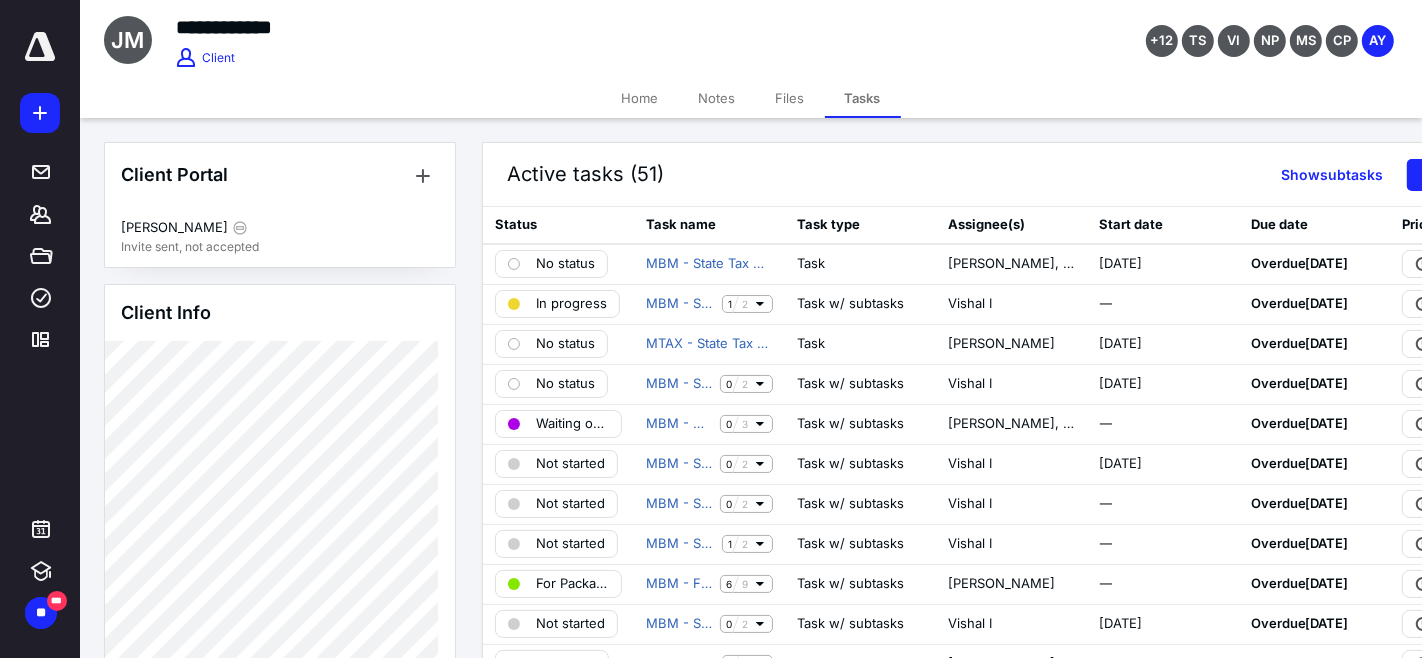 click on "Files" at bounding box center (790, 98) 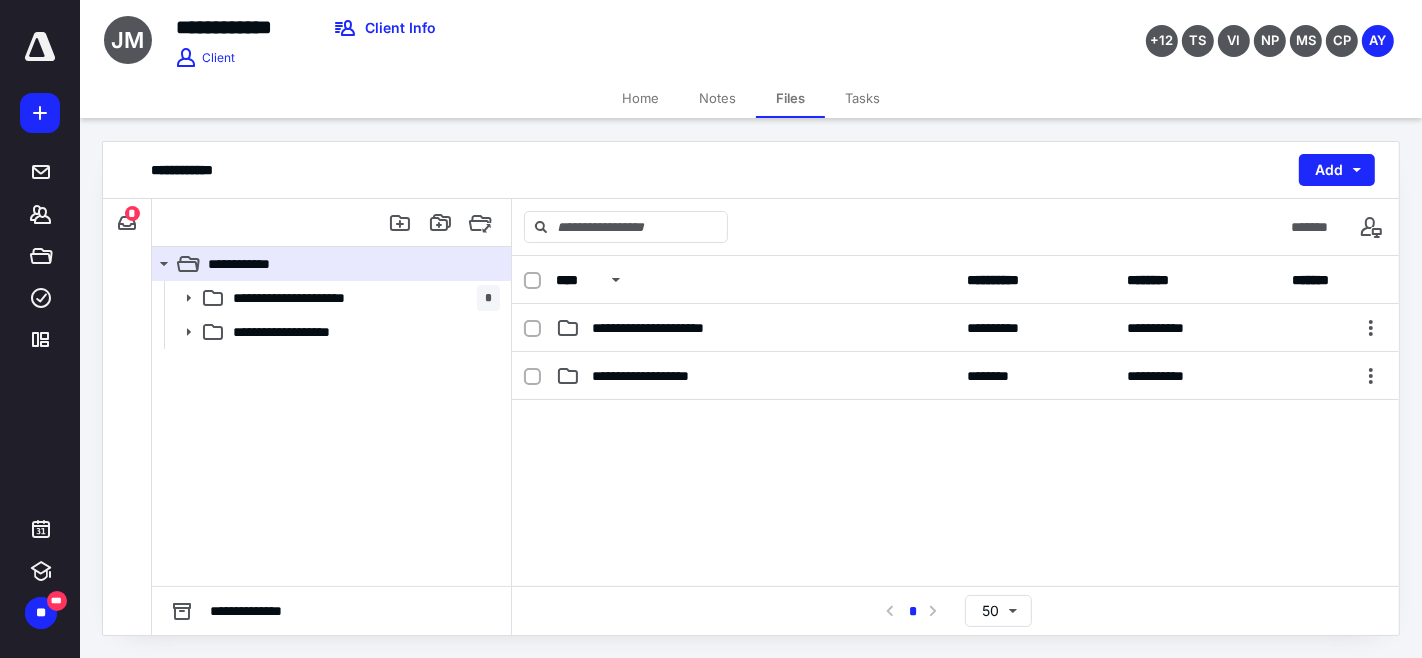 click on "**********" at bounding box center [756, 376] 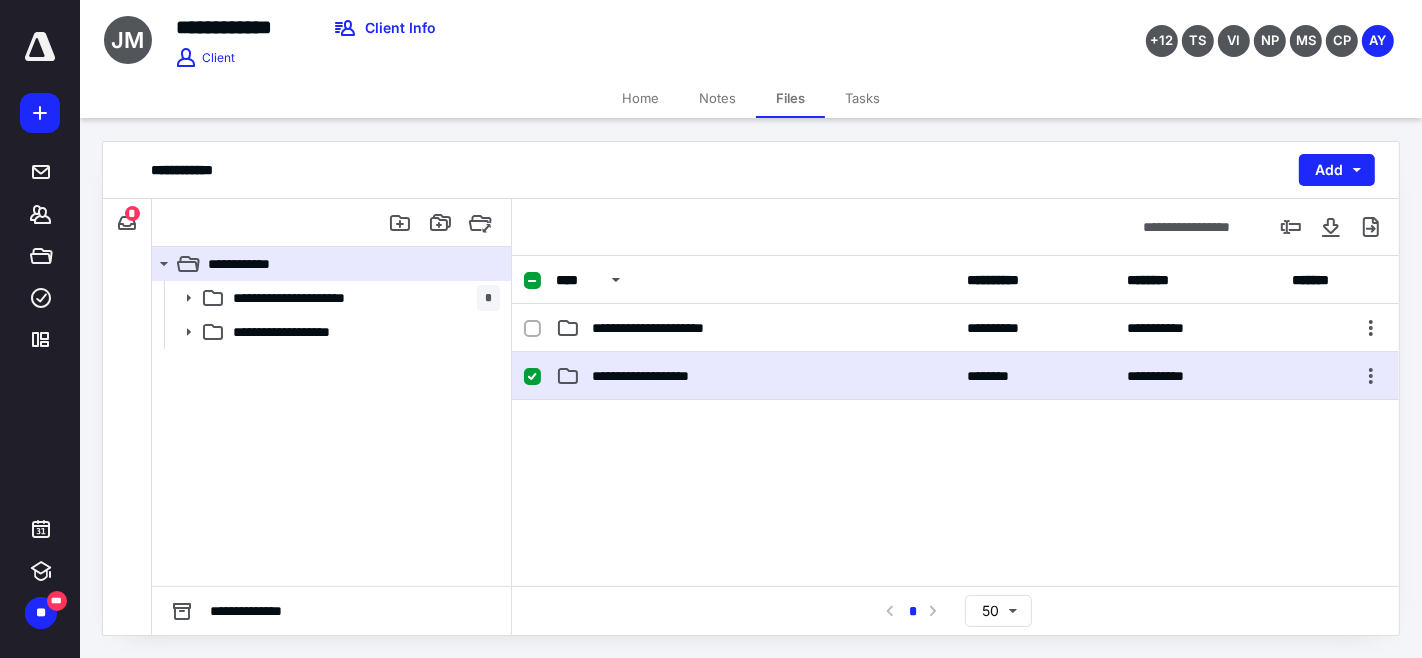 click on "**********" at bounding box center [756, 376] 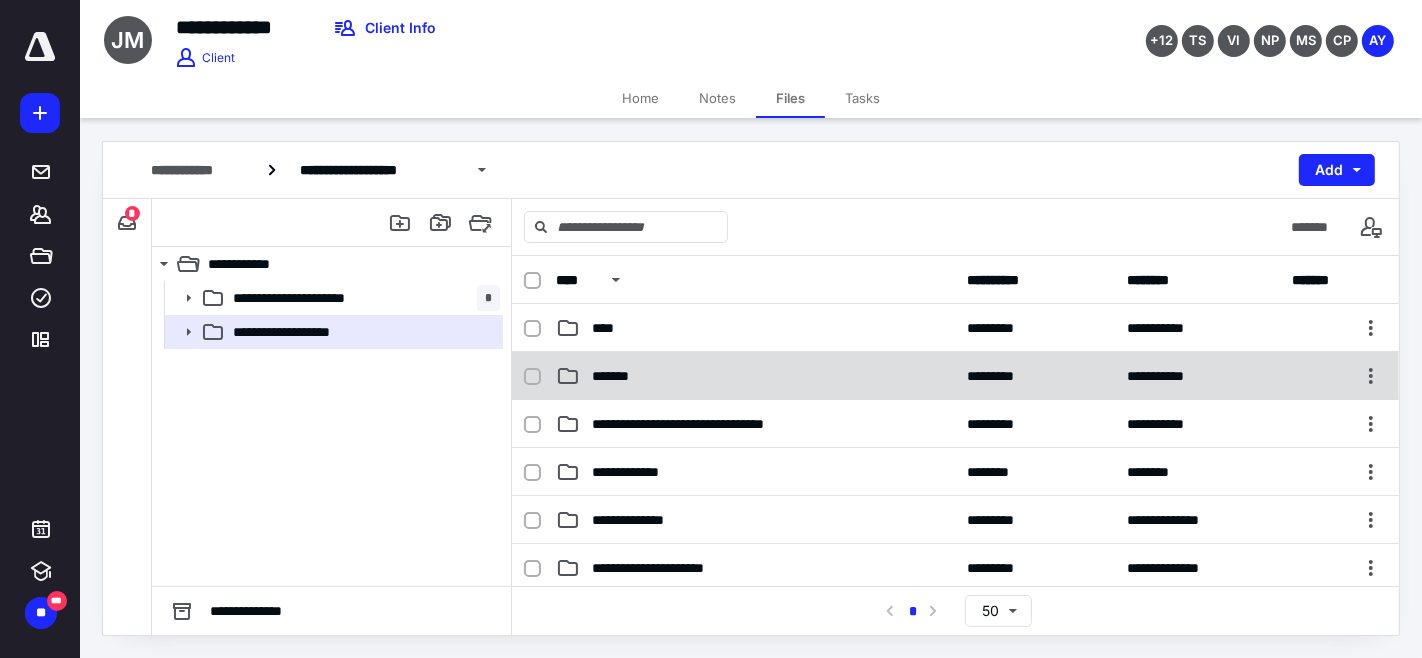 click on "*******" at bounding box center (618, 376) 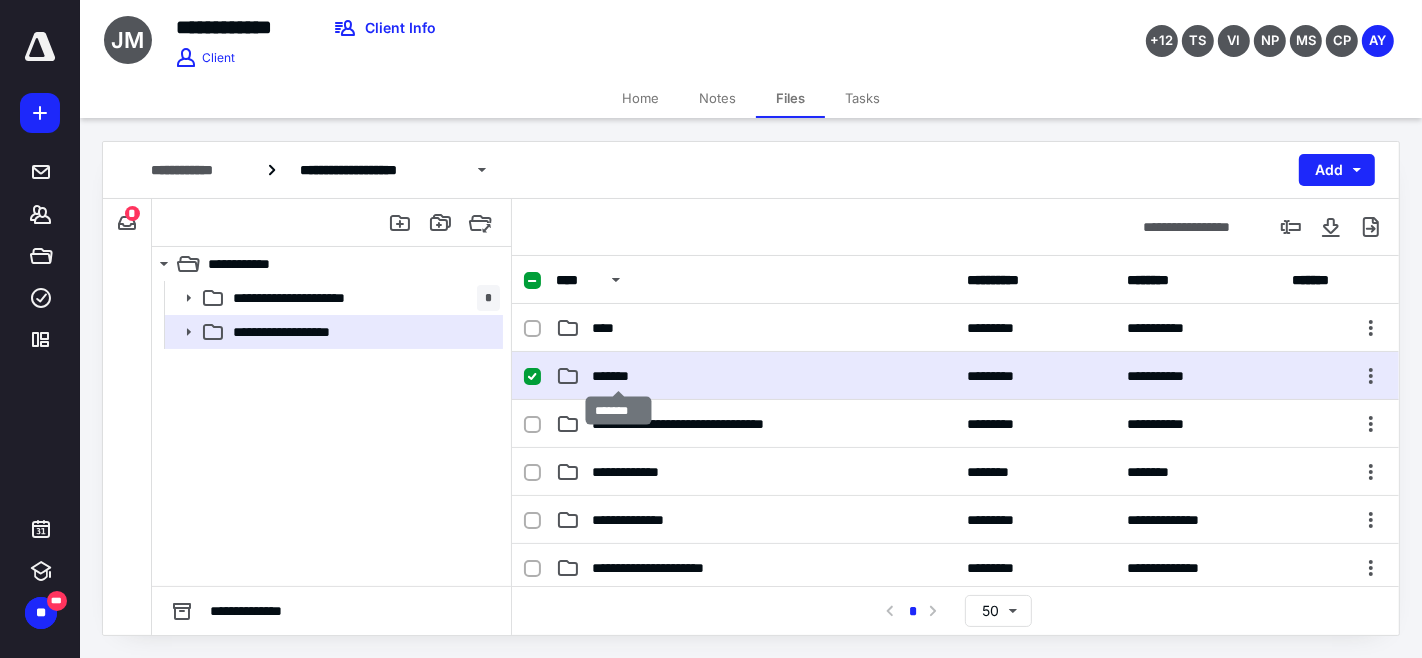 click on "*******" at bounding box center [618, 376] 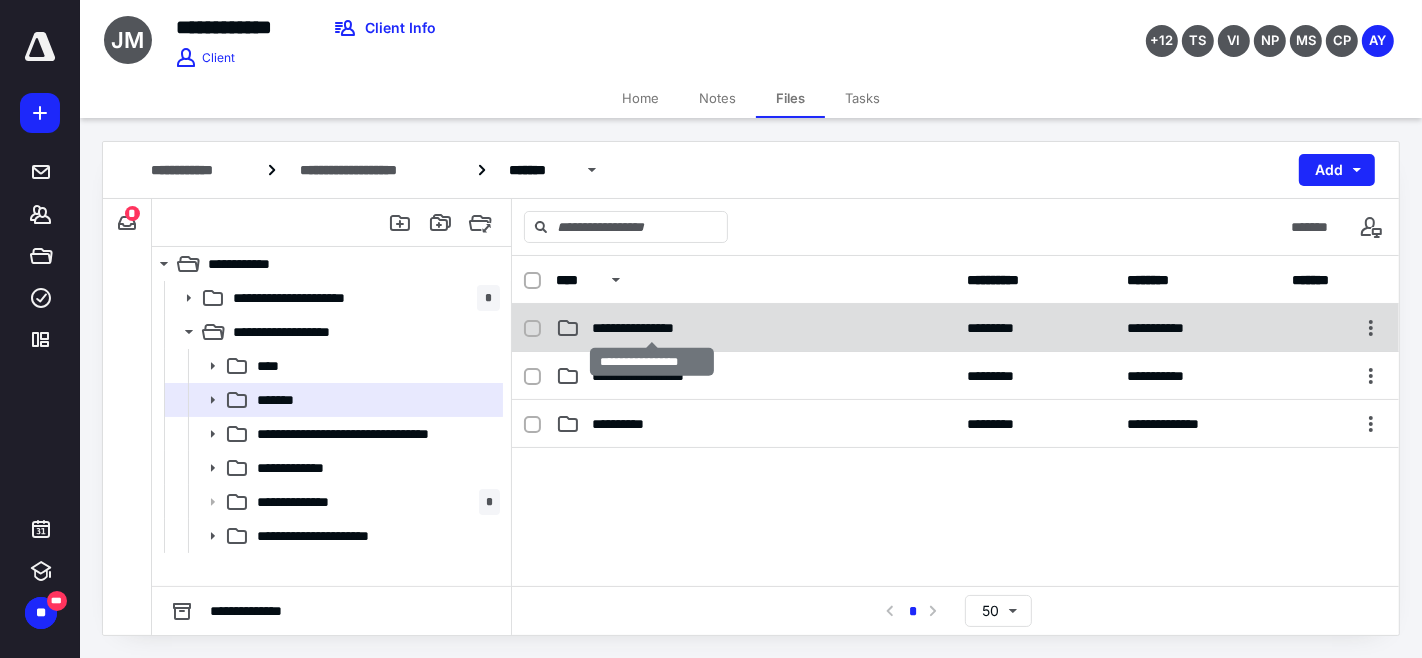 click on "**********" at bounding box center [652, 328] 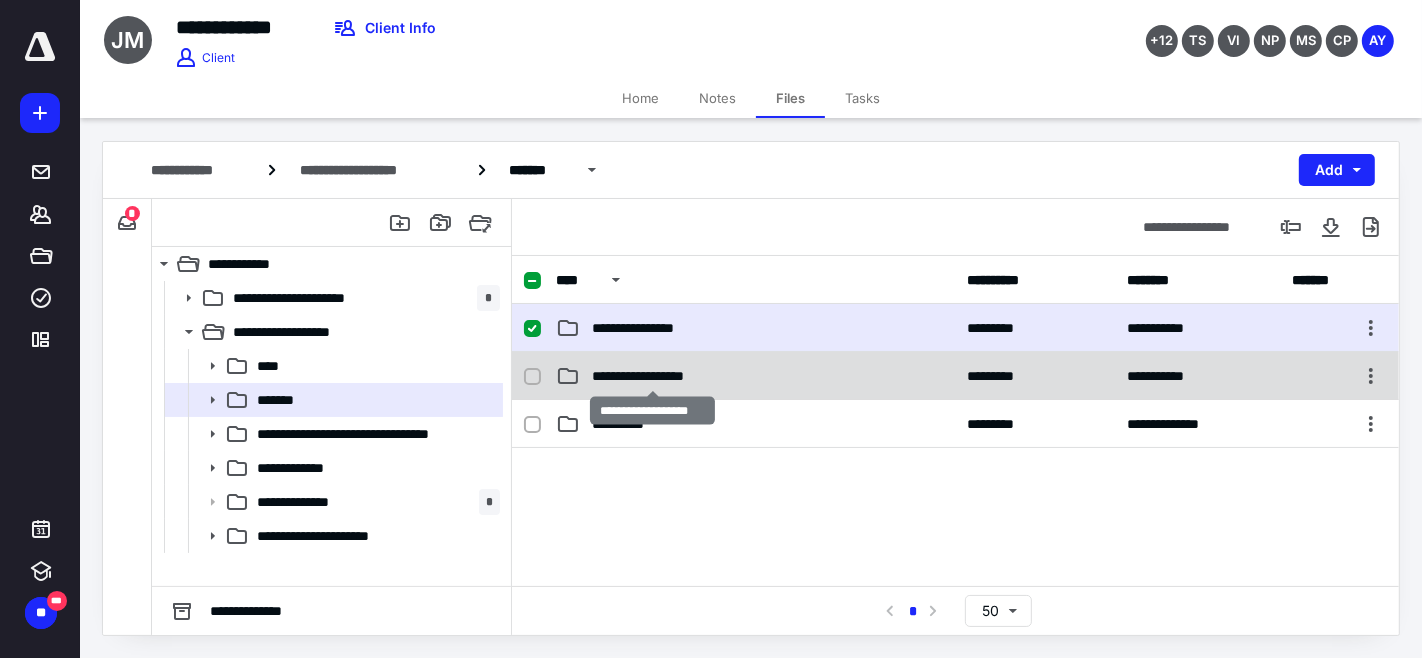 click on "**********" at bounding box center (652, 376) 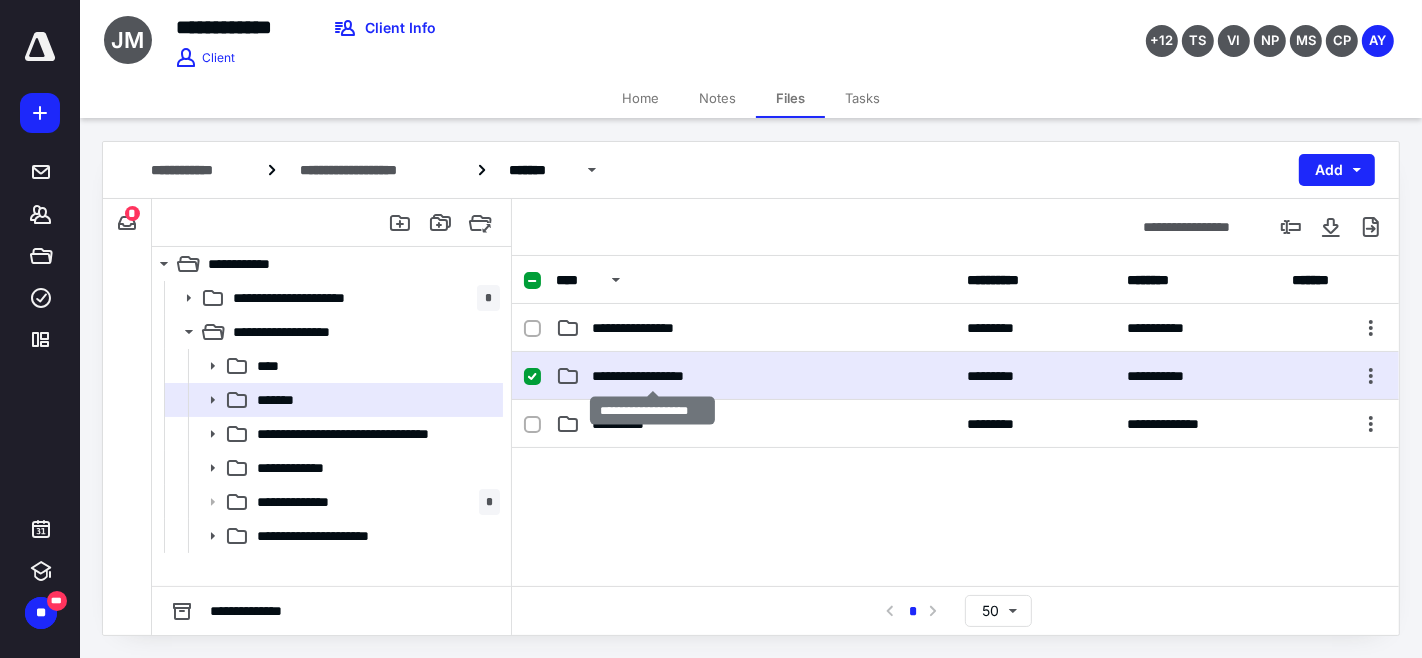 click on "**********" at bounding box center (652, 376) 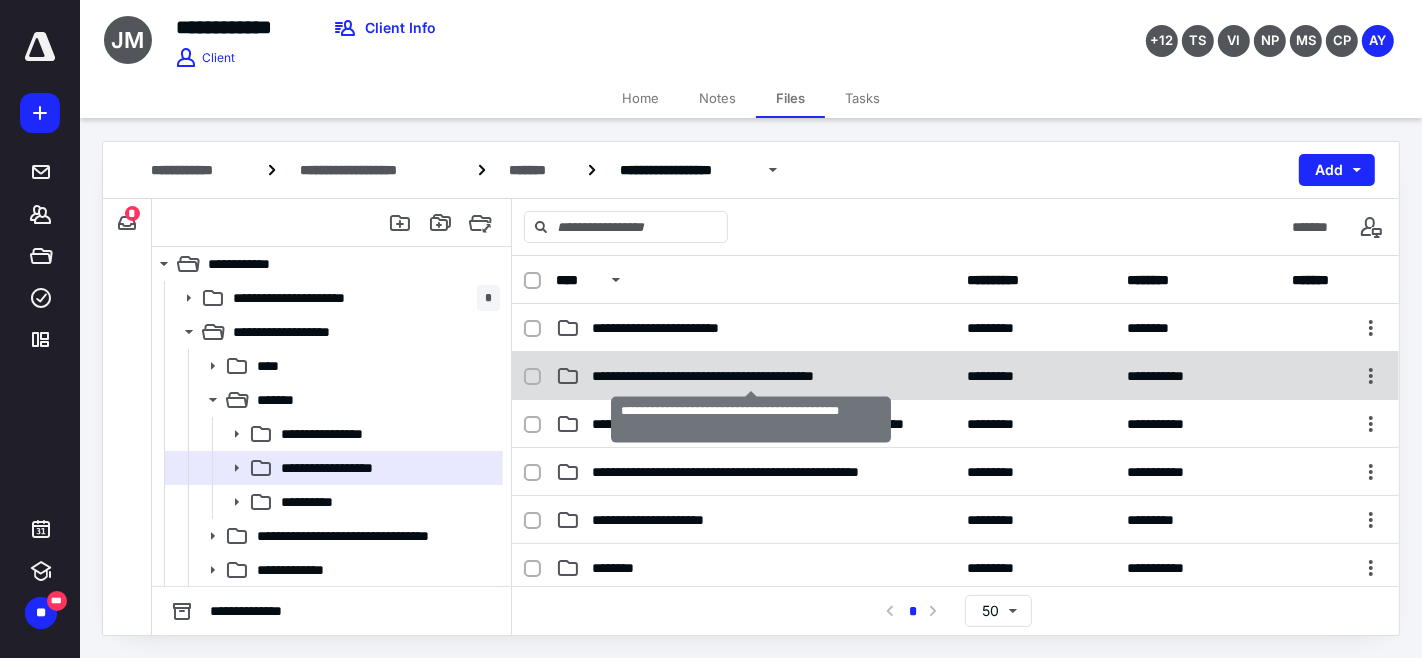 click on "**********" at bounding box center (751, 376) 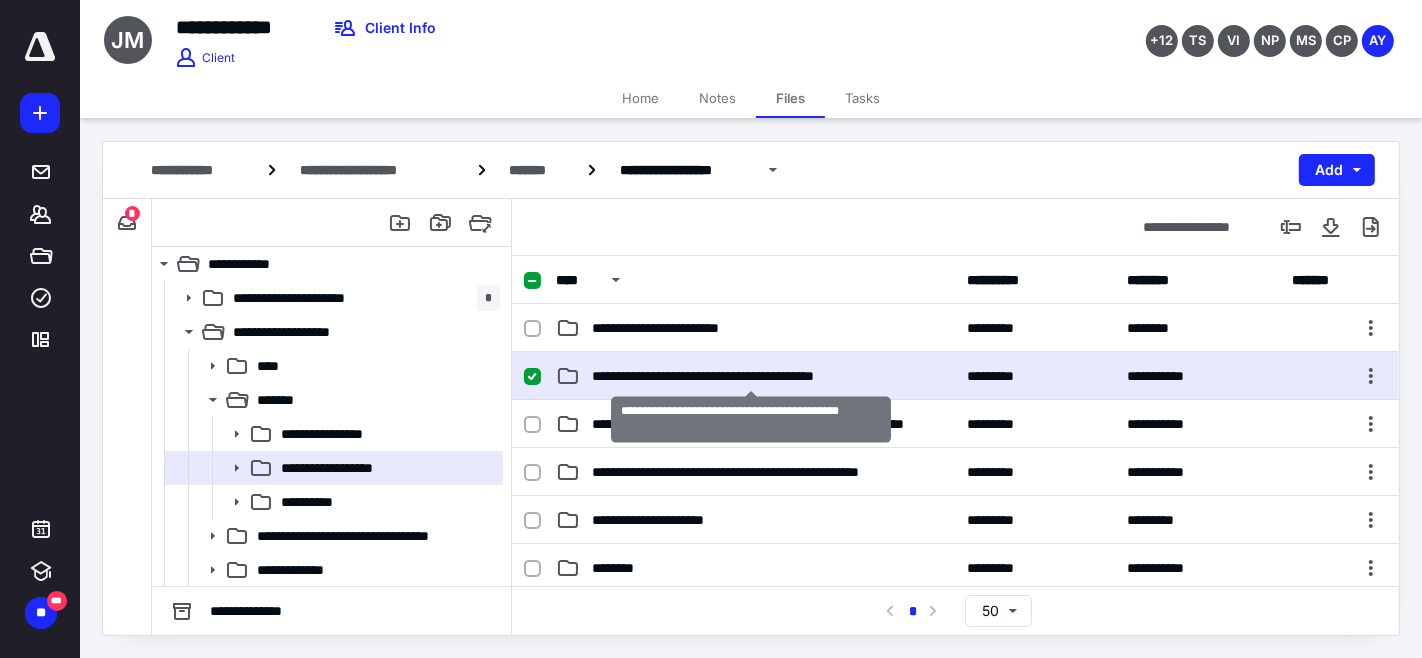 click on "**********" at bounding box center [751, 376] 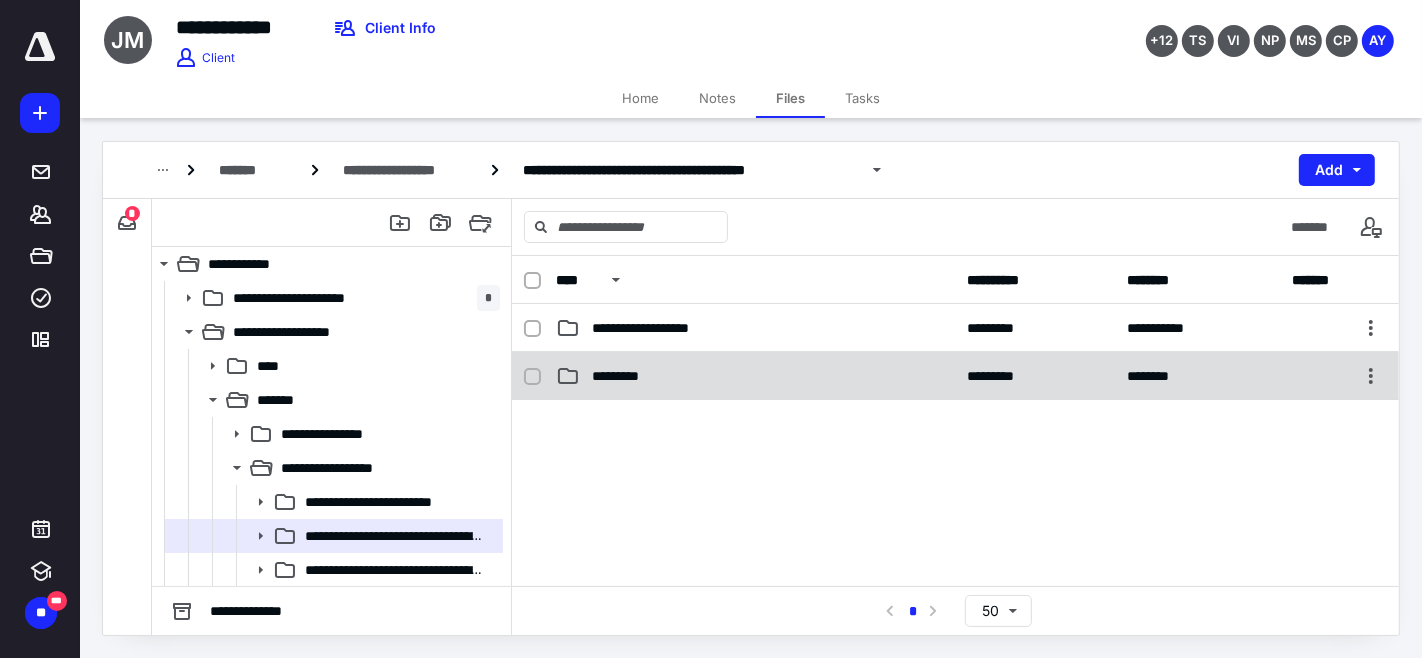 click on "*********" at bounding box center [756, 376] 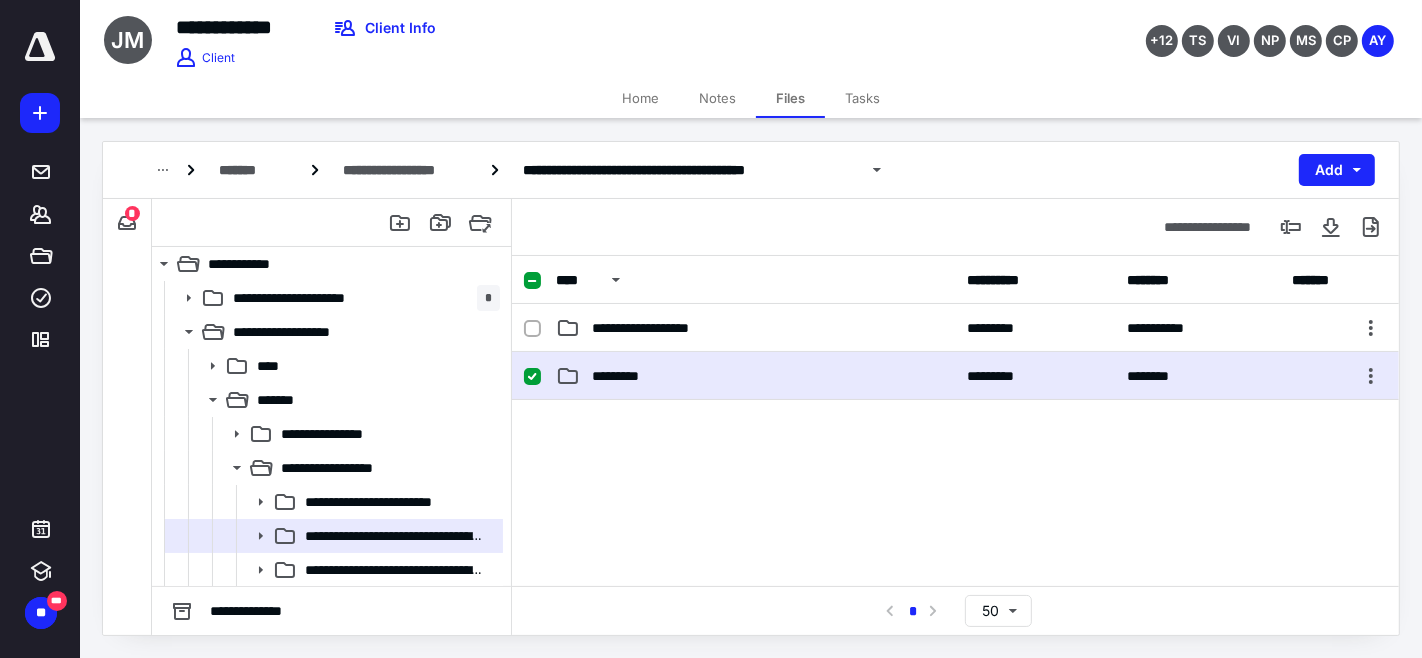 checkbox on "true" 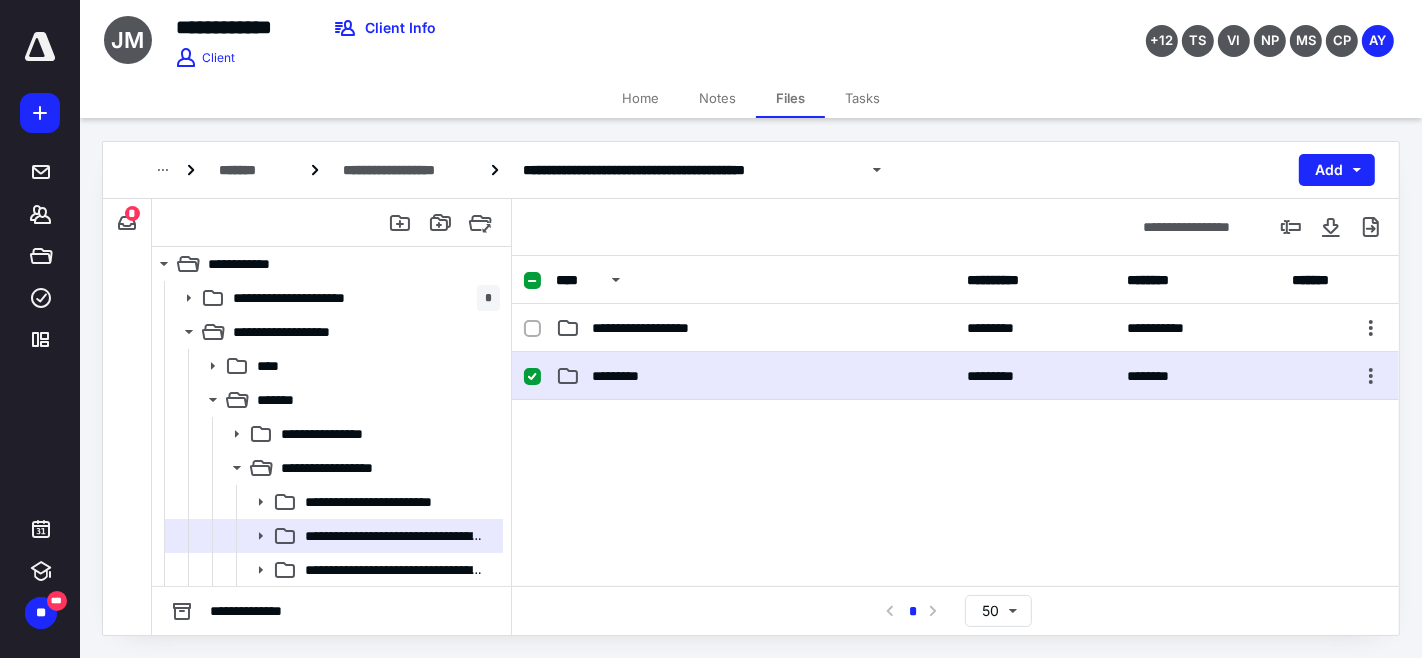 click on "*********" at bounding box center [756, 376] 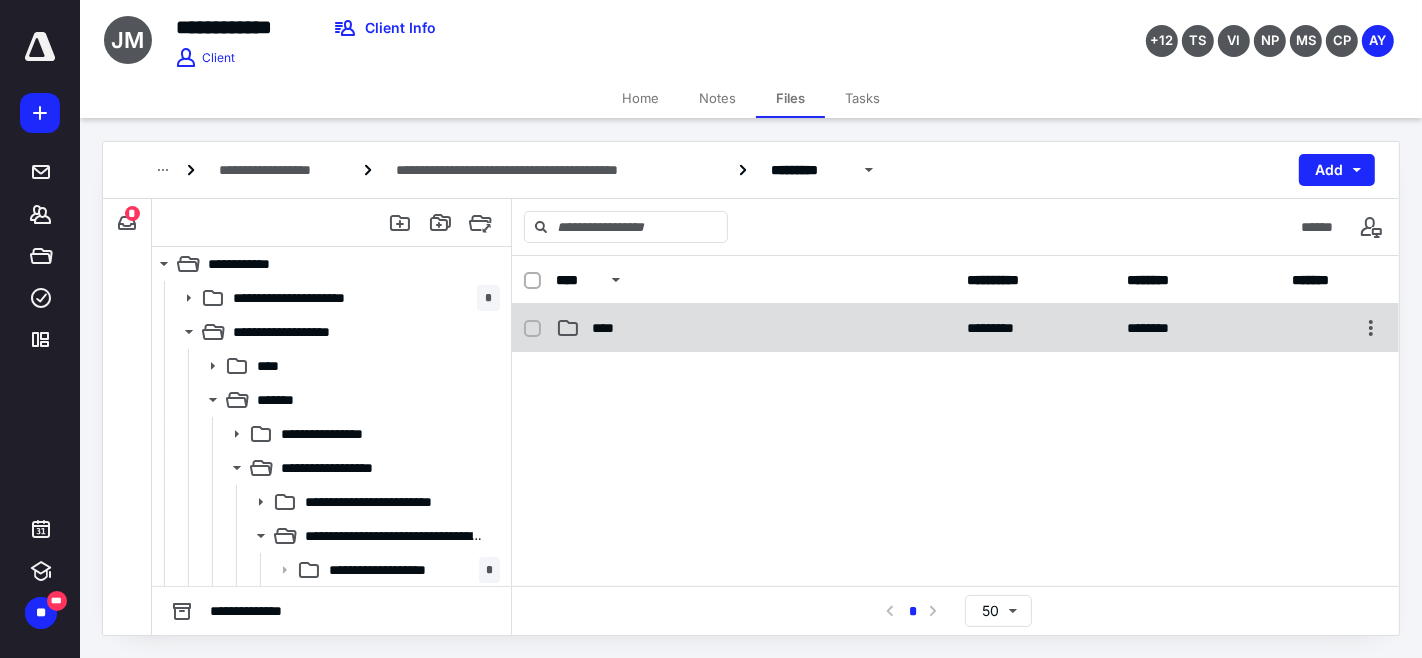 click on "****" at bounding box center [756, 328] 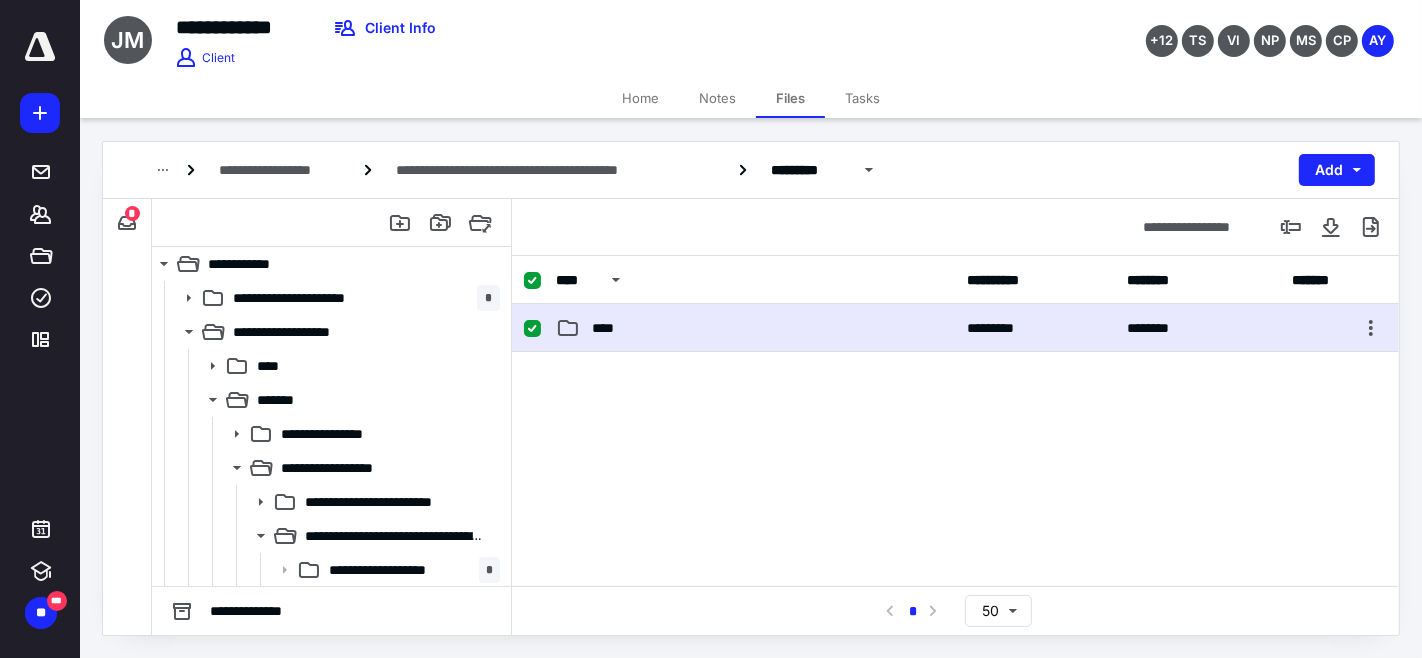 click on "****" at bounding box center (756, 328) 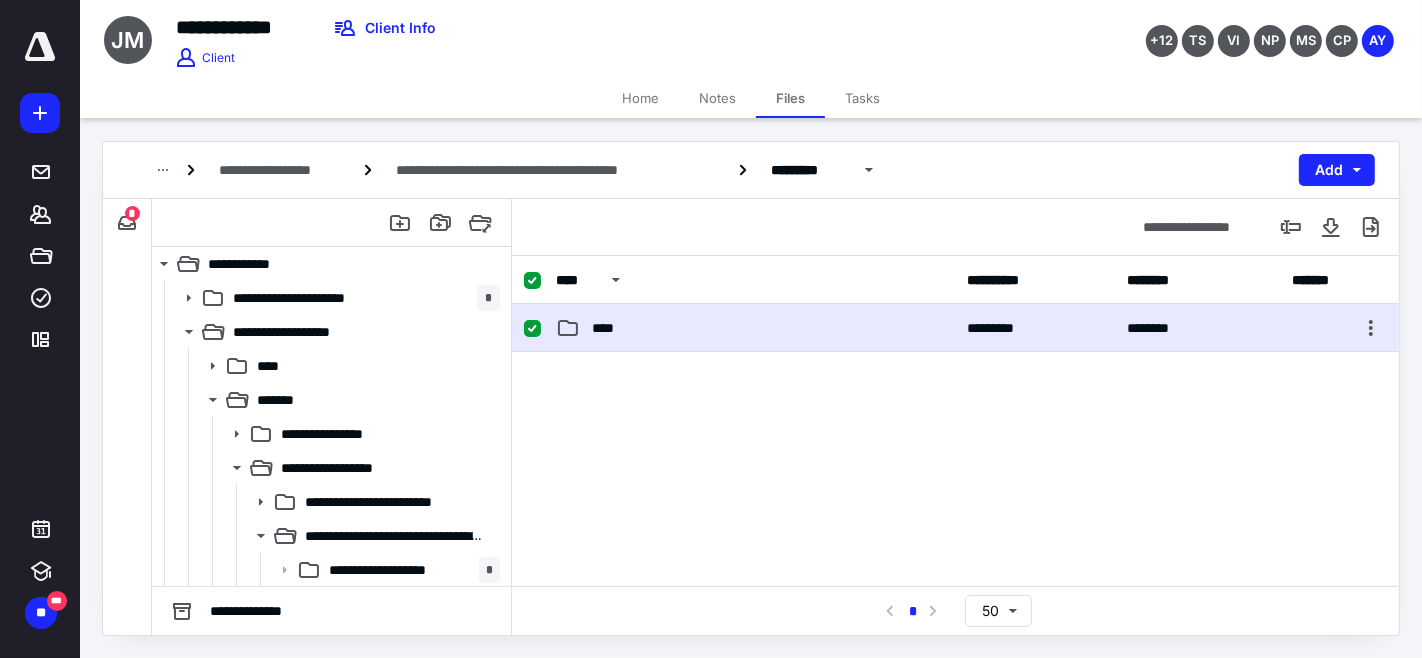 checkbox on "false" 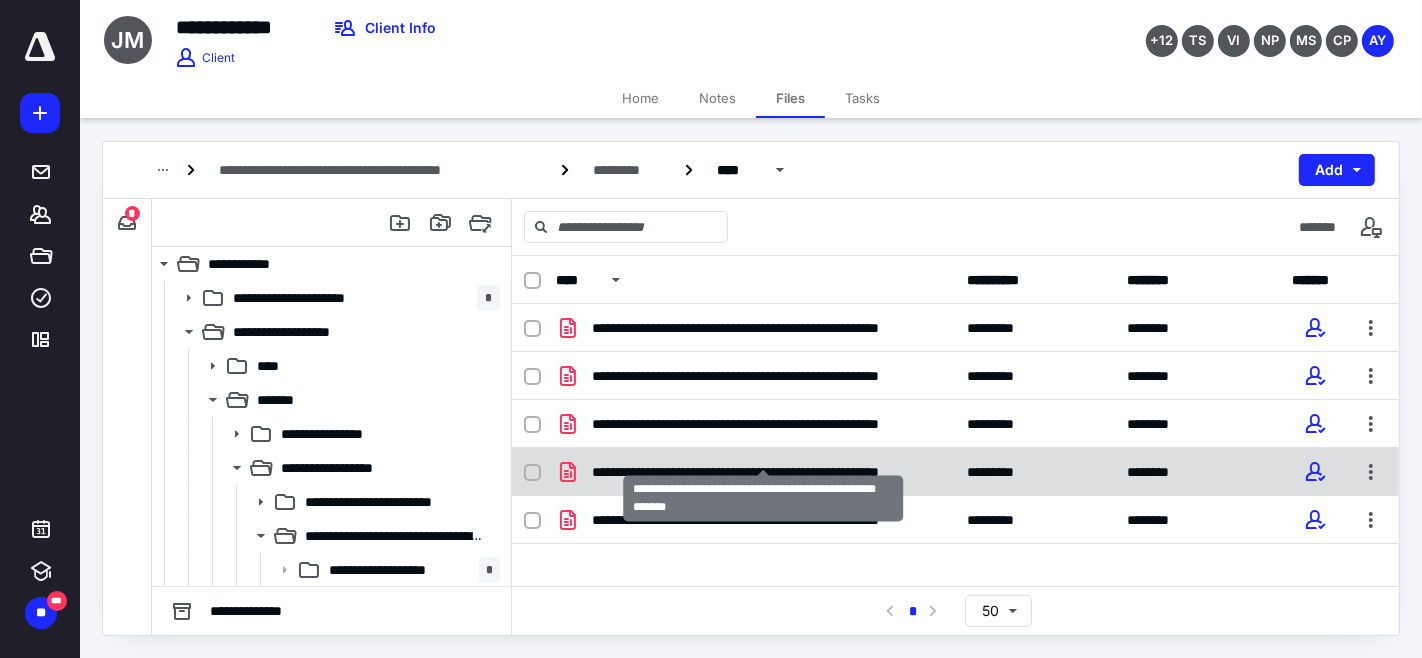 scroll, scrollTop: 17, scrollLeft: 0, axis: vertical 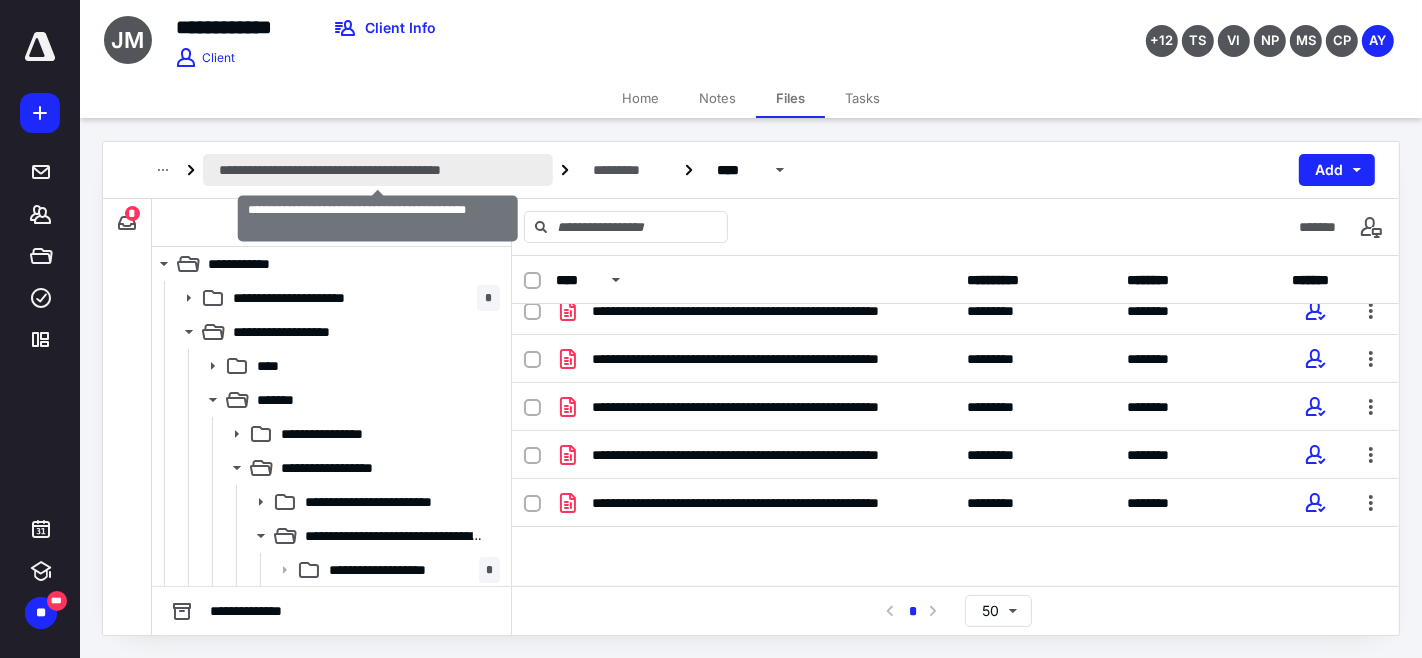 click on "**********" at bounding box center (378, 170) 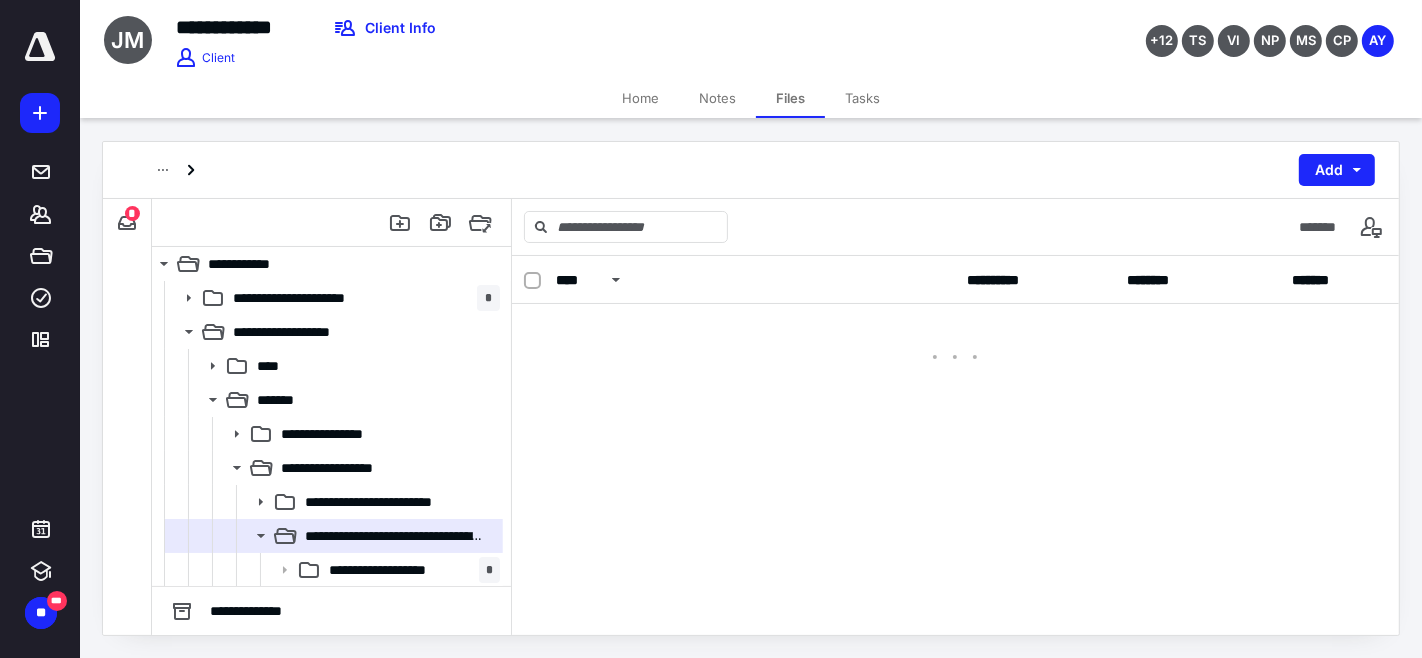 scroll, scrollTop: 0, scrollLeft: 0, axis: both 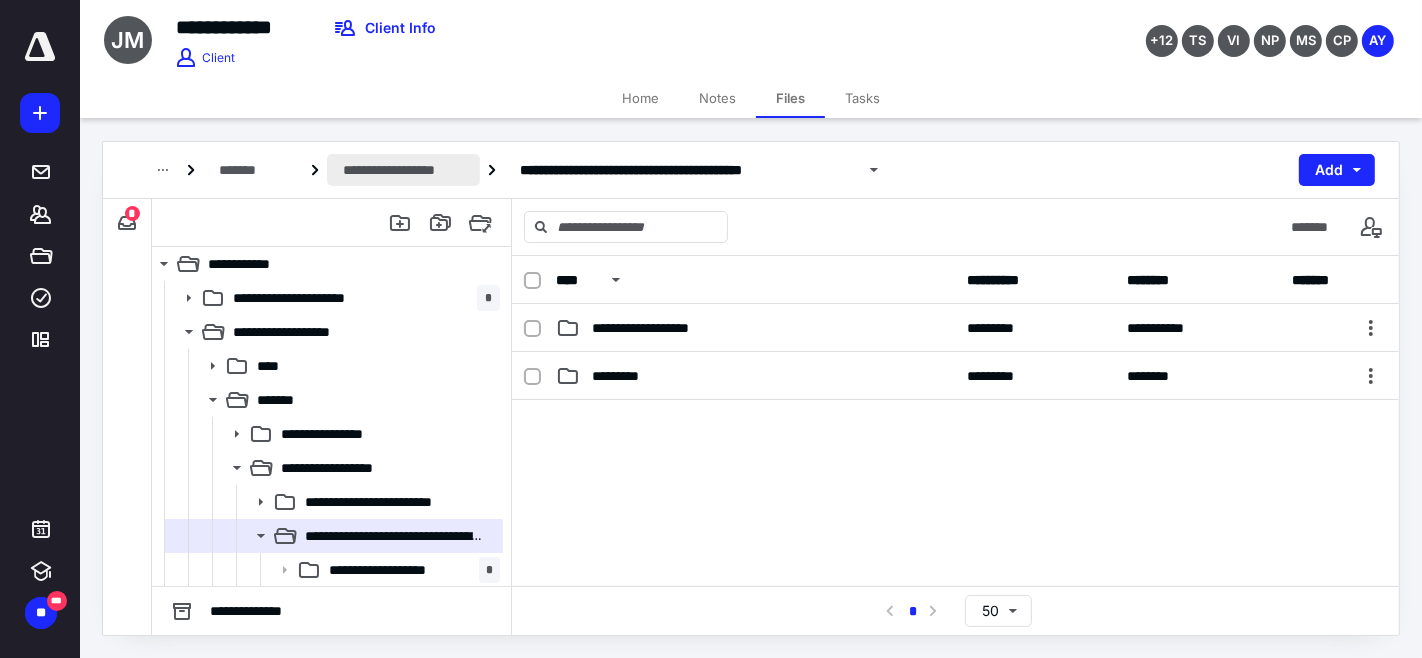 click on "**********" at bounding box center (403, 170) 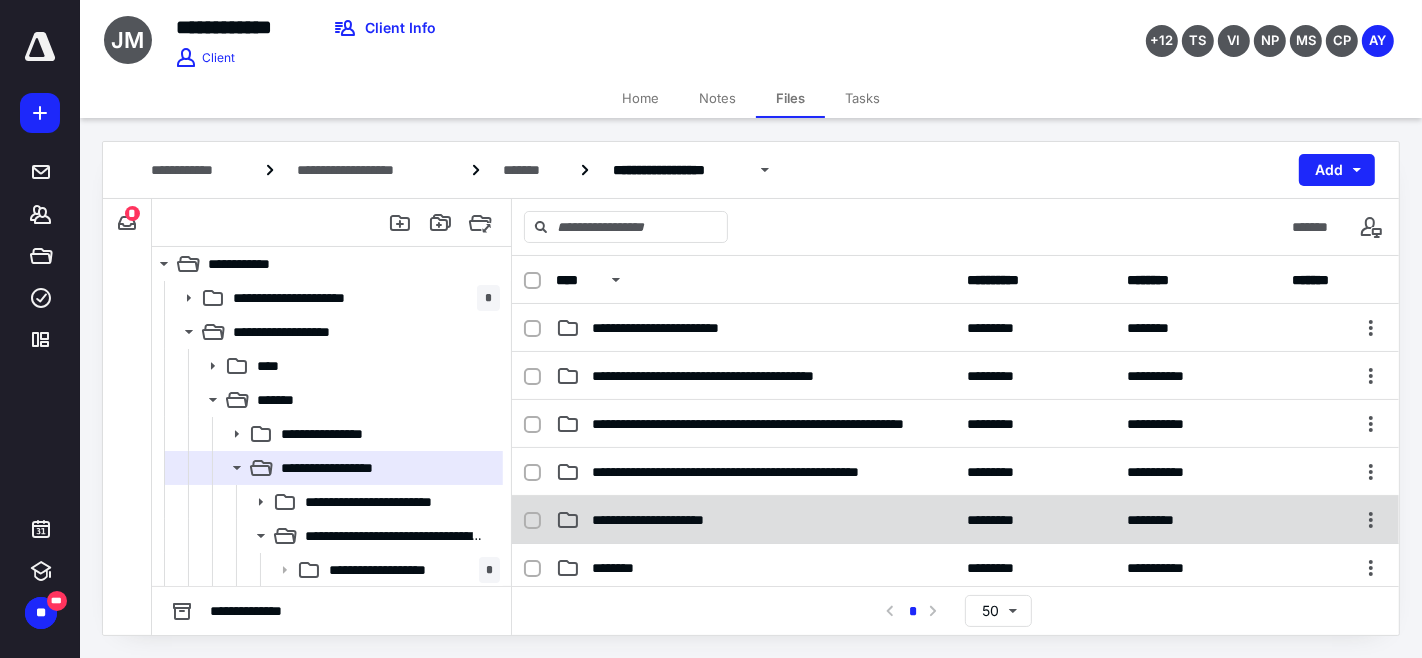 click on "**********" at bounding box center [678, 520] 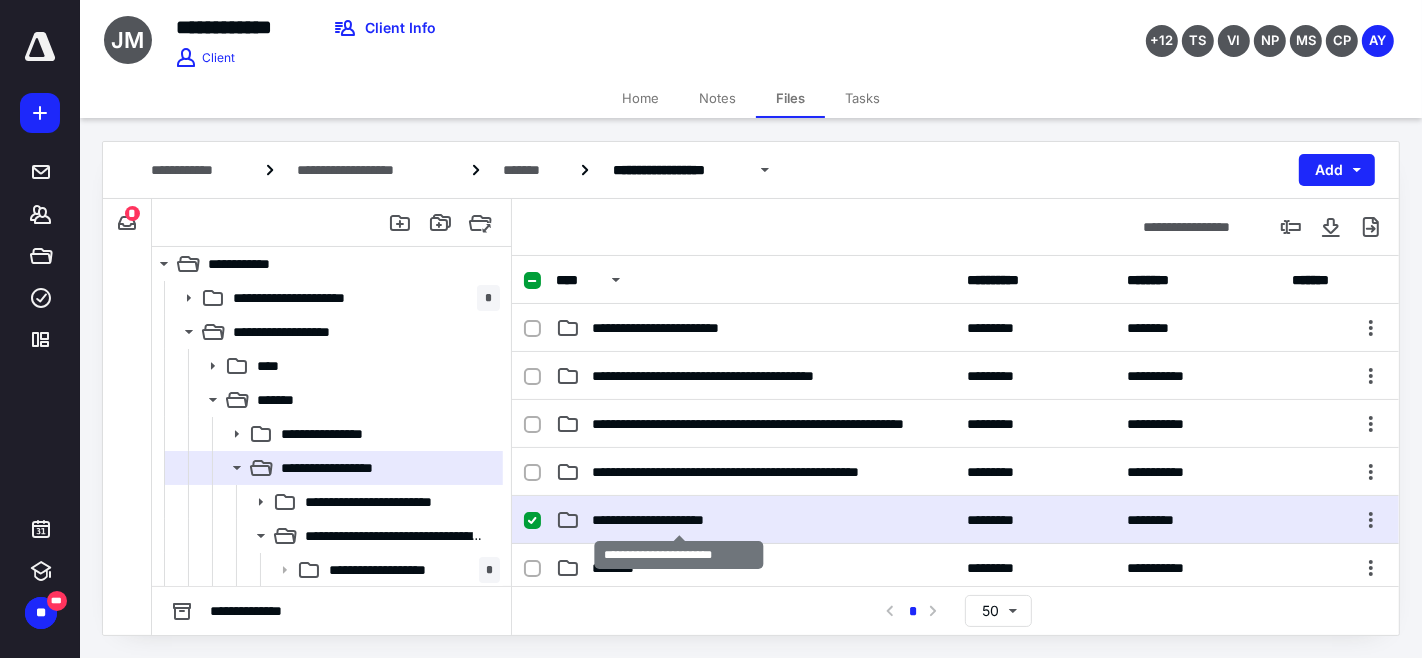 click on "**********" at bounding box center [678, 520] 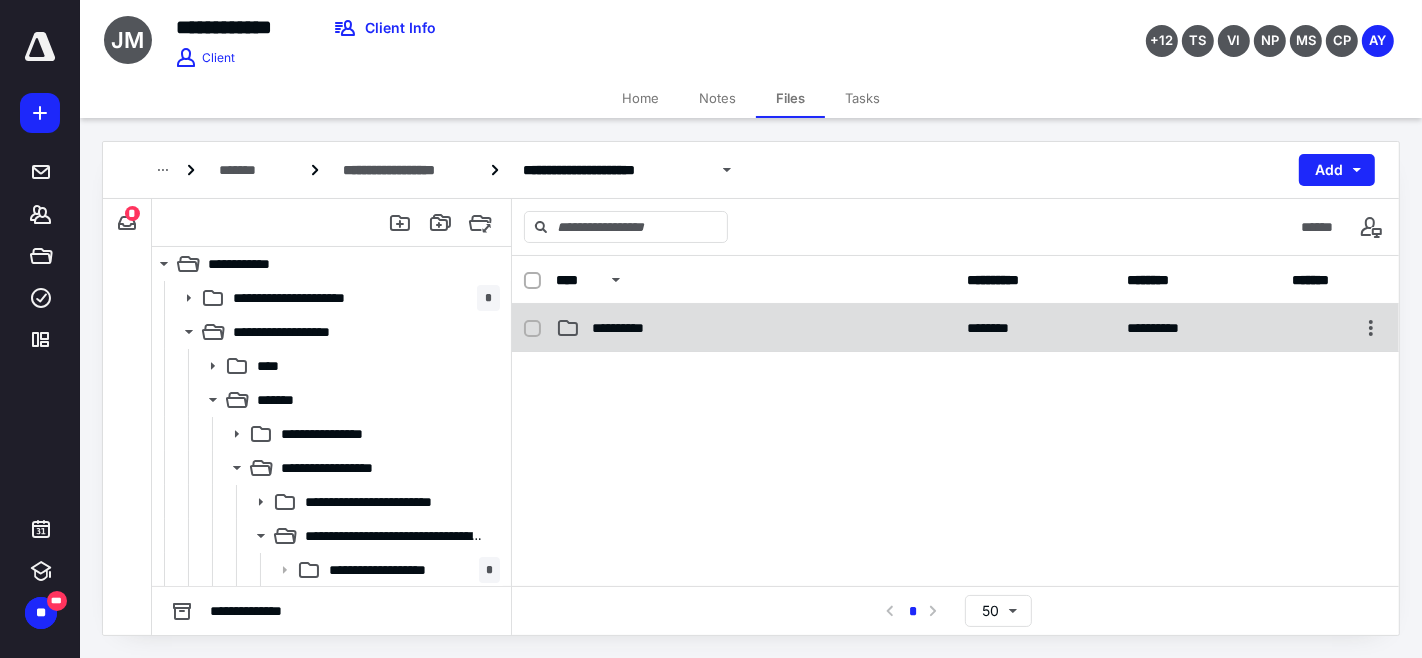 click on "**********" at bounding box center [755, 328] 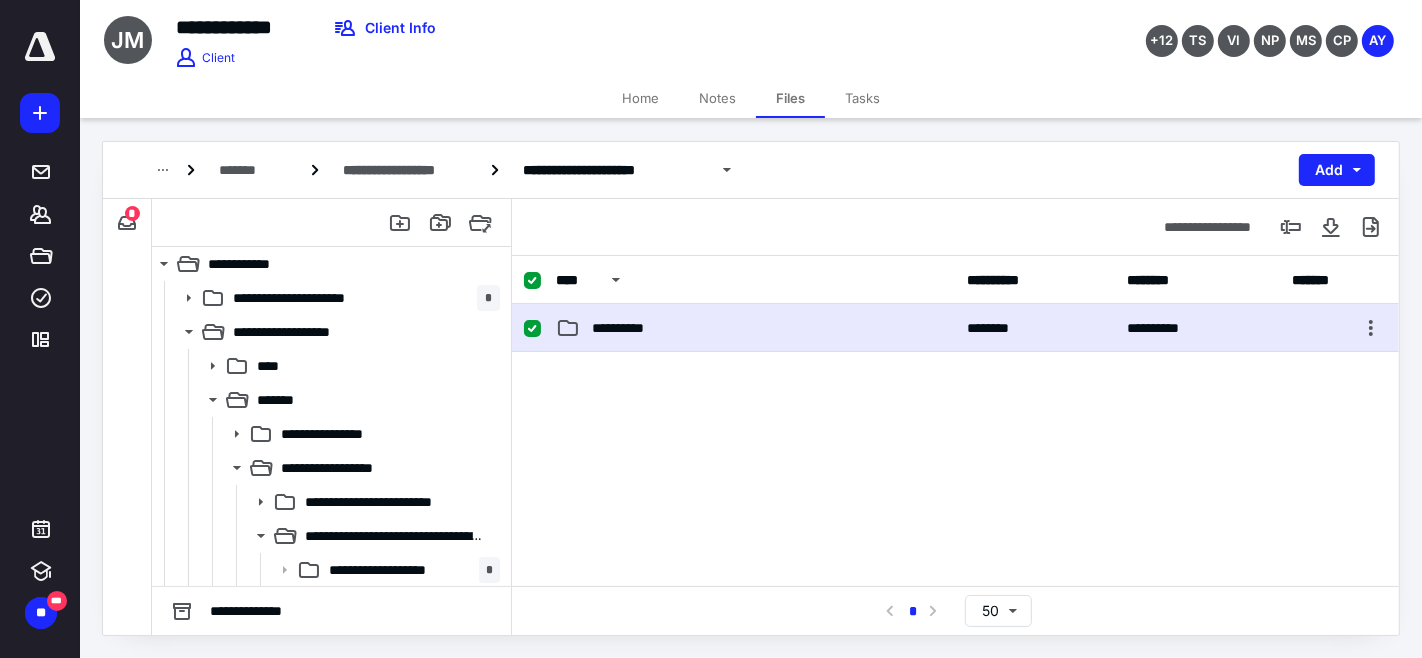 click on "**********" at bounding box center (755, 328) 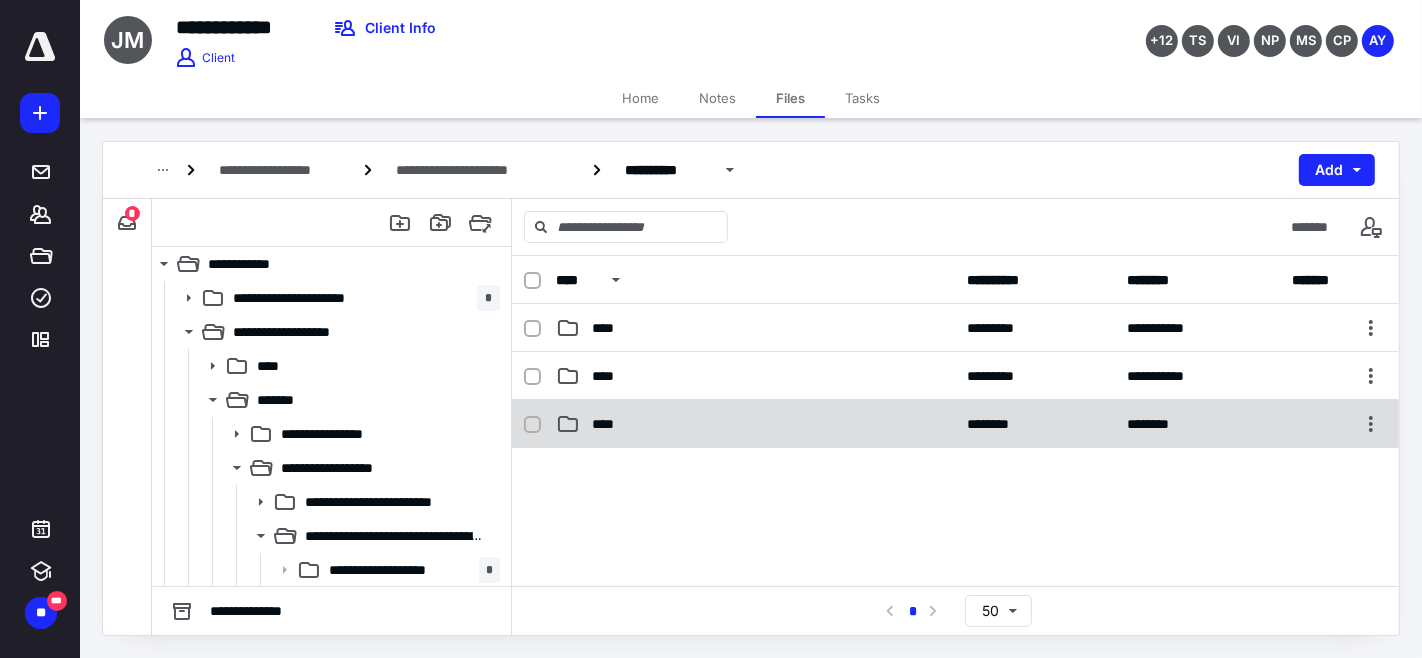 click on "**** ******** ********" at bounding box center [955, 424] 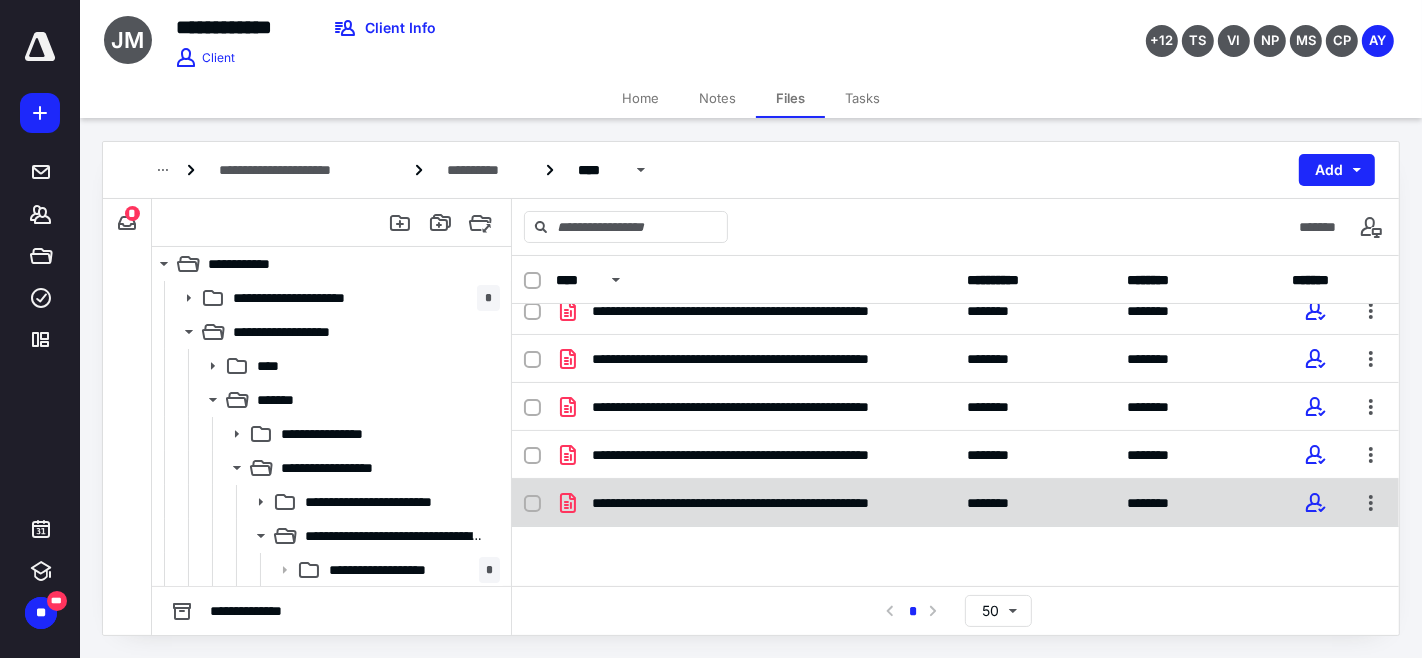 scroll, scrollTop: 0, scrollLeft: 0, axis: both 